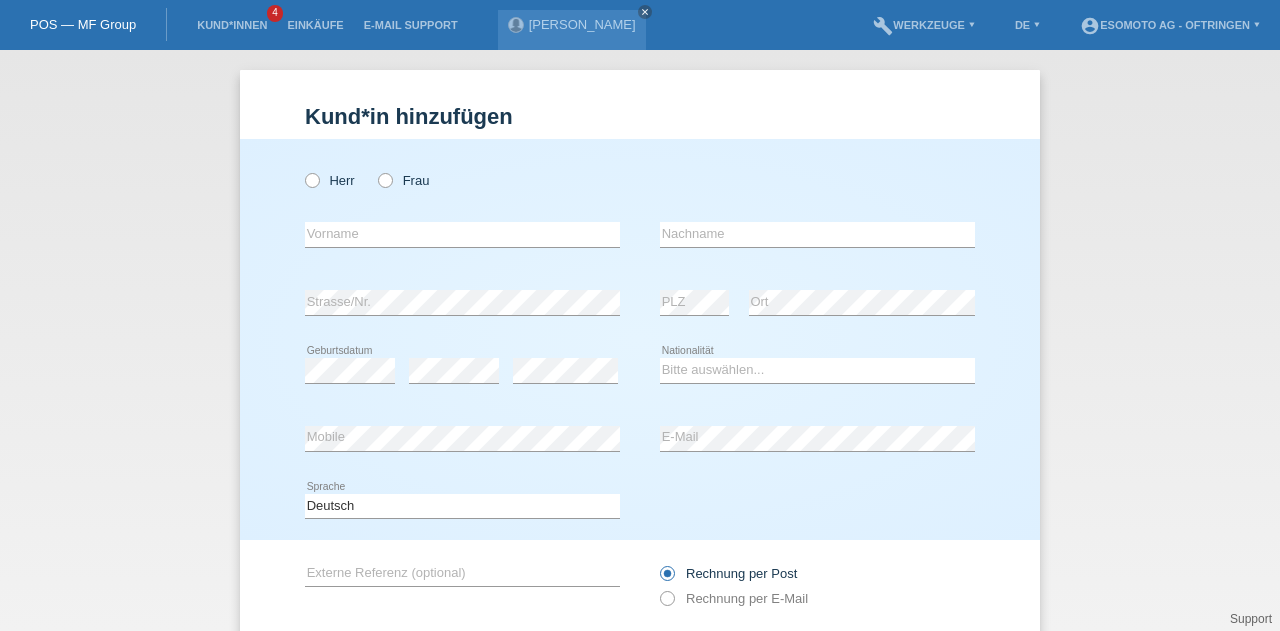 scroll, scrollTop: 0, scrollLeft: 0, axis: both 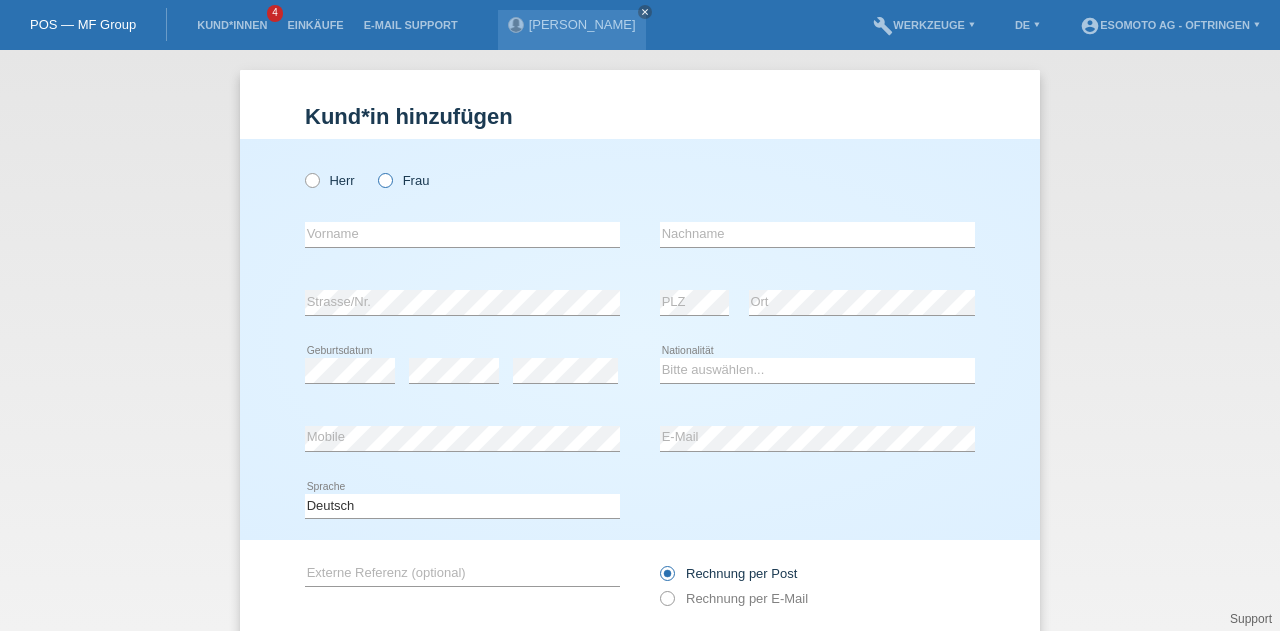 click at bounding box center (375, 170) 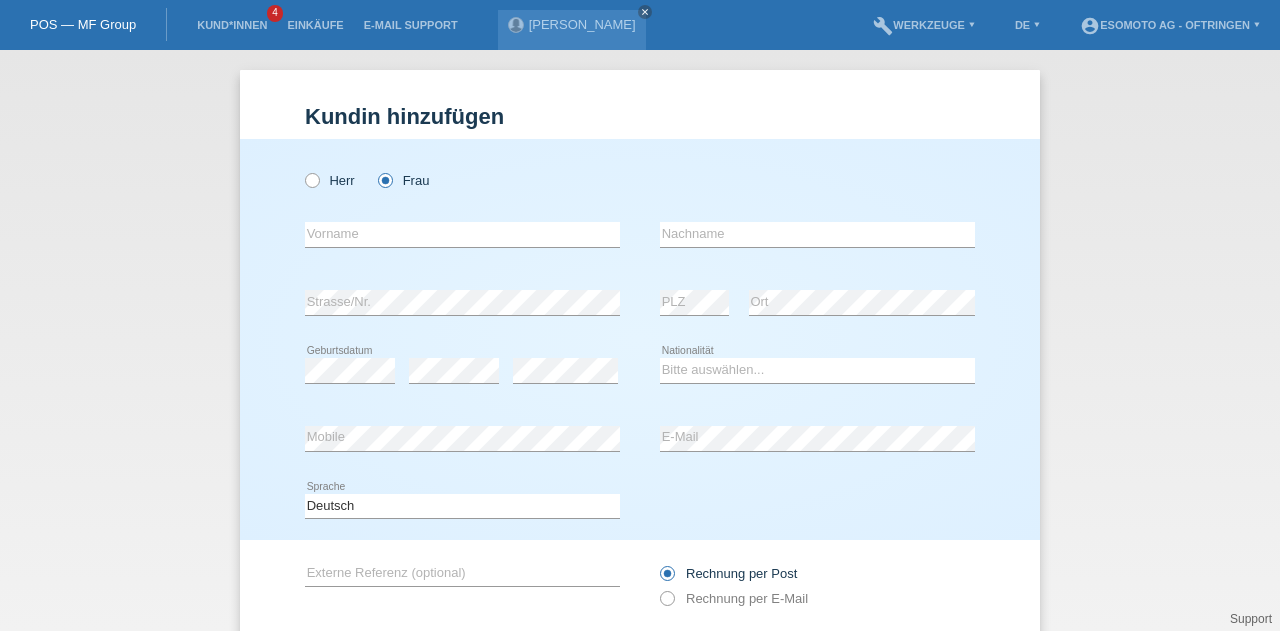 click on "error
Vorname" at bounding box center (462, 235) 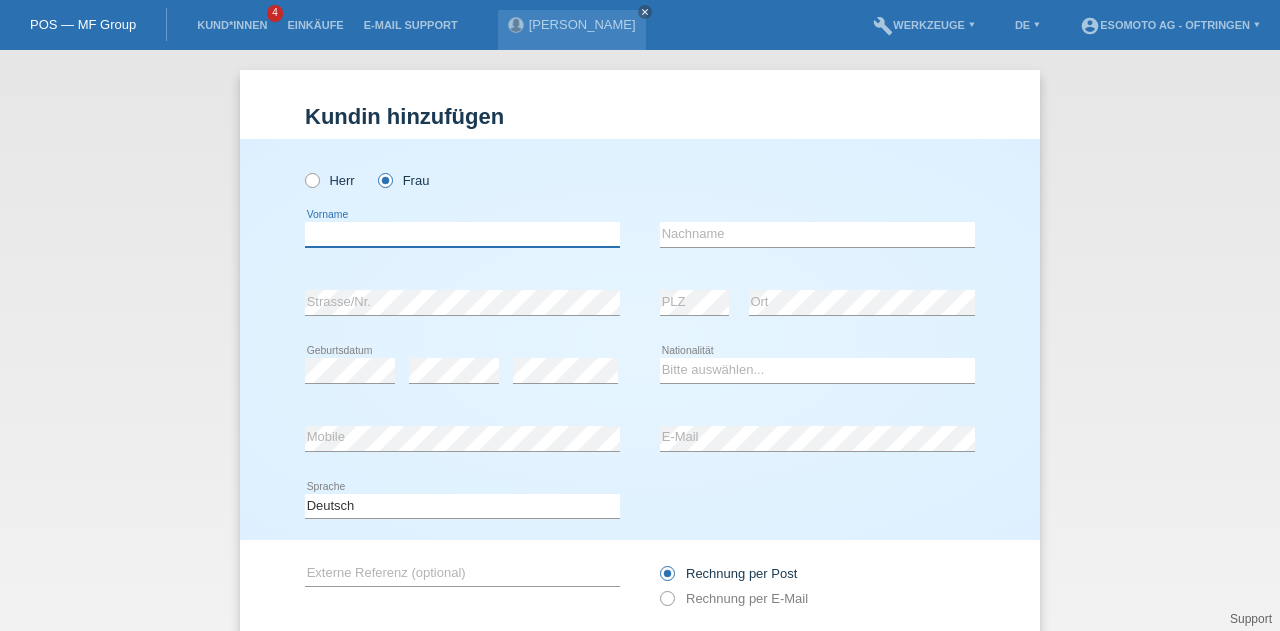 click at bounding box center (462, 234) 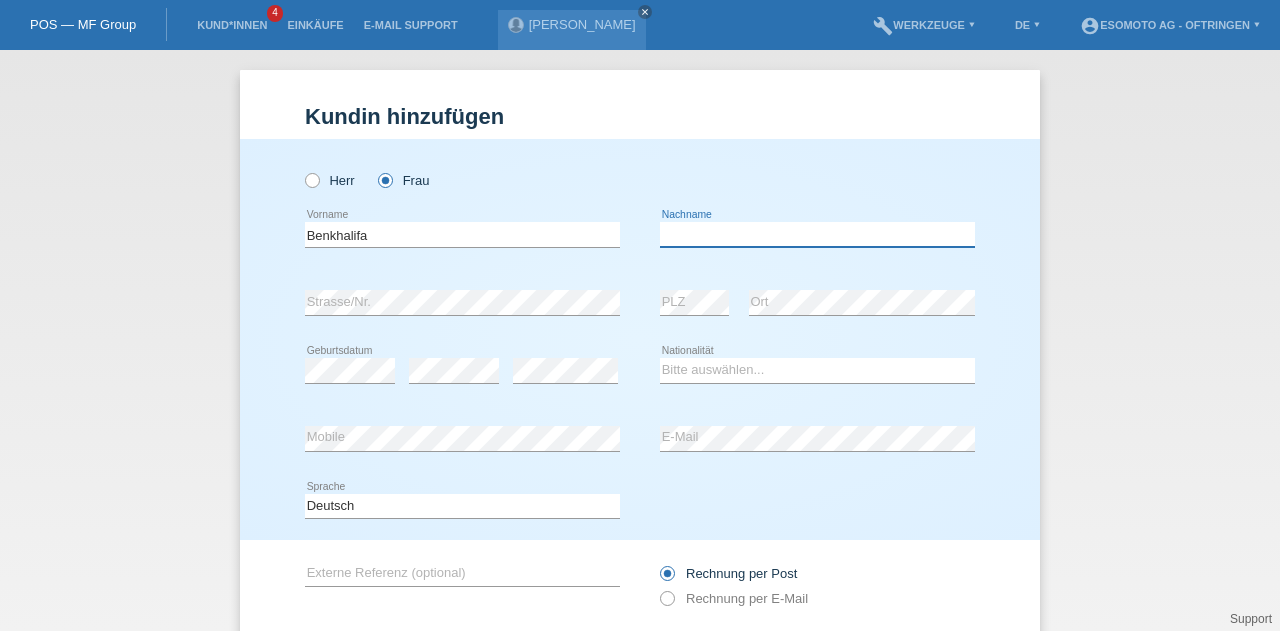click at bounding box center (817, 234) 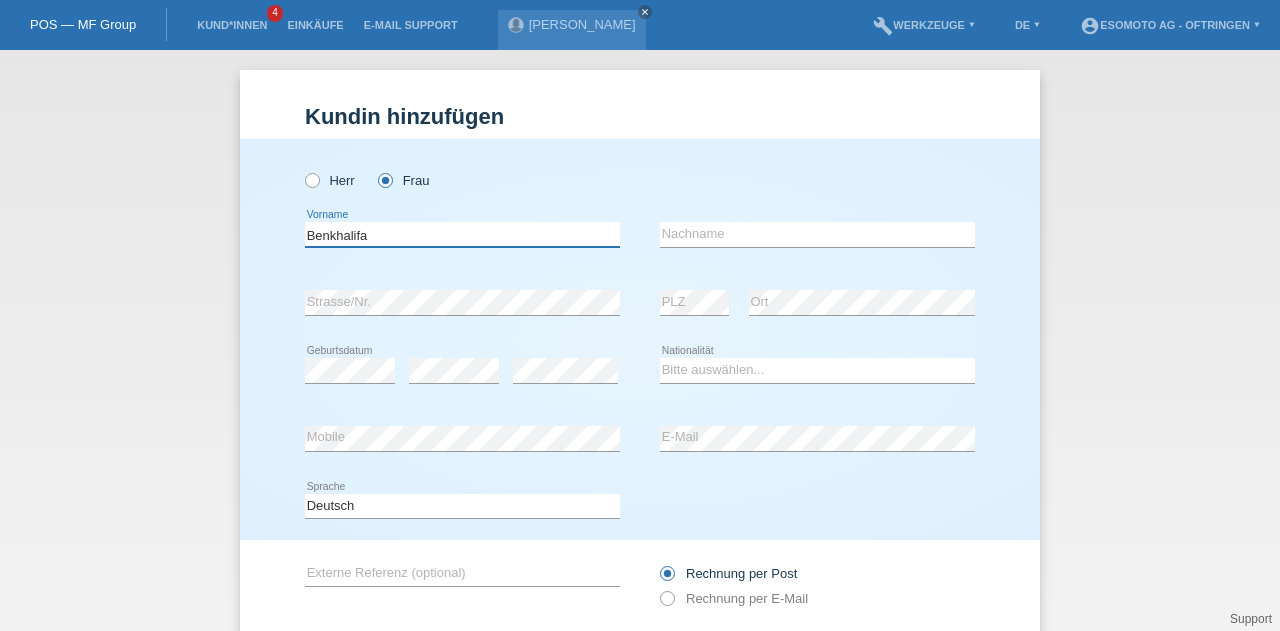 drag, startPoint x: 510, startPoint y: 235, endPoint x: 384, endPoint y: 223, distance: 126.57014 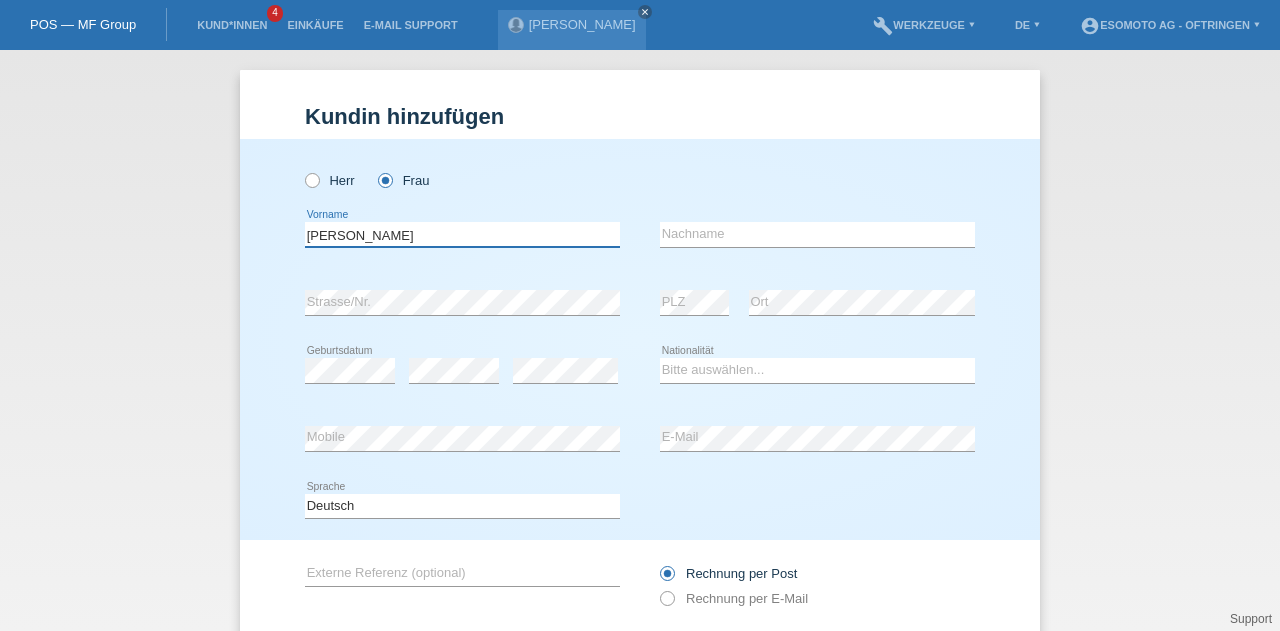 type on "Benkhalifa Stefania" 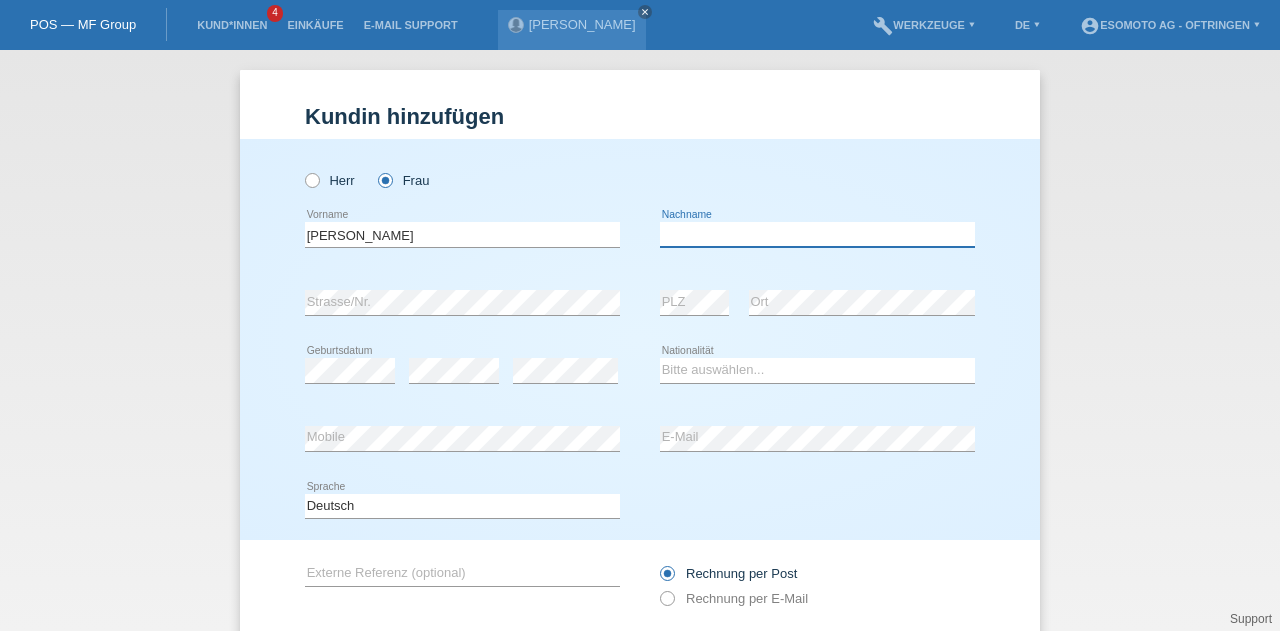click at bounding box center (817, 234) 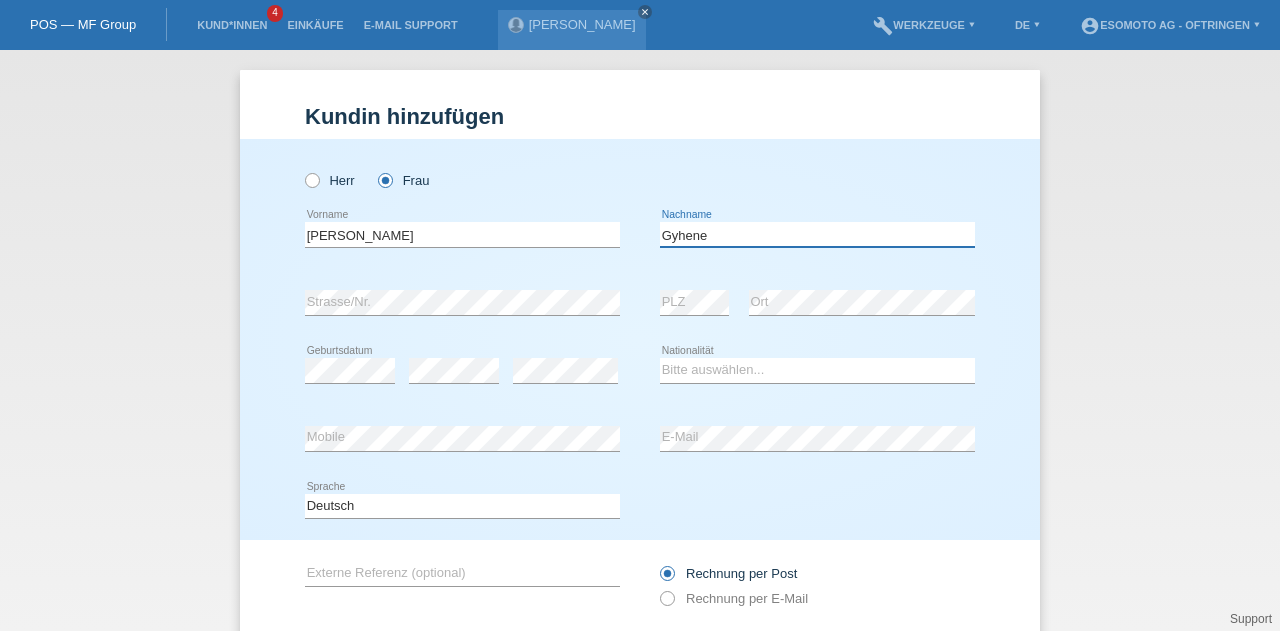 type on "Gyhene" 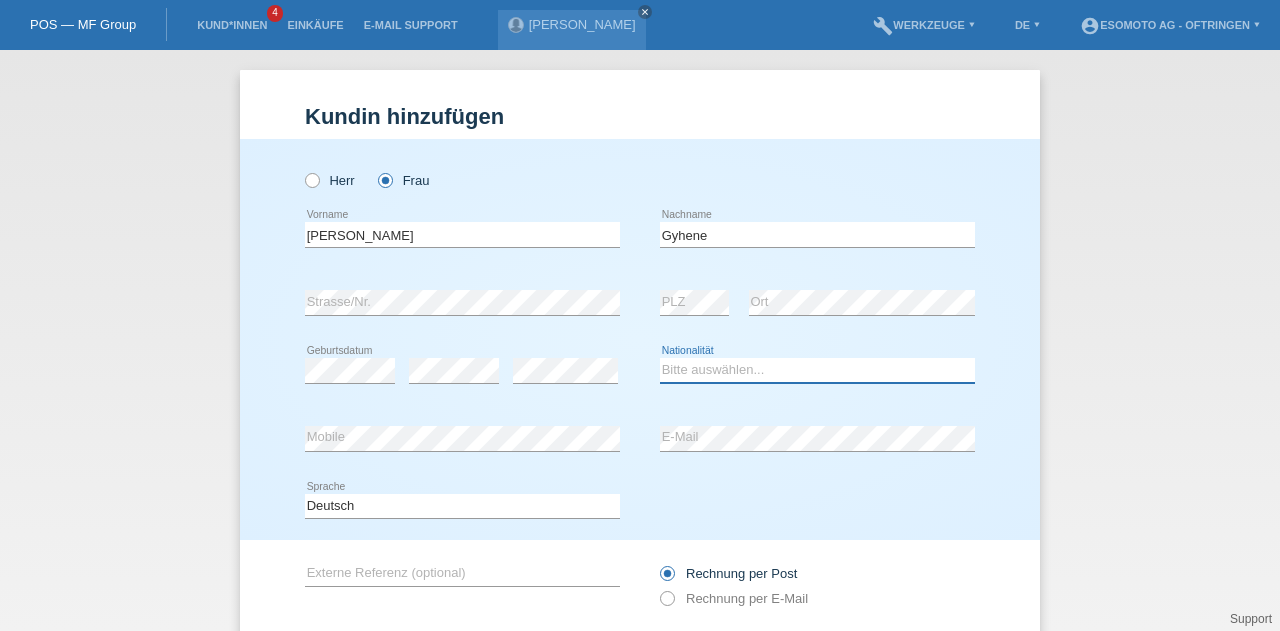 click on "Bitte auswählen...
Schweiz
Deutschland
Liechtenstein
Österreich
------------
Afghanistan
Ägypten
Åland
Albanien
Algerien" at bounding box center [817, 370] 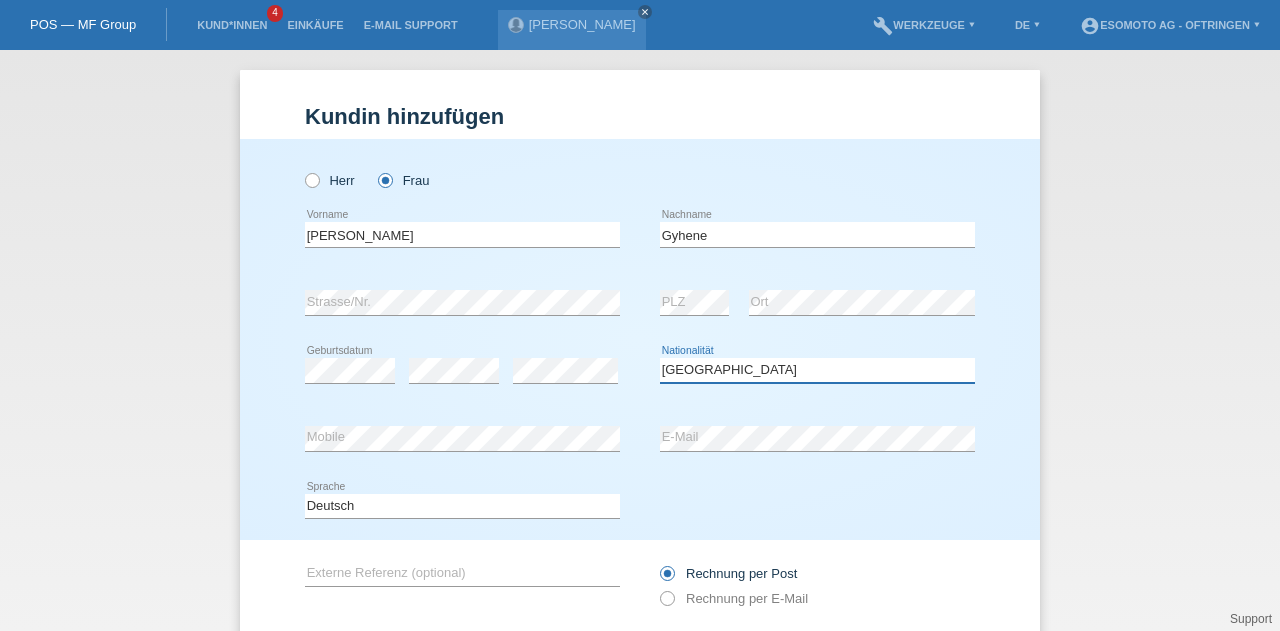 click on "Bitte auswählen...
Schweiz
Deutschland
Liechtenstein
Österreich
------------
Afghanistan
Ägypten
Åland
Albanien
Algerien" at bounding box center [817, 370] 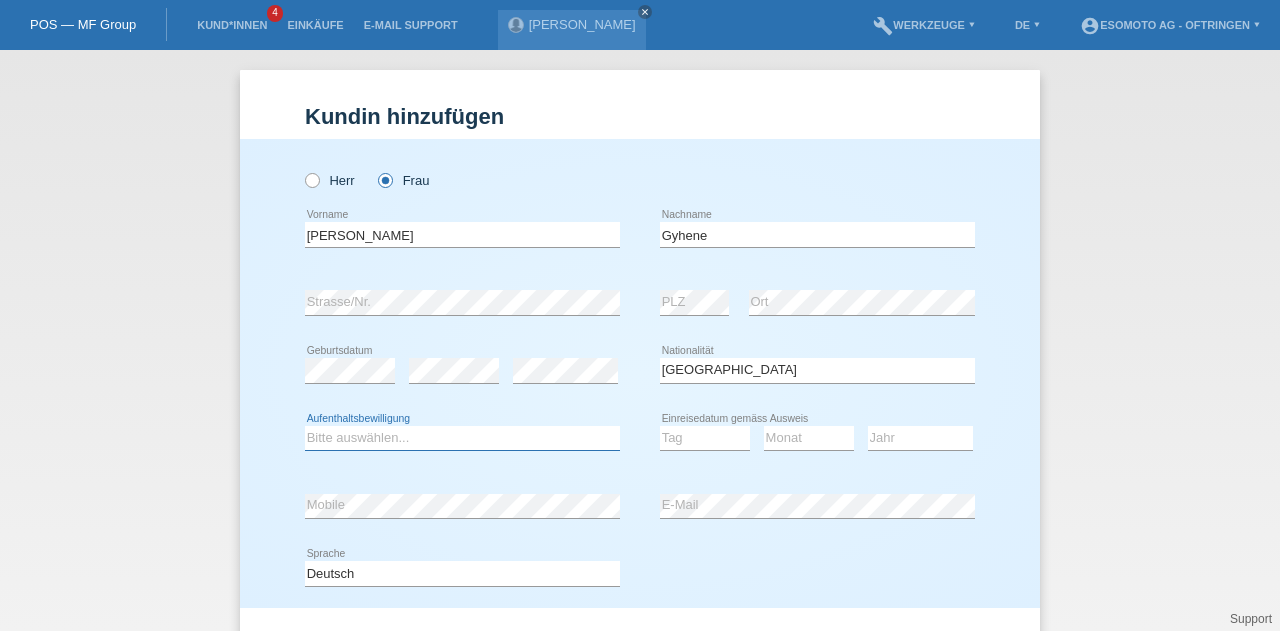 click on "Bitte auswählen...
C
B
B - Flüchtlingsstatus
Andere" at bounding box center (462, 438) 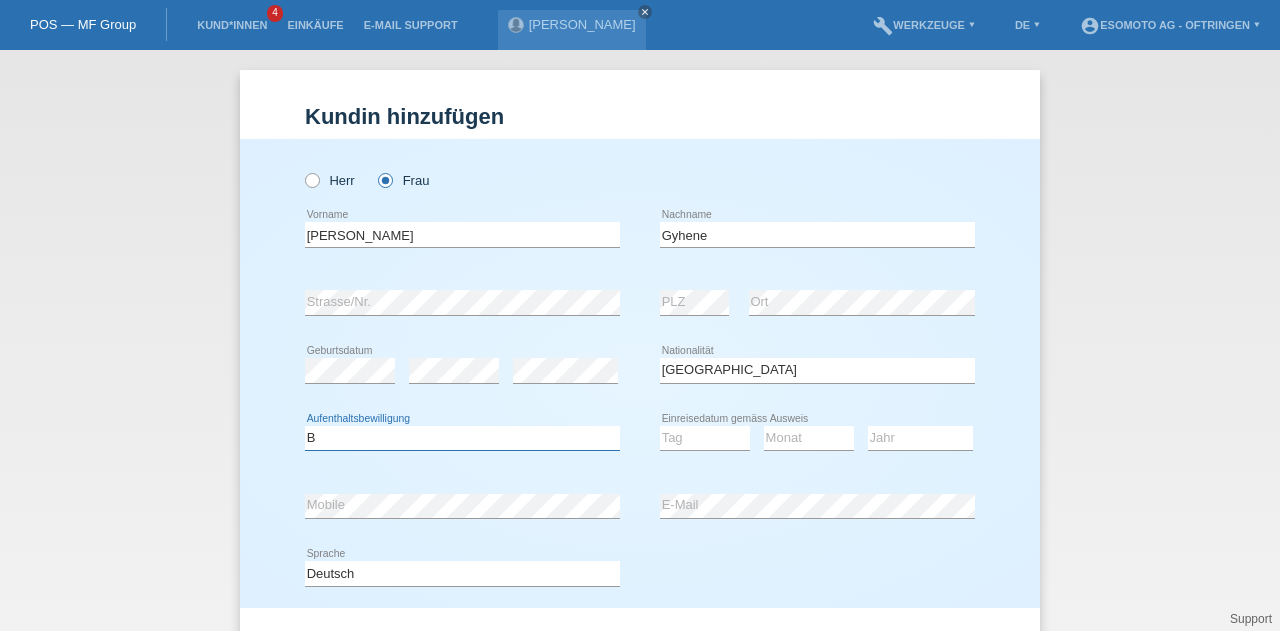 click on "Bitte auswählen...
C
B
B - Flüchtlingsstatus
Andere" at bounding box center [462, 438] 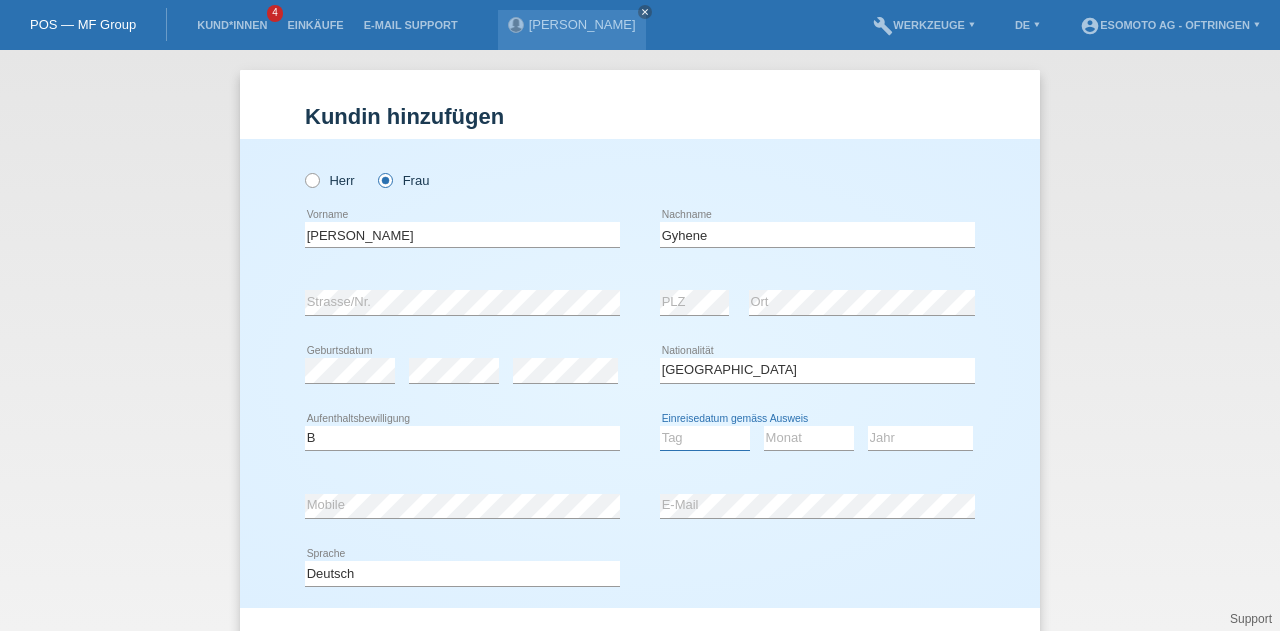 click on "Tag
01
02
03
04
05
06
07
08
09
10 11" at bounding box center (705, 438) 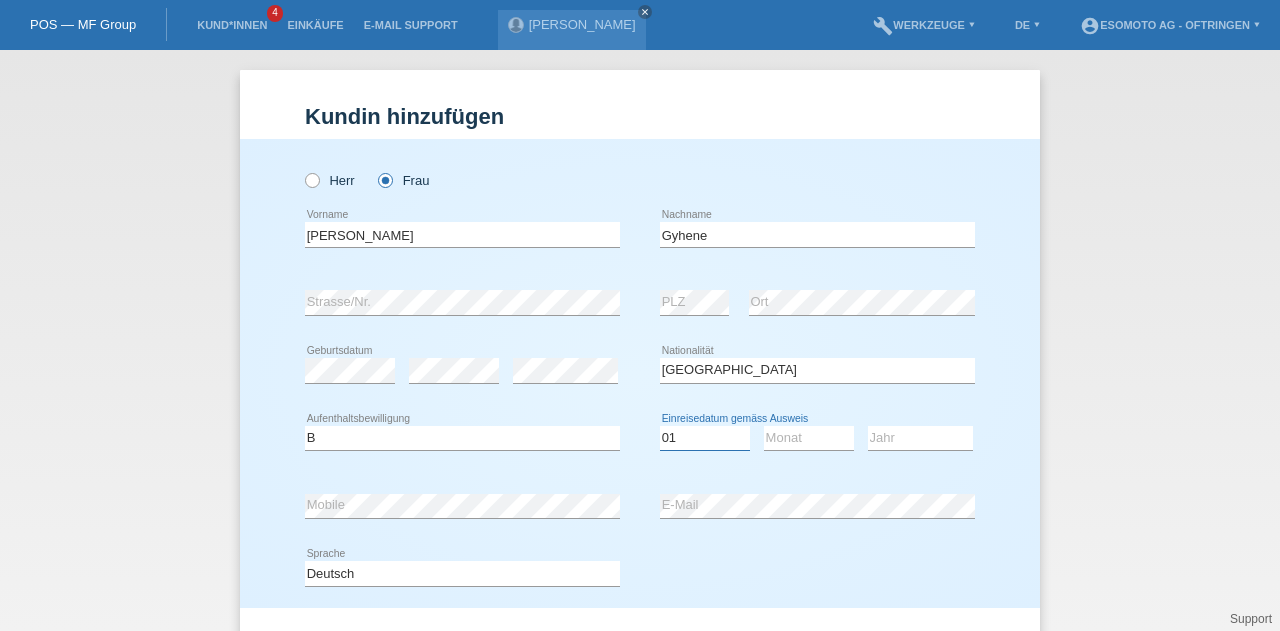 click on "Tag
01
02
03
04
05
06
07
08
09
10 11" at bounding box center [705, 438] 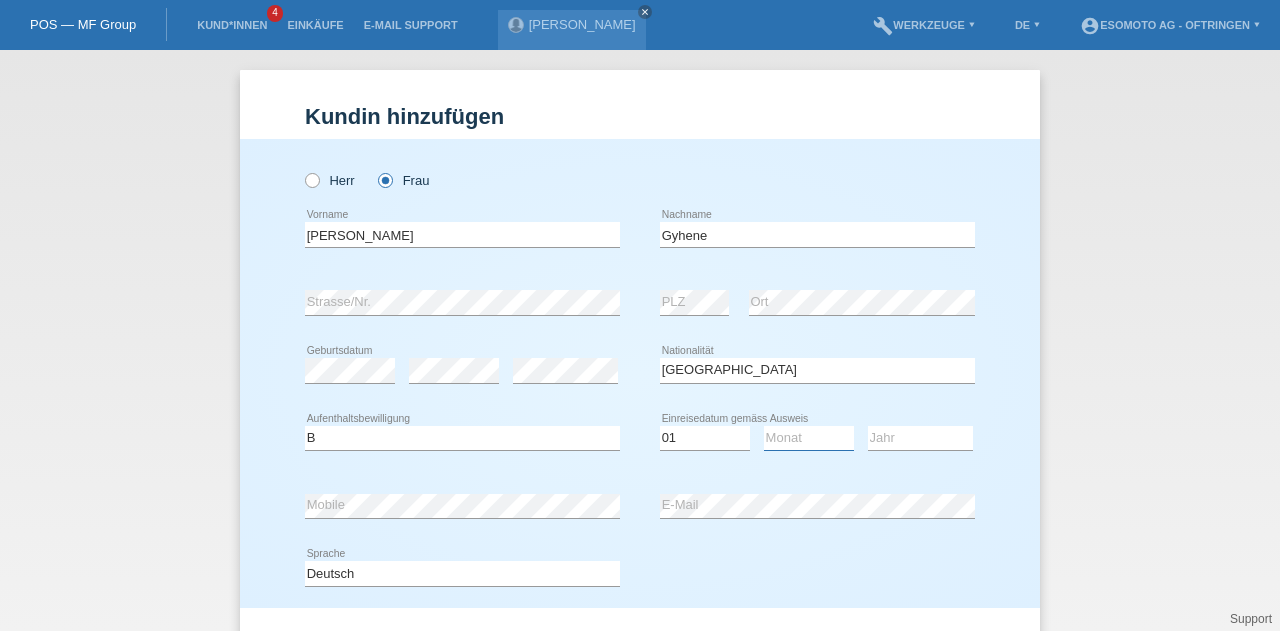 click on "Monat
01
02
03
04
05
06
07
08
09
10 11" at bounding box center (809, 438) 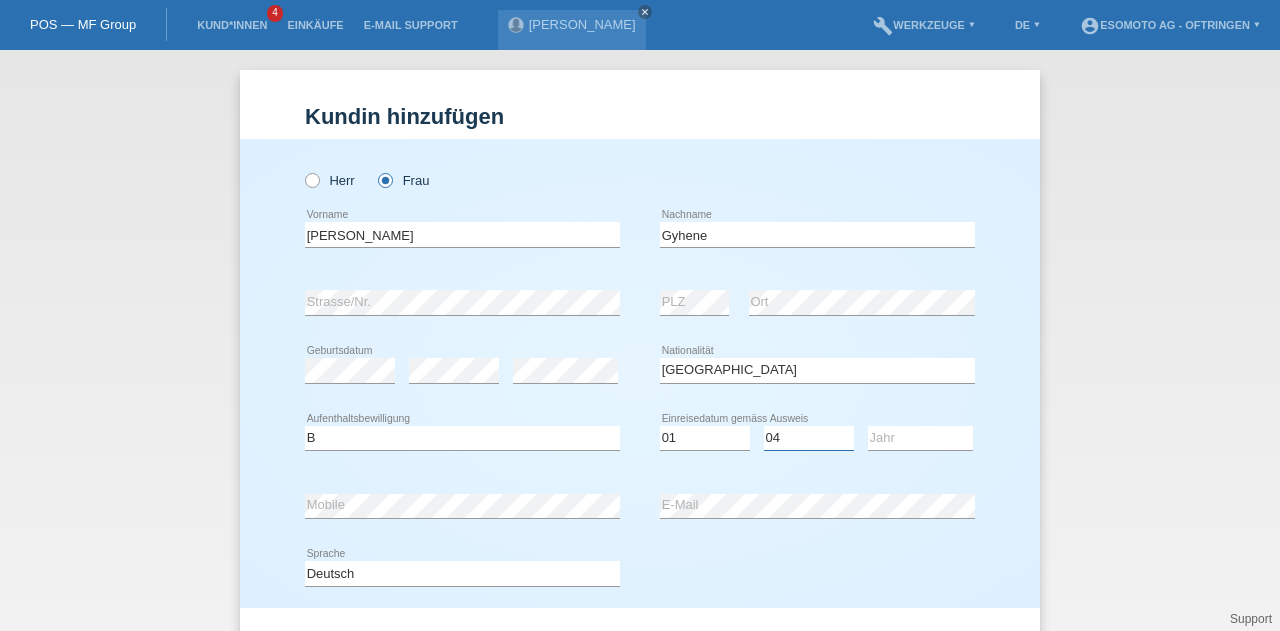 click on "Monat
01
02
03
04
05
06
07
08
09
10 11" at bounding box center (809, 438) 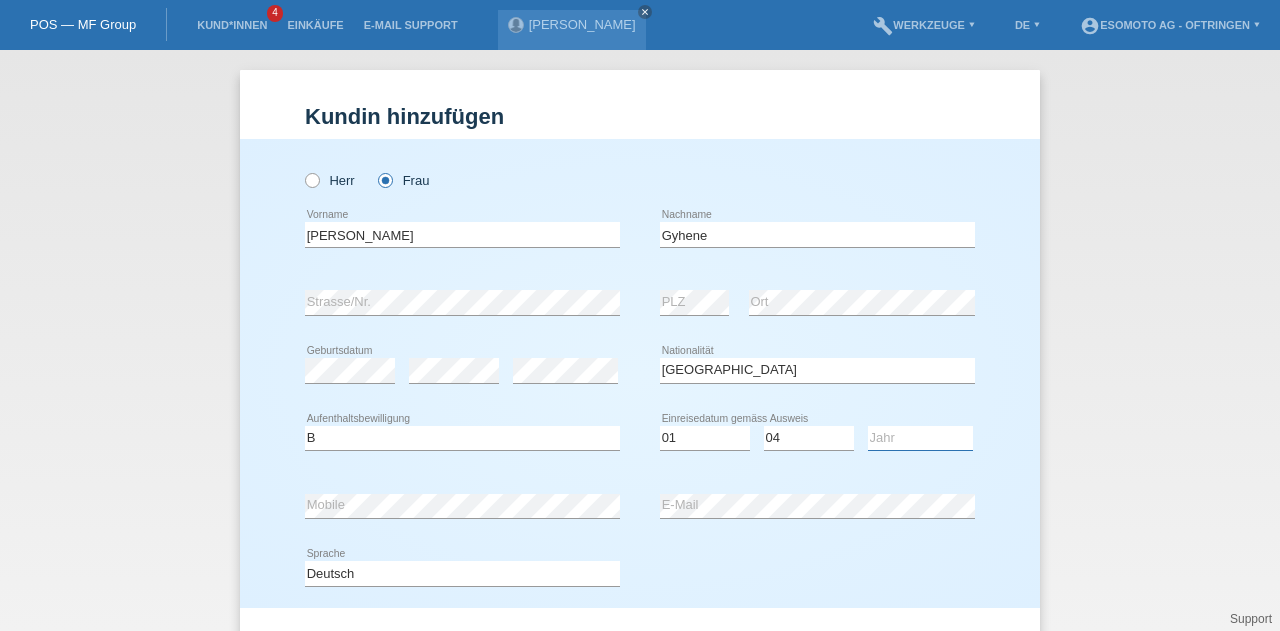 click on "Jahr
2025
2024
2023
2022
2021
2020
2019
2018
2017 2016 2015 2014 2013 2012 2011 2010 2009 2008 2007 2006 2005 2004 2003 2002 2001" at bounding box center (920, 438) 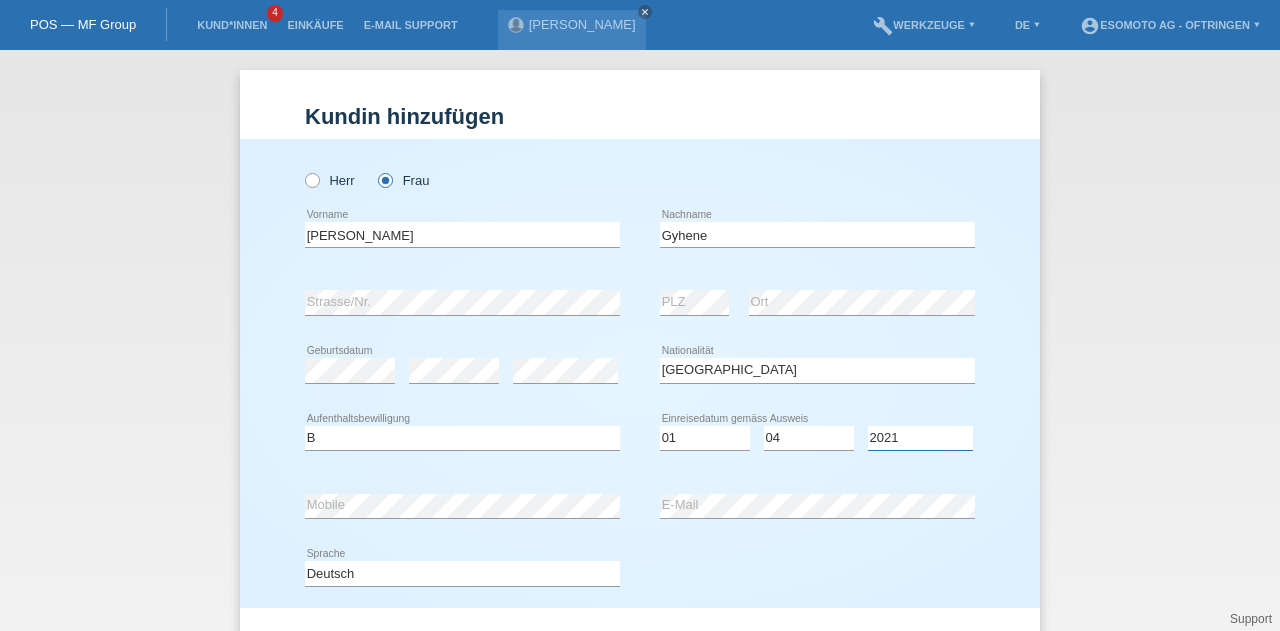 click on "Jahr
2025
2024
2023
2022
2021
2020
2019
2018
2017 2016 2015 2014 2013 2012 2011 2010 2009 2008 2007 2006 2005 2004 2003 2002 2001" at bounding box center (920, 438) 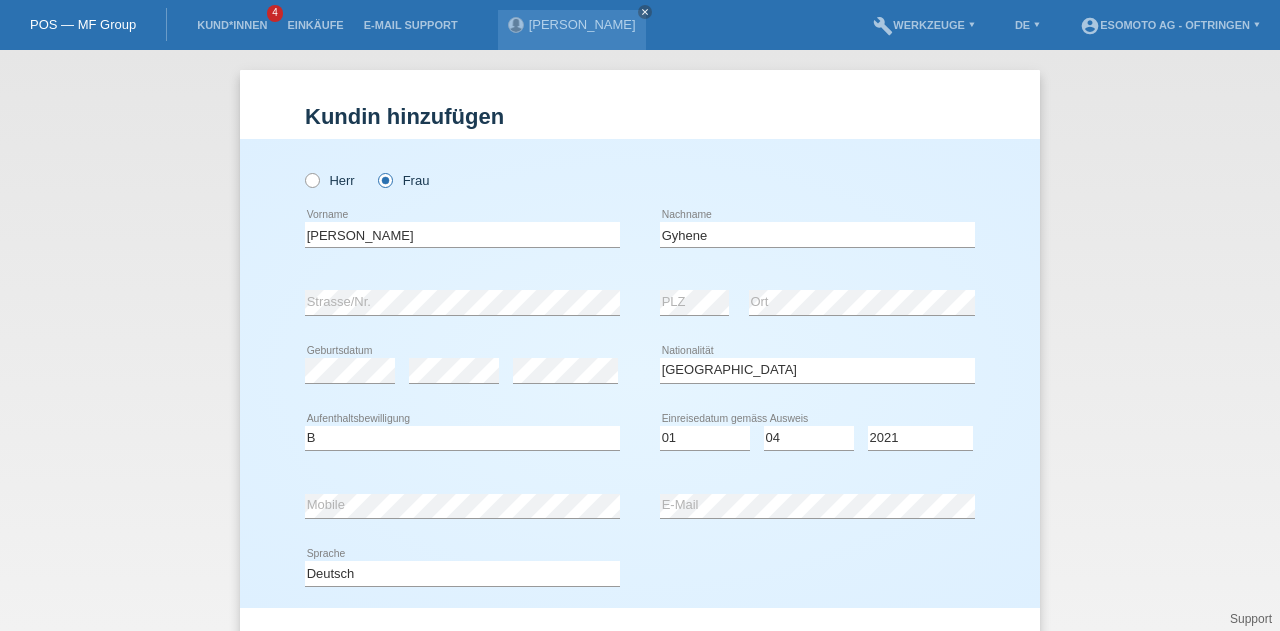 click on "Deutsch
Français
Italiano
English
error
Sprache" at bounding box center [640, 574] 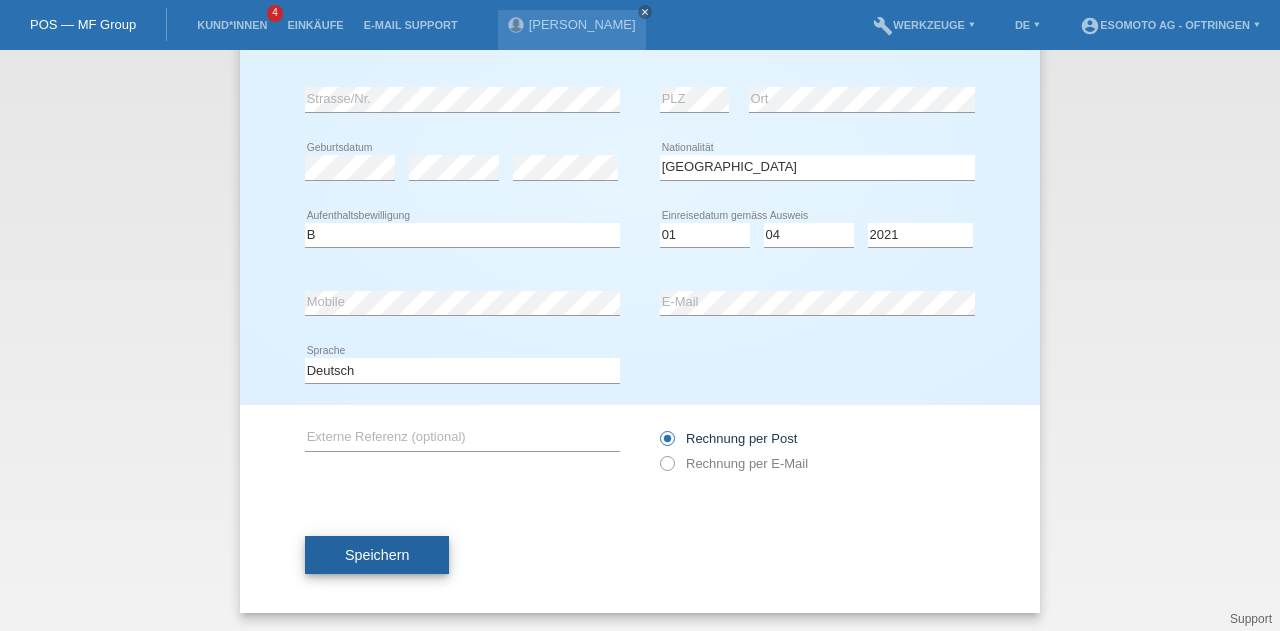 click on "Speichern" at bounding box center [377, 555] 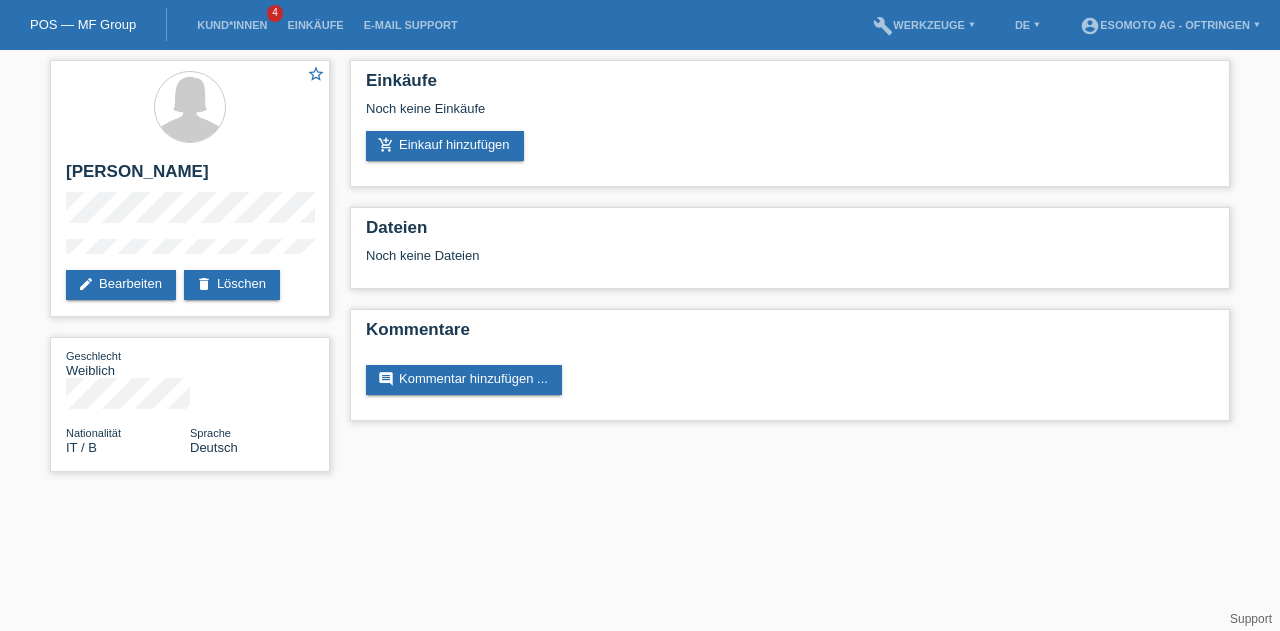 scroll, scrollTop: 0, scrollLeft: 0, axis: both 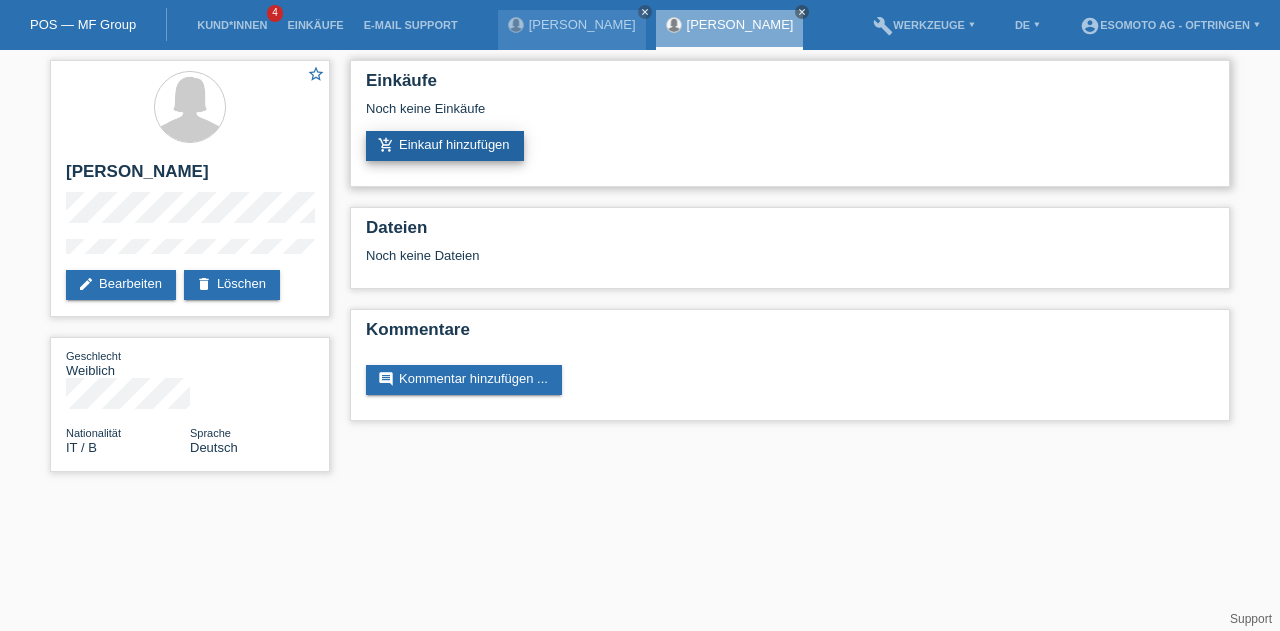 click on "add_shopping_cart  Einkauf hinzufügen" at bounding box center [445, 146] 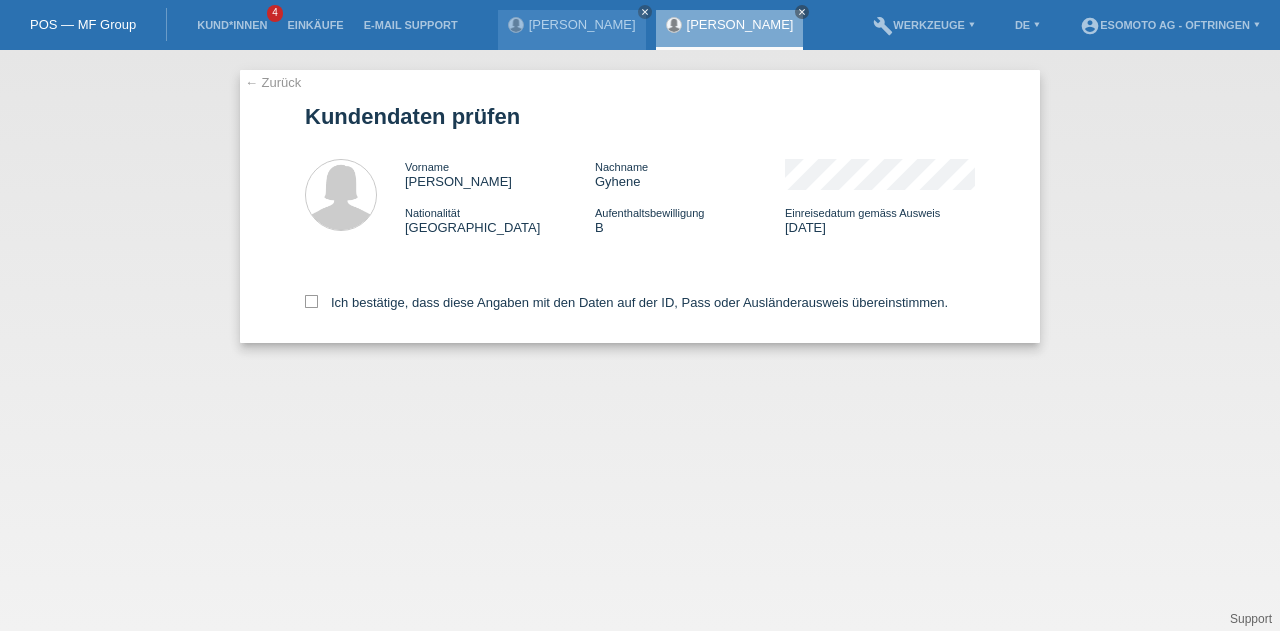 scroll, scrollTop: 0, scrollLeft: 0, axis: both 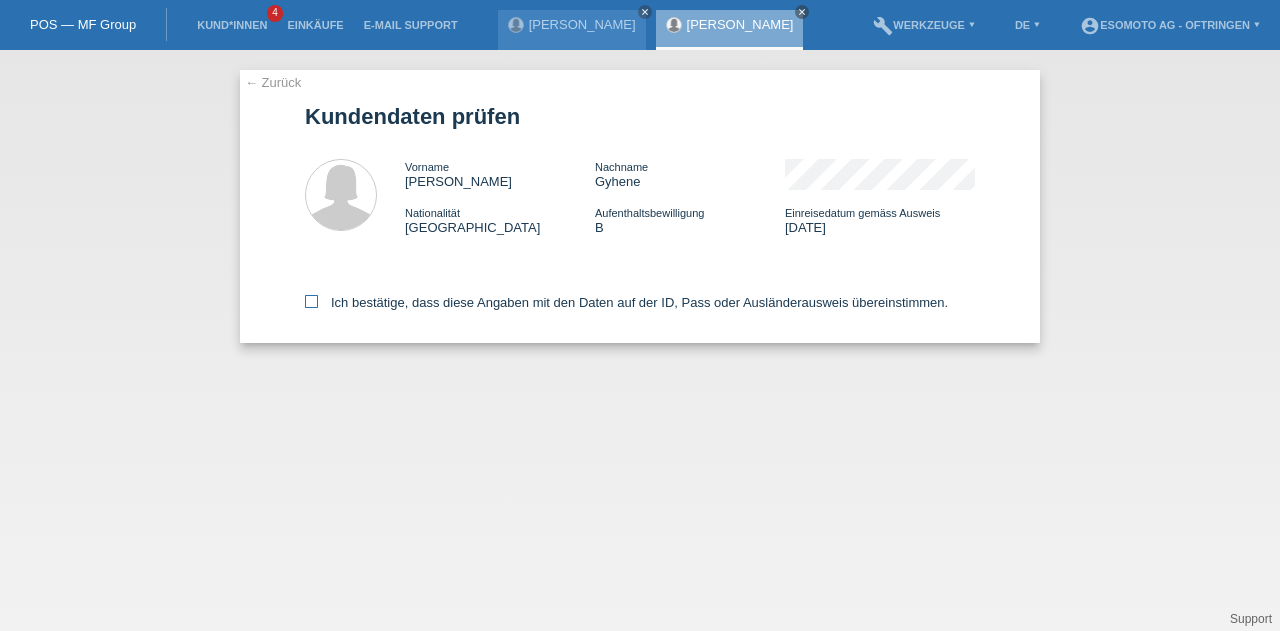 click at bounding box center [311, 301] 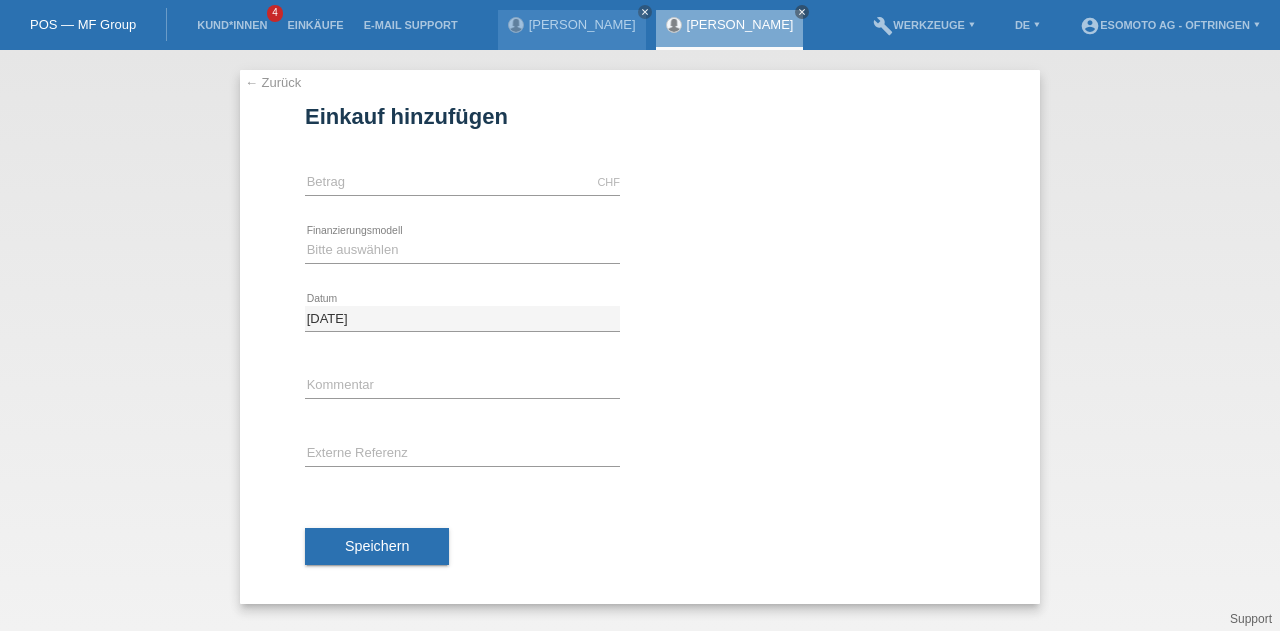 scroll, scrollTop: 0, scrollLeft: 0, axis: both 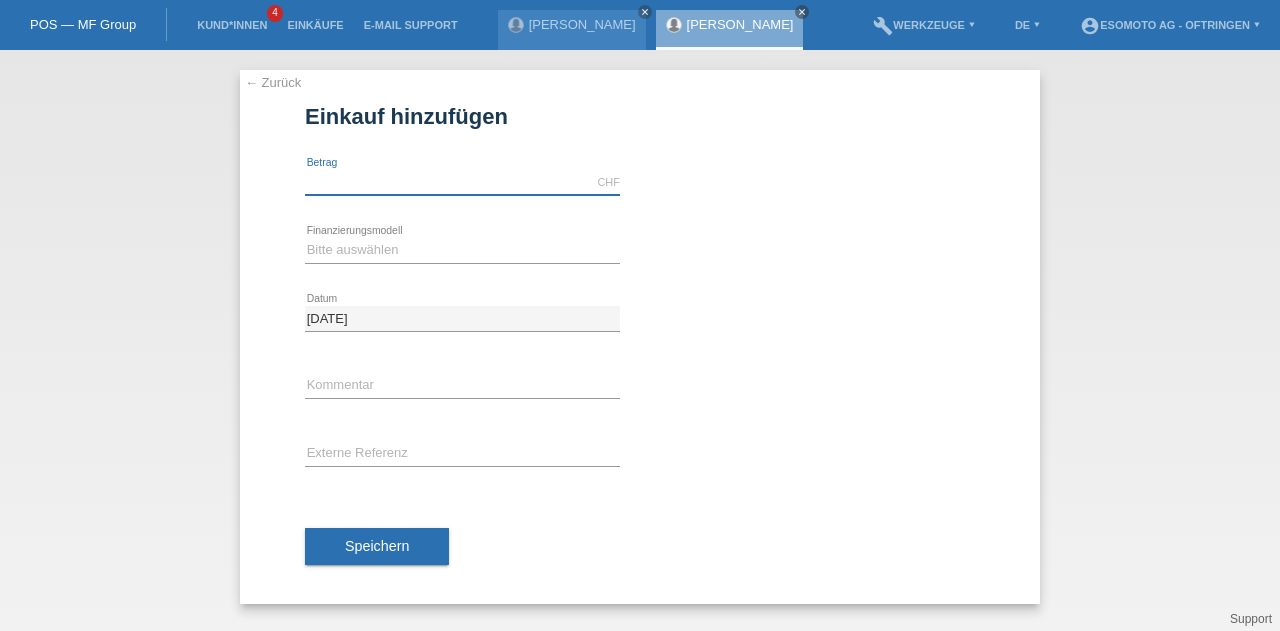 click at bounding box center (462, 182) 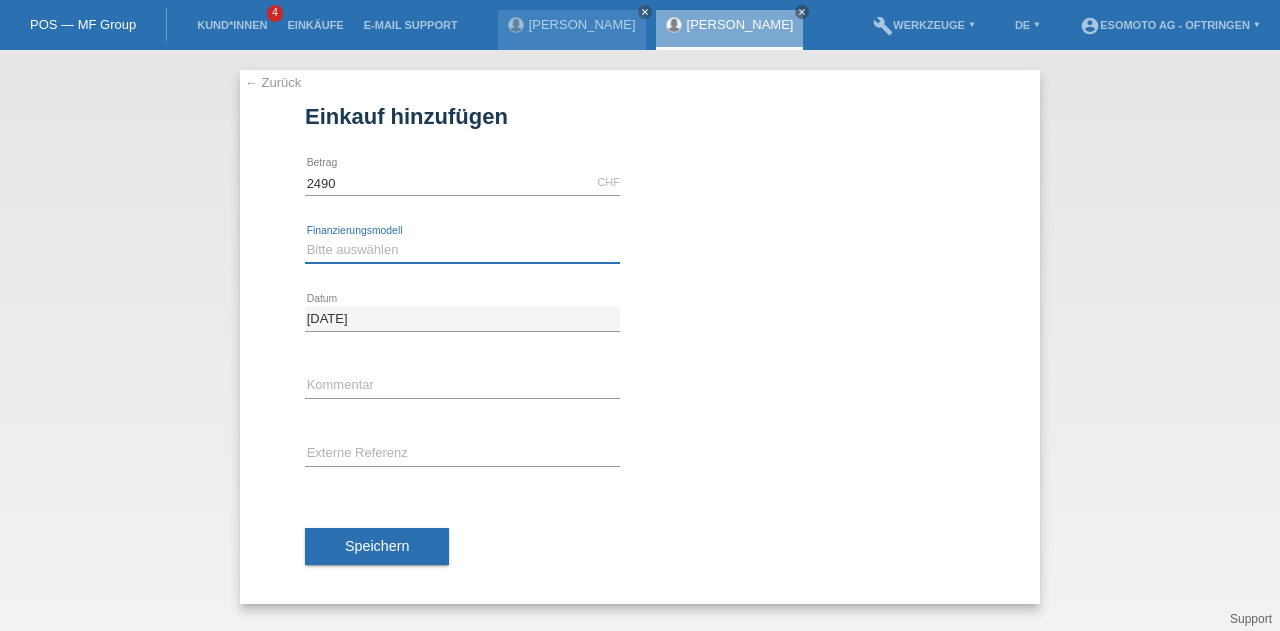 type on "2490.00" 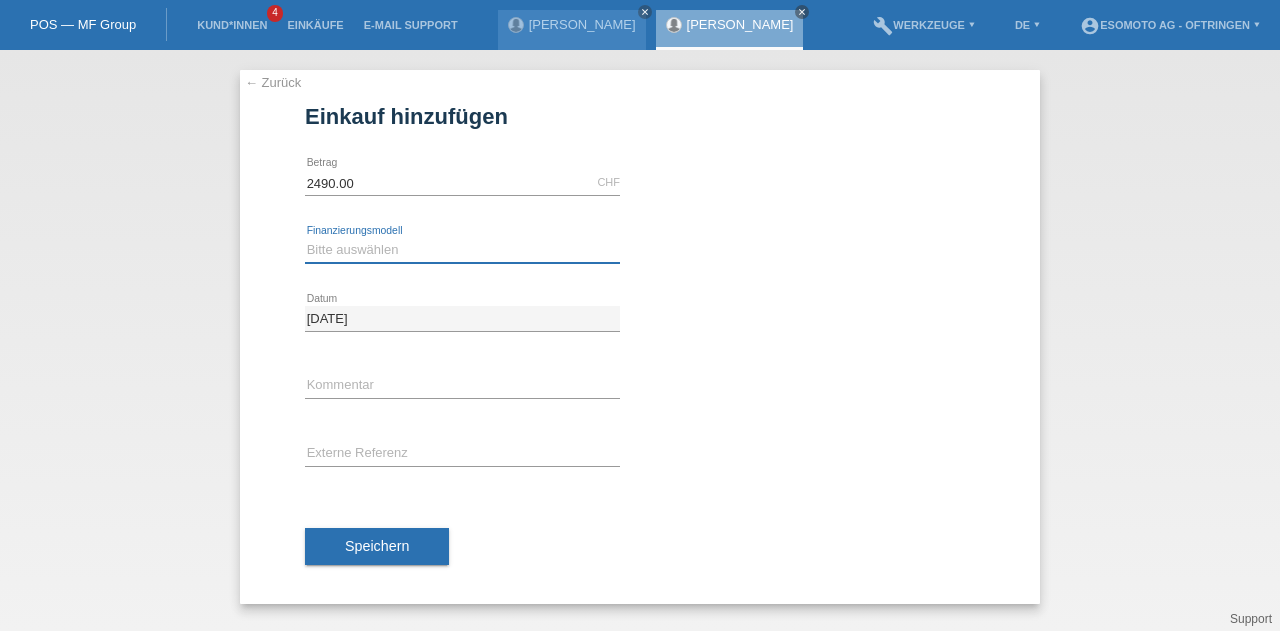 click on "Bitte auswählen
Fixe Raten
Kauf auf Rechnung mit Teilzahlungsoption" at bounding box center (462, 250) 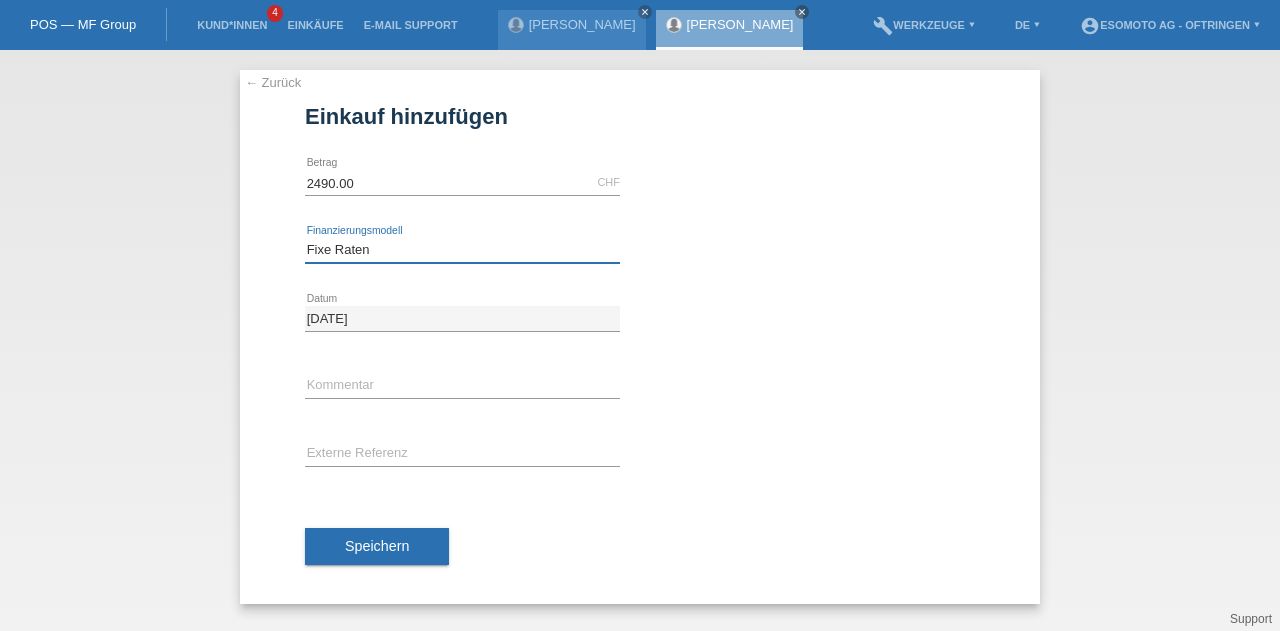click on "Bitte auswählen
Fixe Raten
Kauf auf Rechnung mit Teilzahlungsoption" at bounding box center [462, 250] 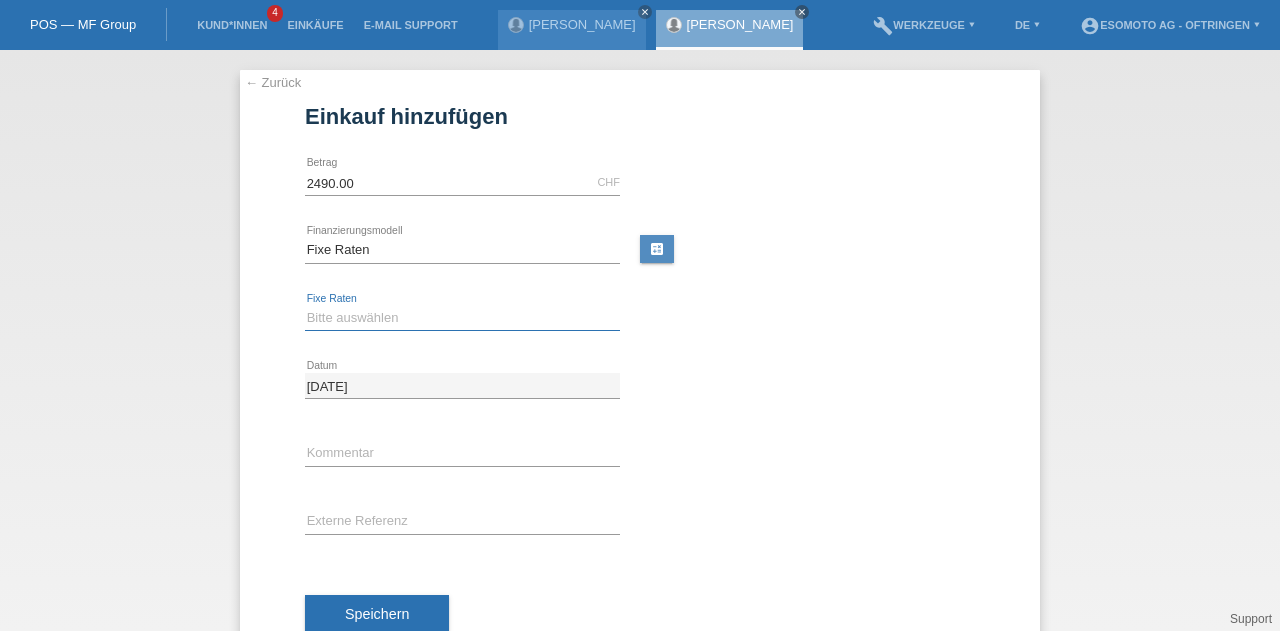 click on "Bitte auswählen
12 Raten
24 Raten
36 Raten
48 Raten" at bounding box center (462, 318) 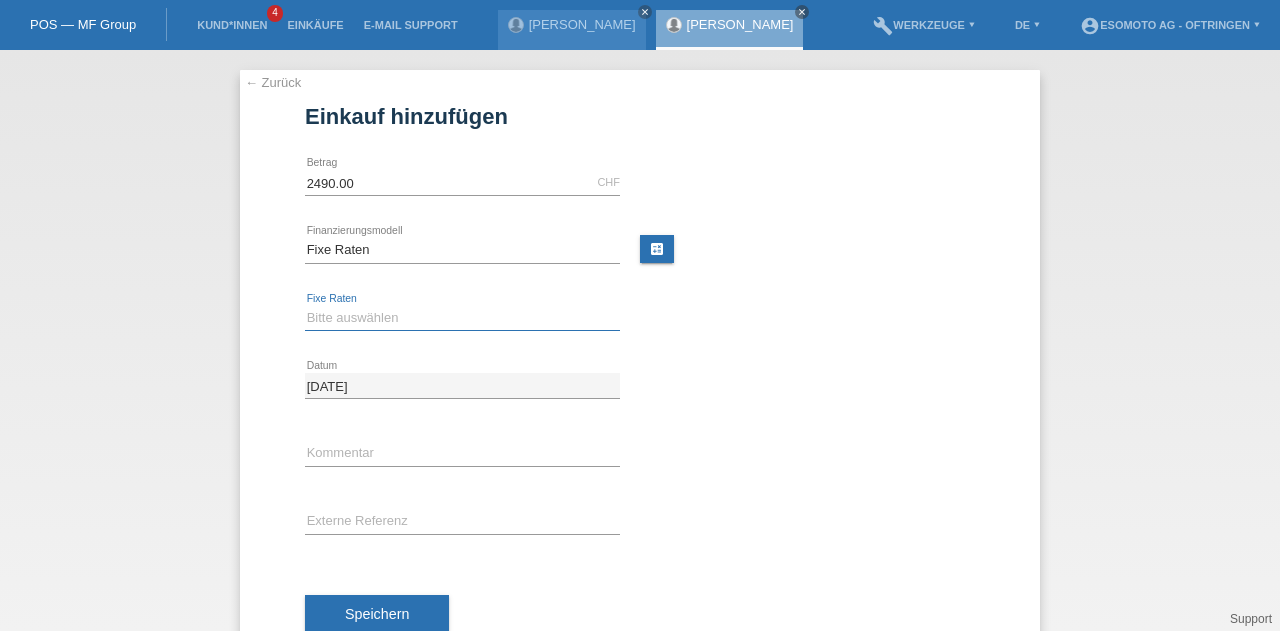 select on "139" 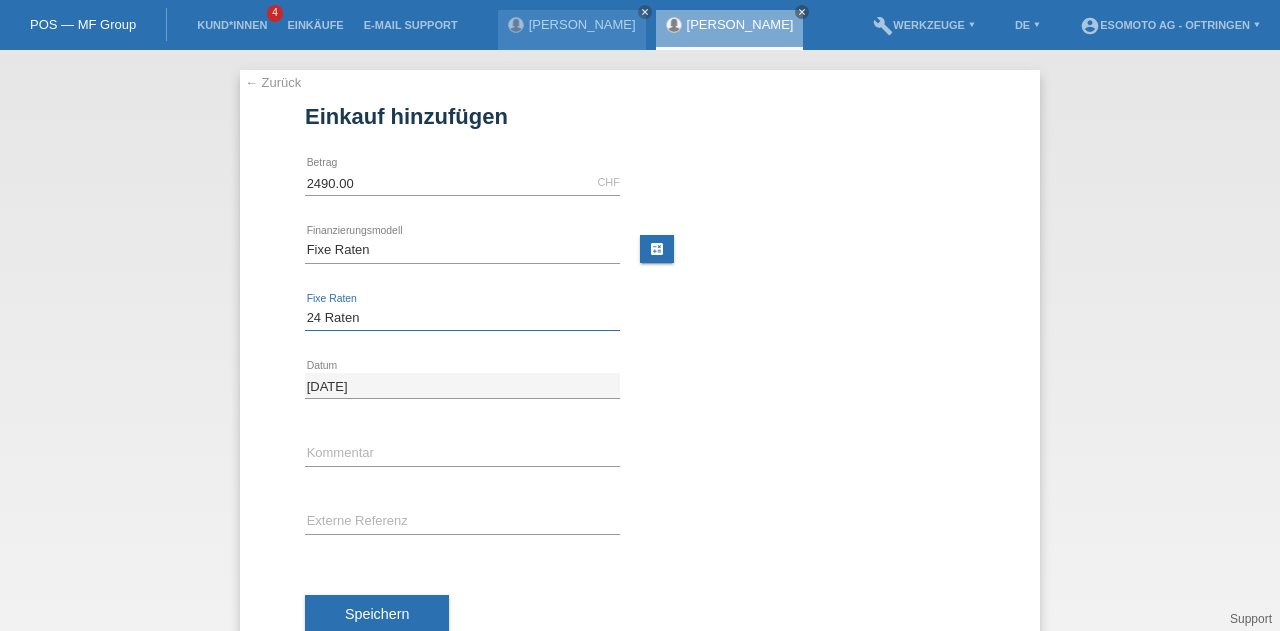 click on "Bitte auswählen
12 Raten
24 Raten
36 Raten
48 Raten" at bounding box center (462, 318) 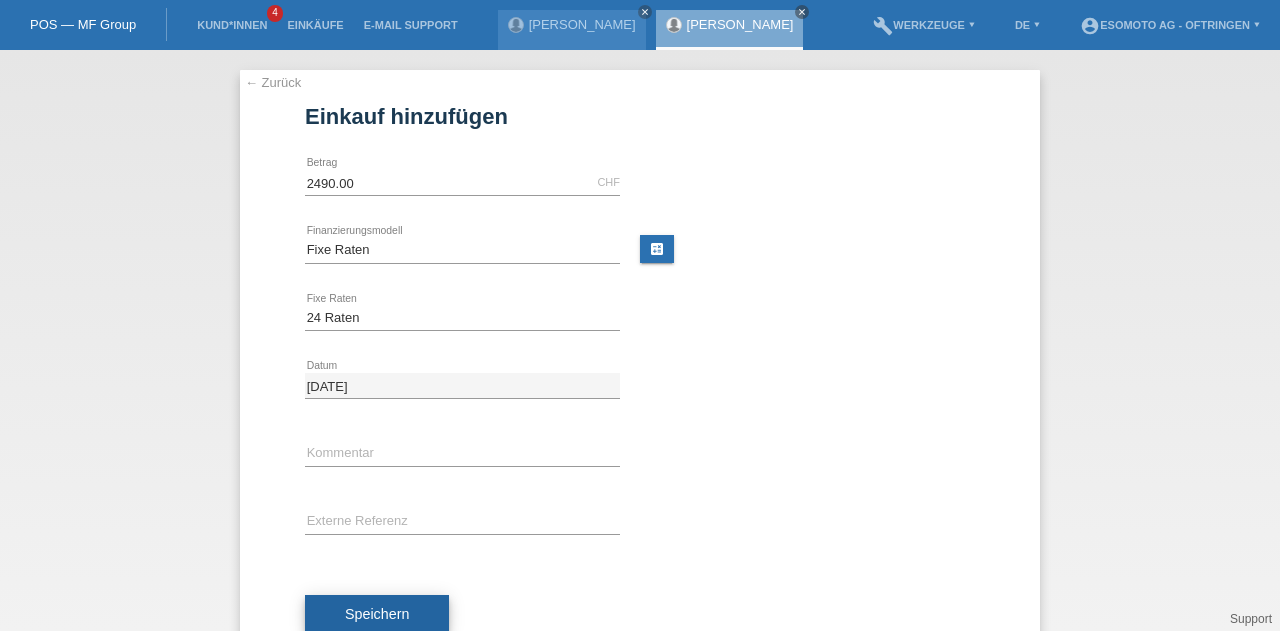 click on "Speichern" at bounding box center (377, 614) 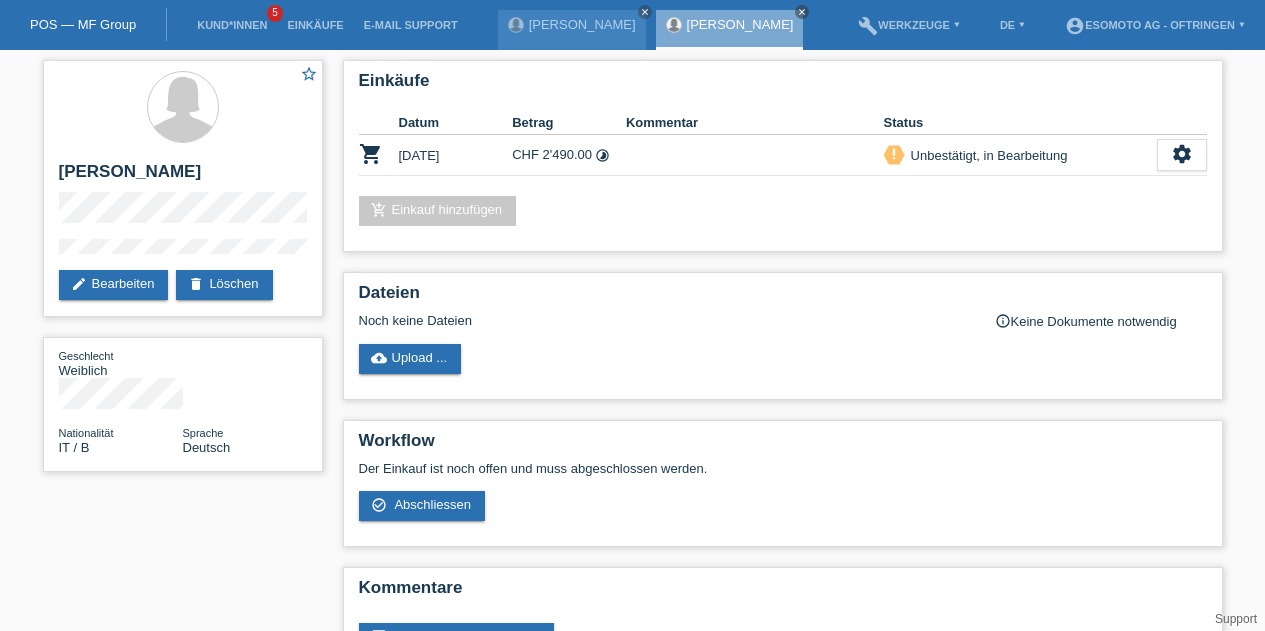 scroll, scrollTop: 0, scrollLeft: 0, axis: both 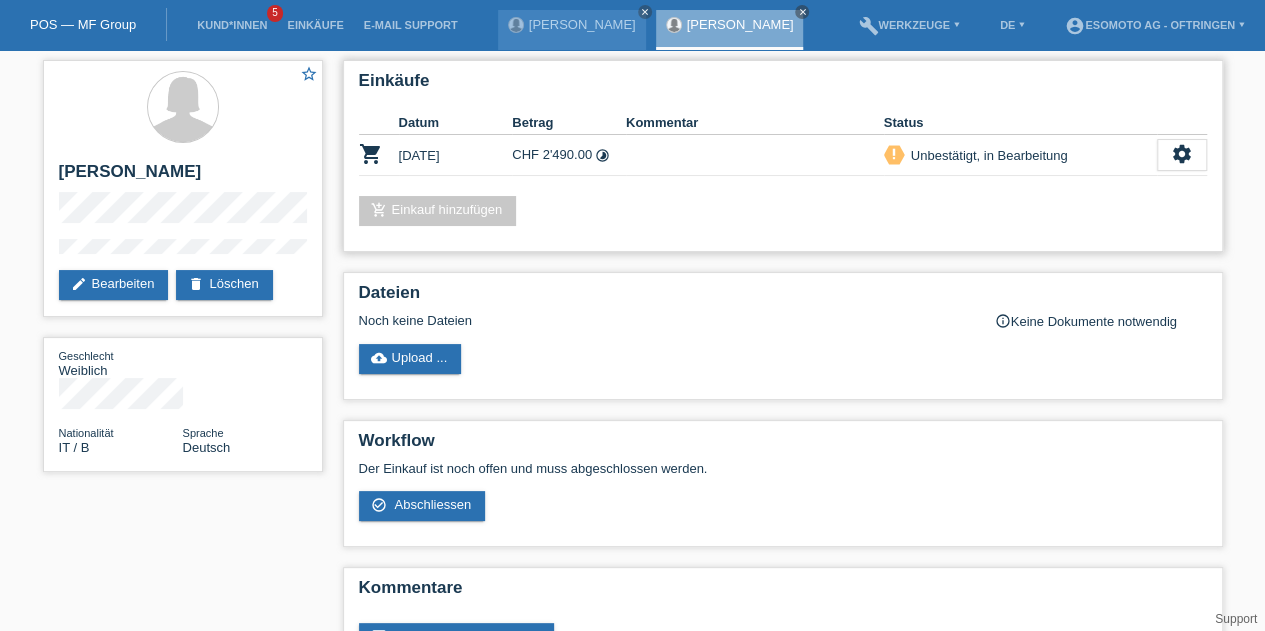 click on "add_shopping_cart  Einkauf hinzufügen" at bounding box center [438, 211] 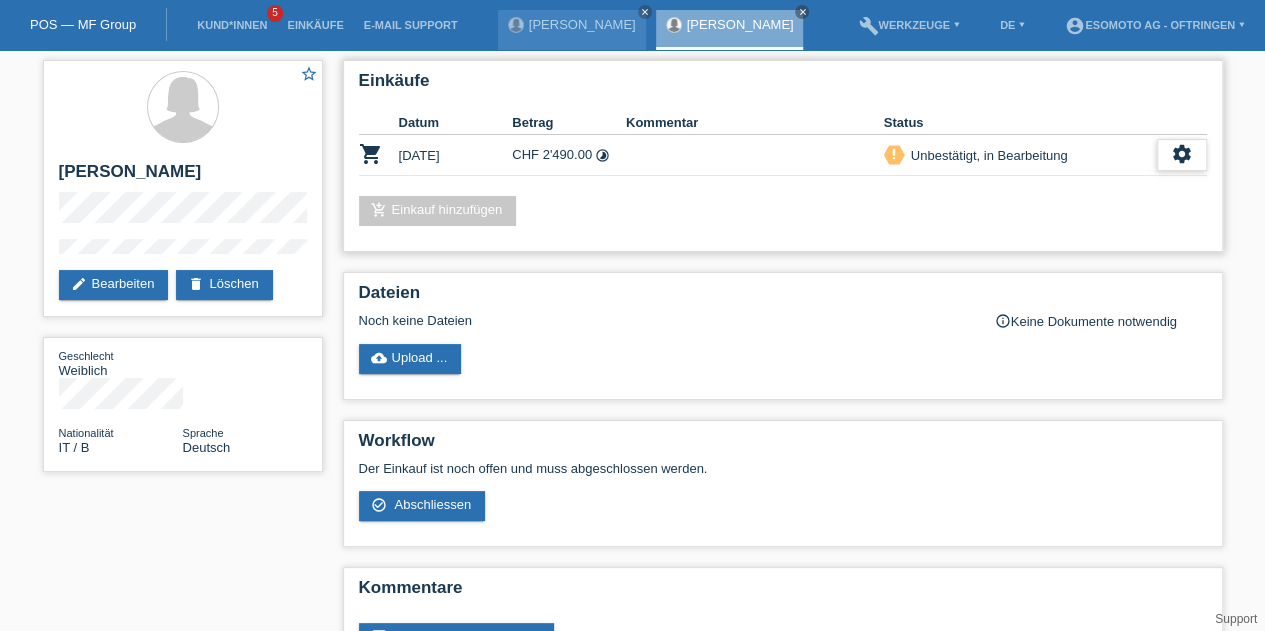 click on "settings" at bounding box center (1182, 154) 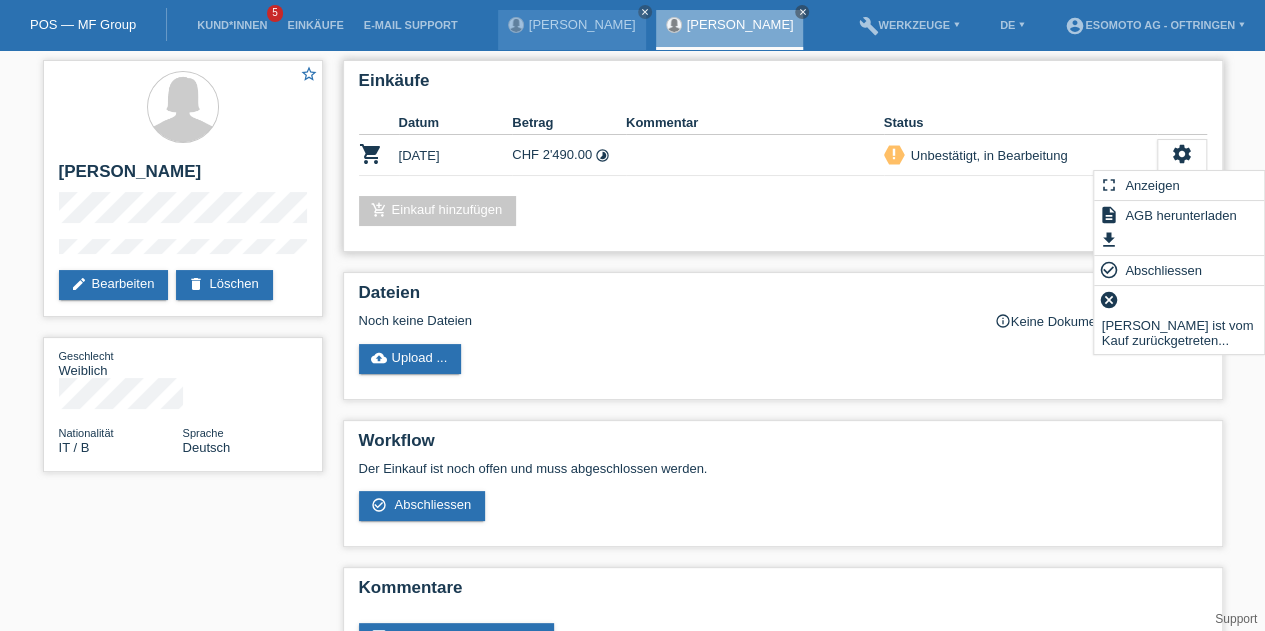 click on "add_shopping_cart  Einkauf hinzufügen" at bounding box center (438, 211) 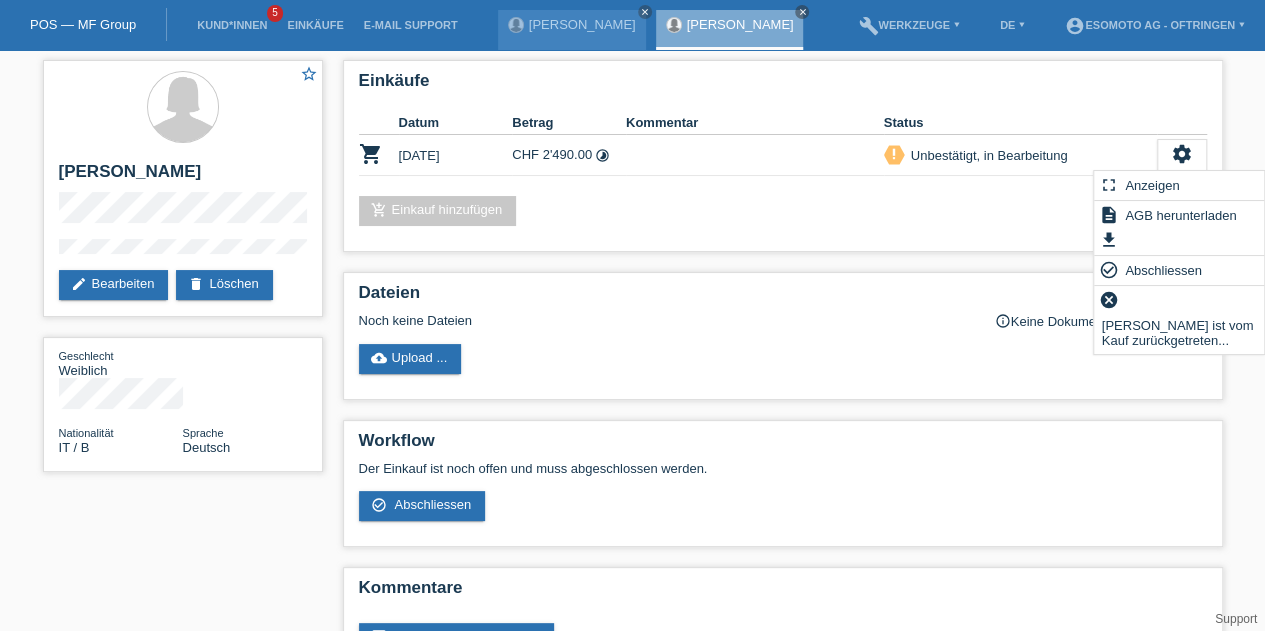 click on "Einkäufe
Datum
Betrag
Kommentar
Status
shopping_cart
[DATE]
CHF 2'490.00                                                                     timelapse" at bounding box center [783, 374] 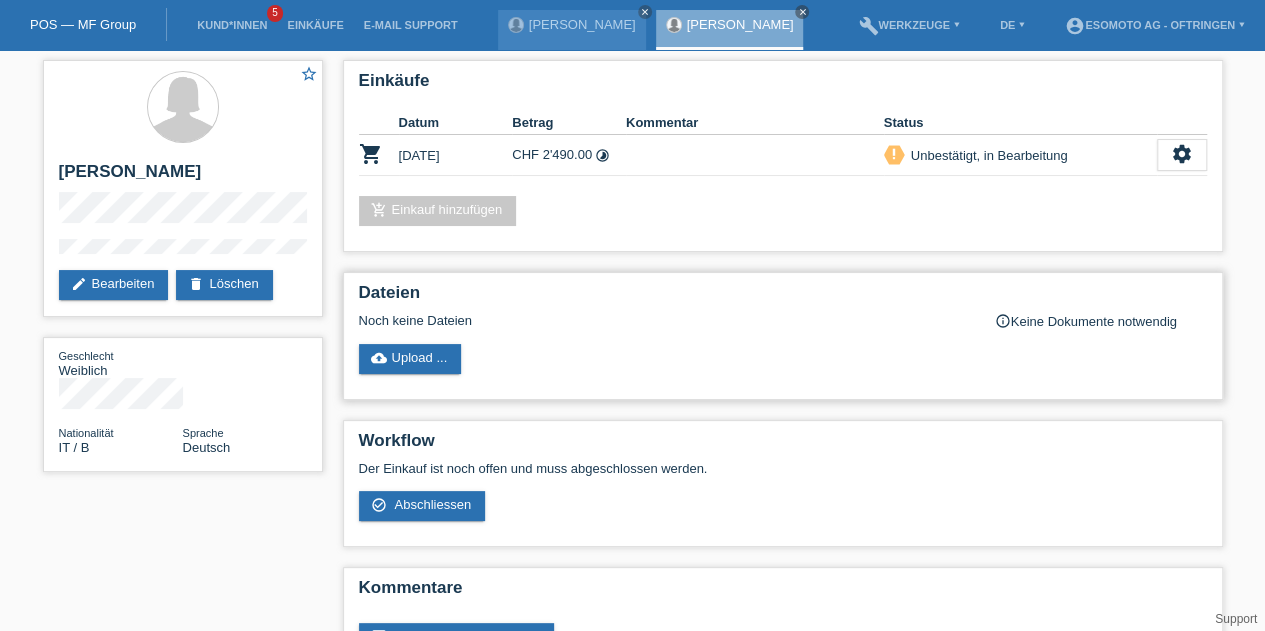 click on "Dateien
Noch keine Dateien
info_outline  Keine Dokumente notwendig
cloud_upload  Upload ..." at bounding box center (783, 336) 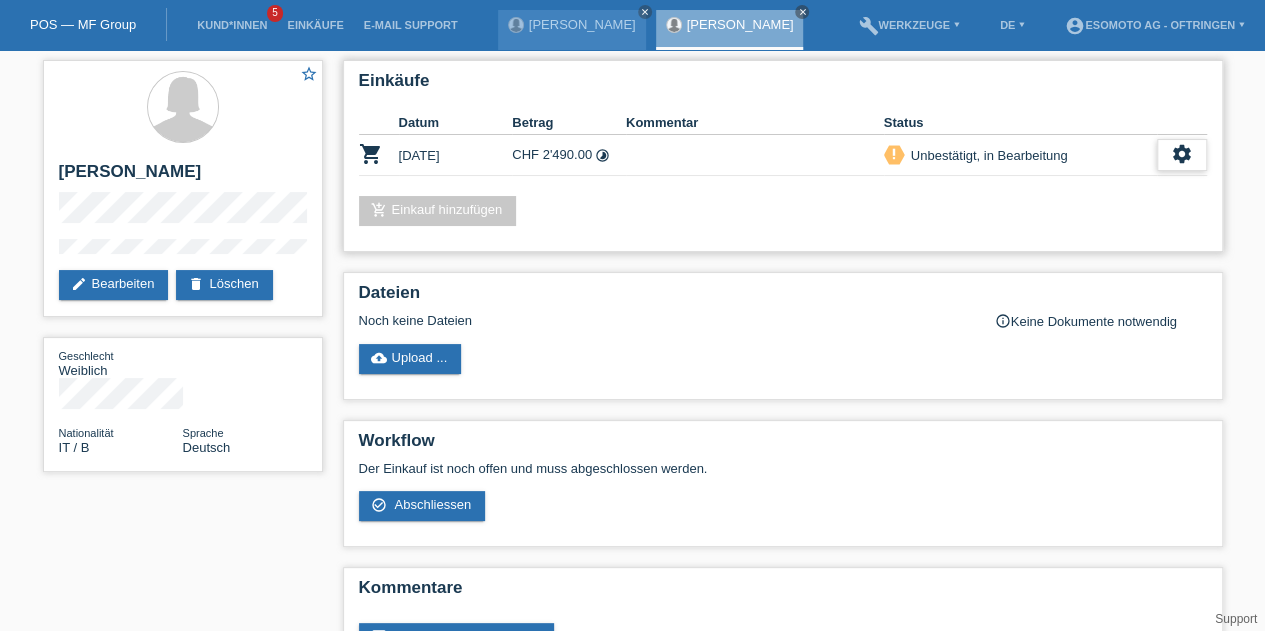 click on "settings" at bounding box center (1182, 155) 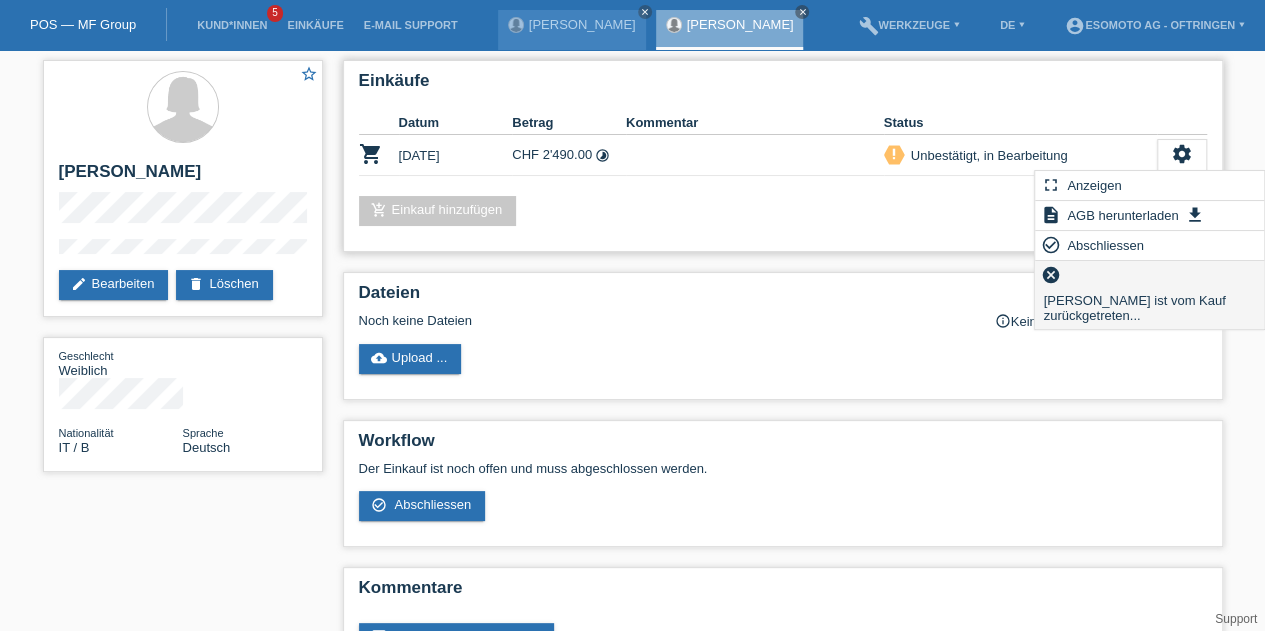 click on "Kundin ist vom Kauf zurückgetreten..." at bounding box center (1149, 307) 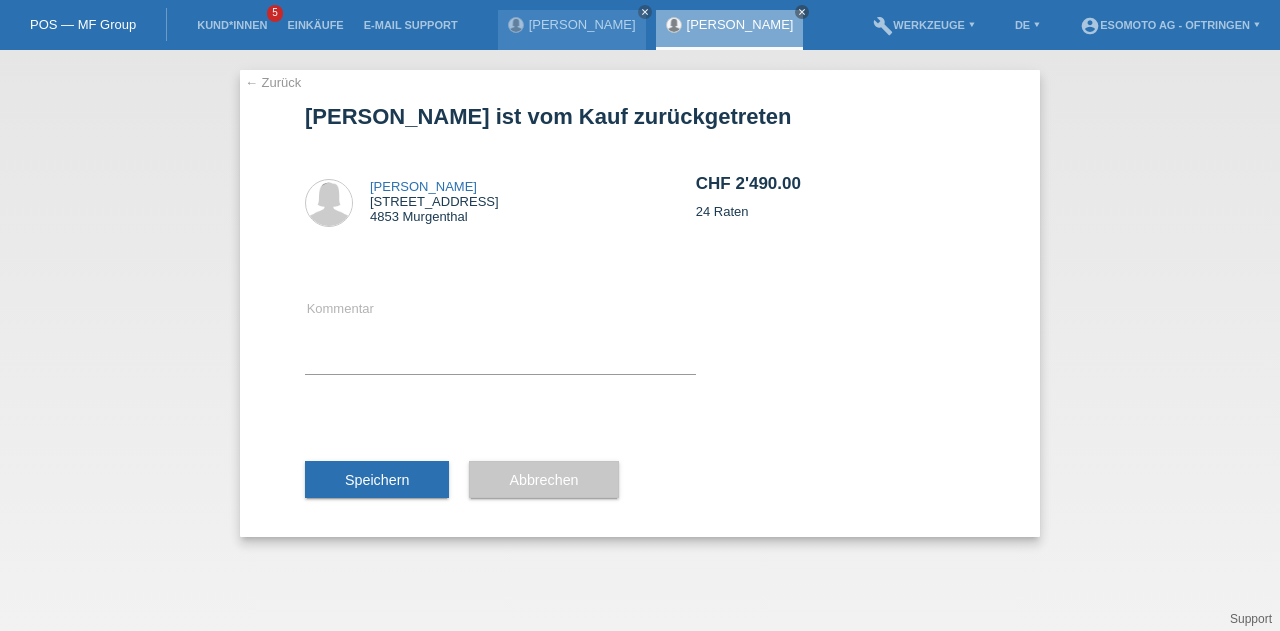 scroll, scrollTop: 0, scrollLeft: 0, axis: both 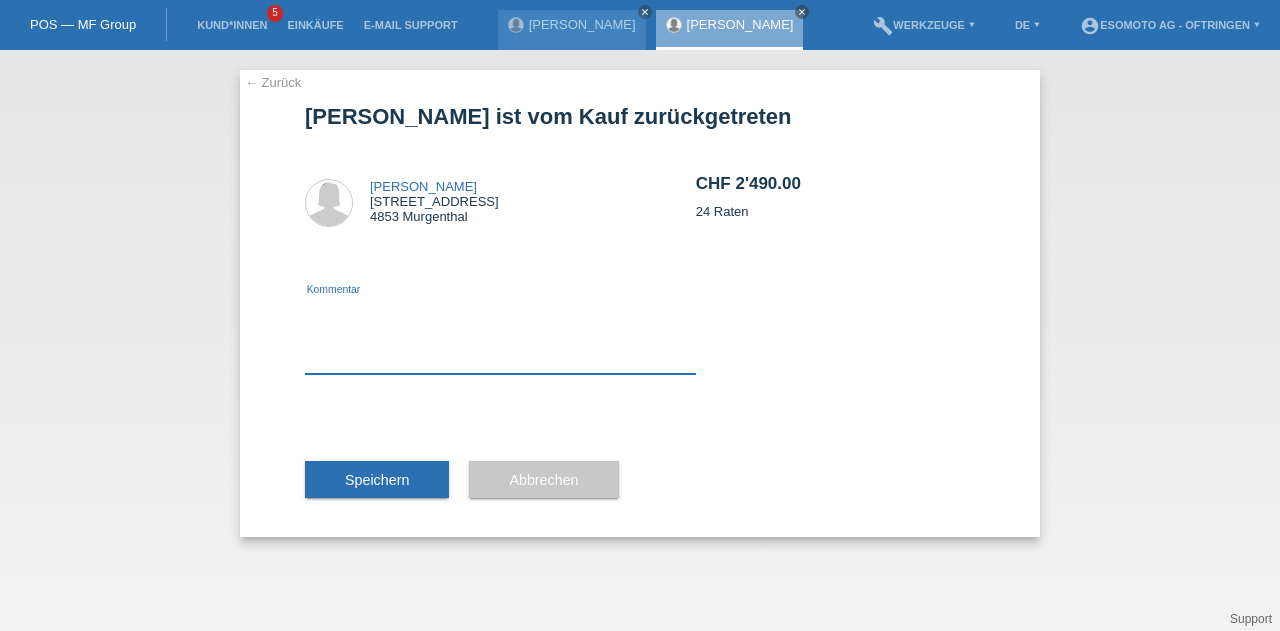 click at bounding box center [500, 335] 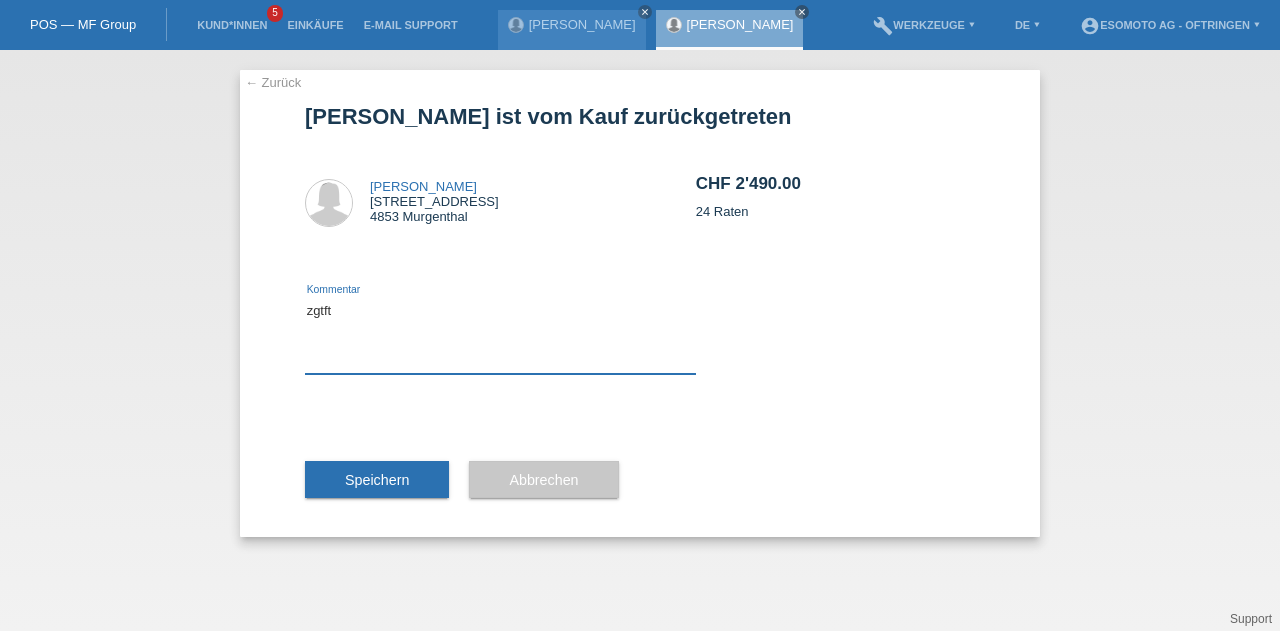 type on "zgtft" 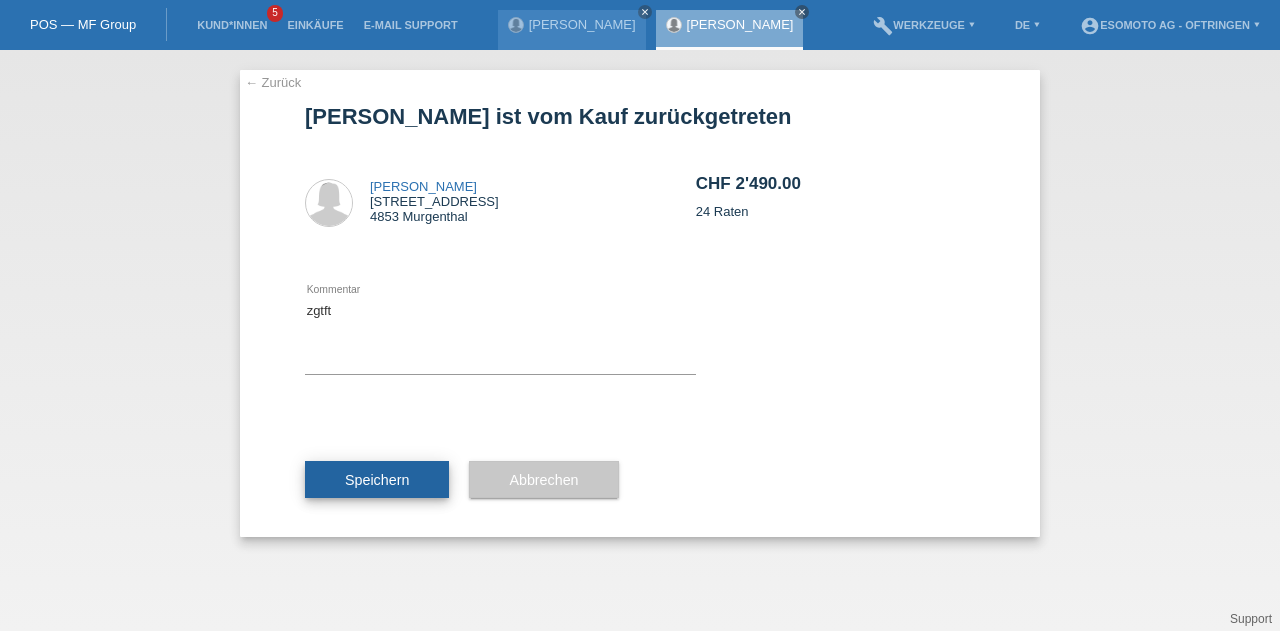 click on "Speichern" at bounding box center (377, 480) 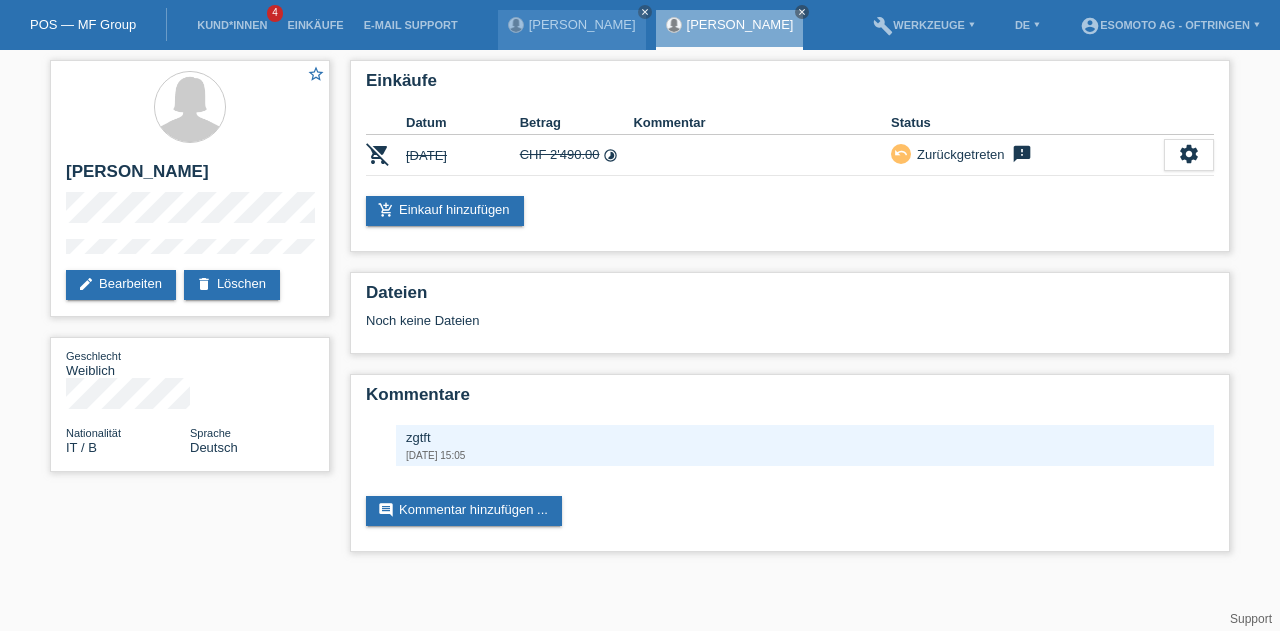 scroll, scrollTop: 0, scrollLeft: 0, axis: both 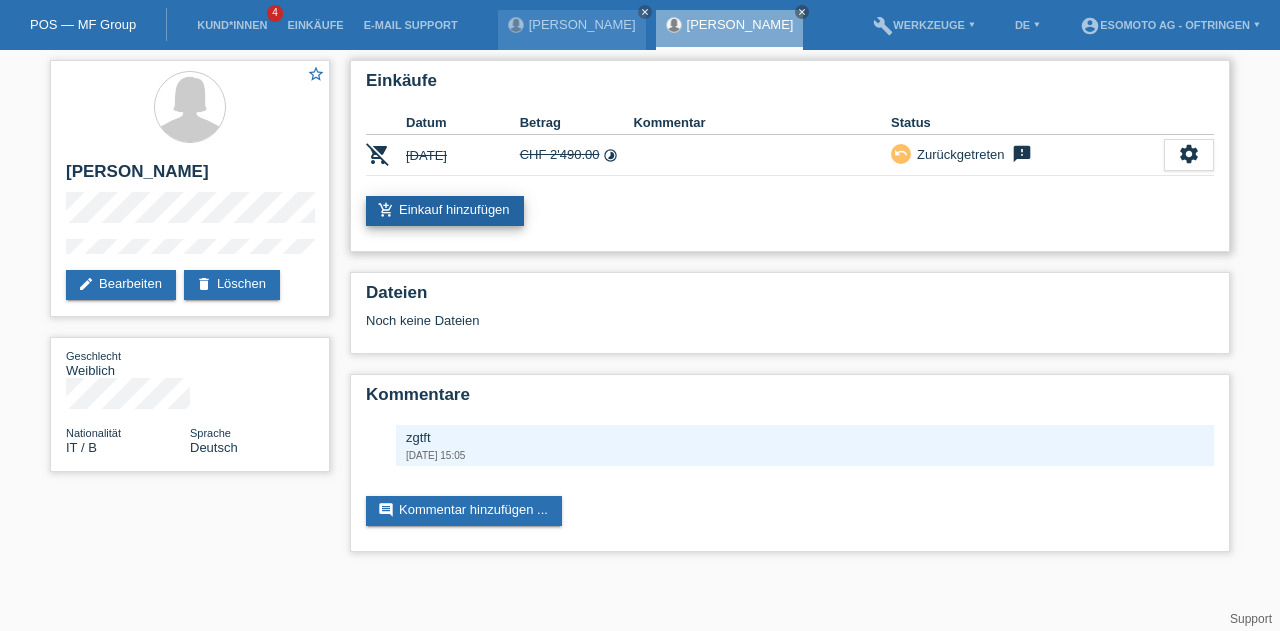 click on "add_shopping_cart  Einkauf hinzufügen" at bounding box center [445, 211] 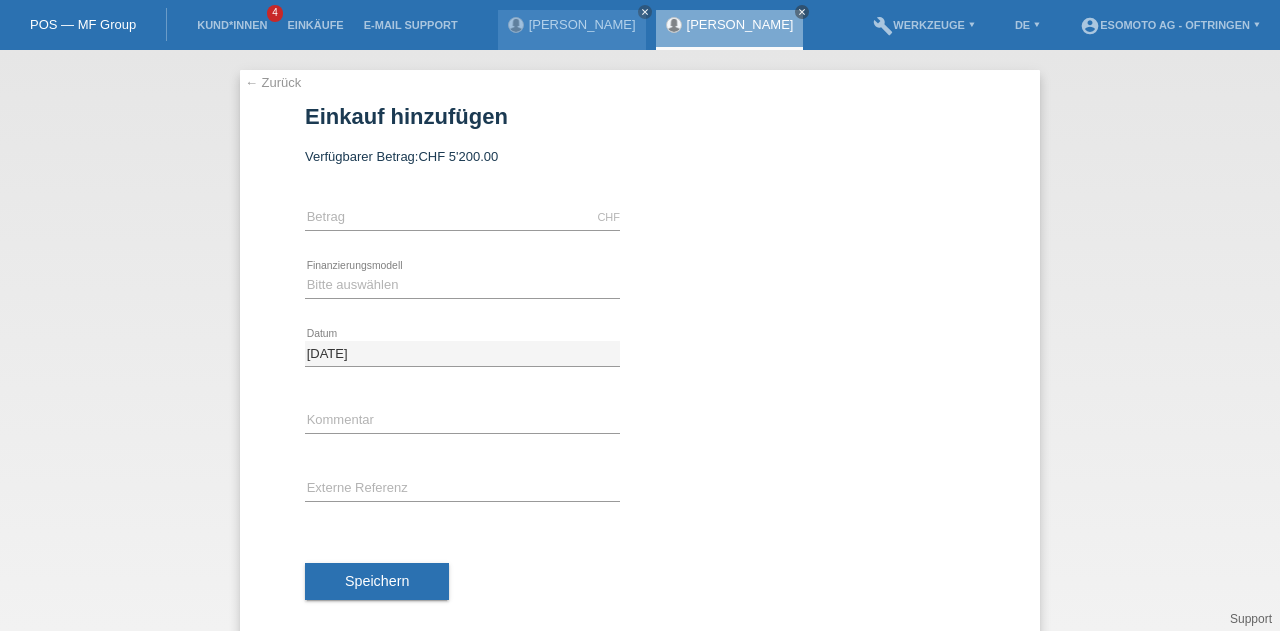 scroll, scrollTop: 0, scrollLeft: 0, axis: both 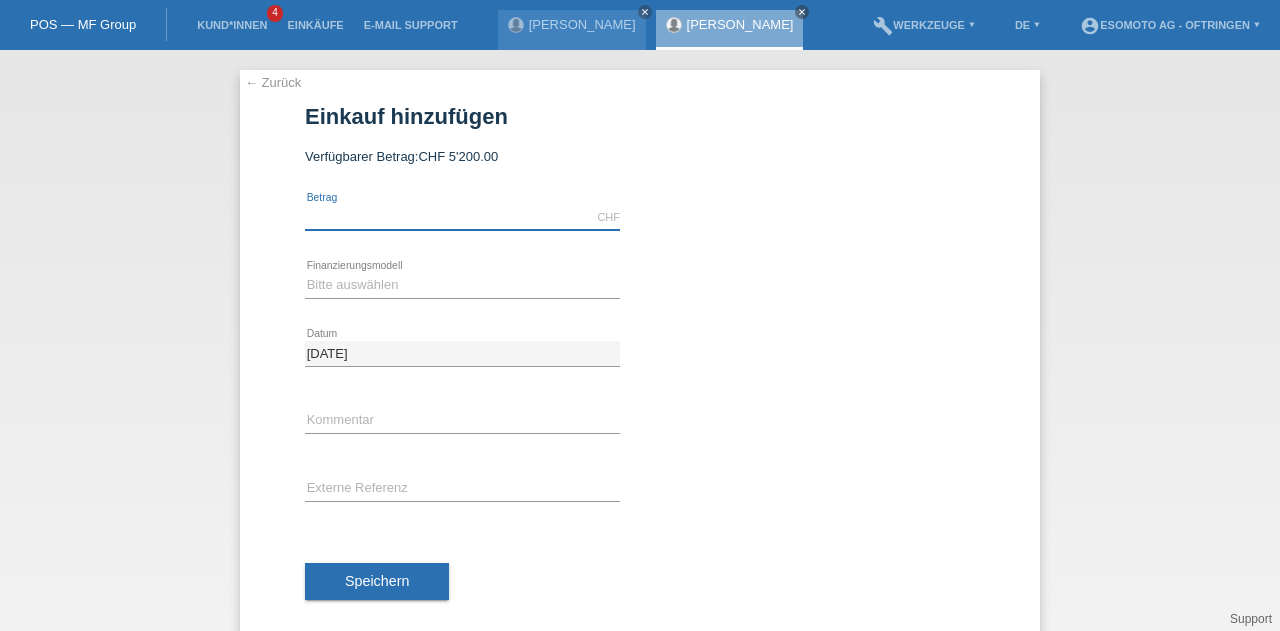 drag, startPoint x: 0, startPoint y: 0, endPoint x: 445, endPoint y: 211, distance: 492.4896 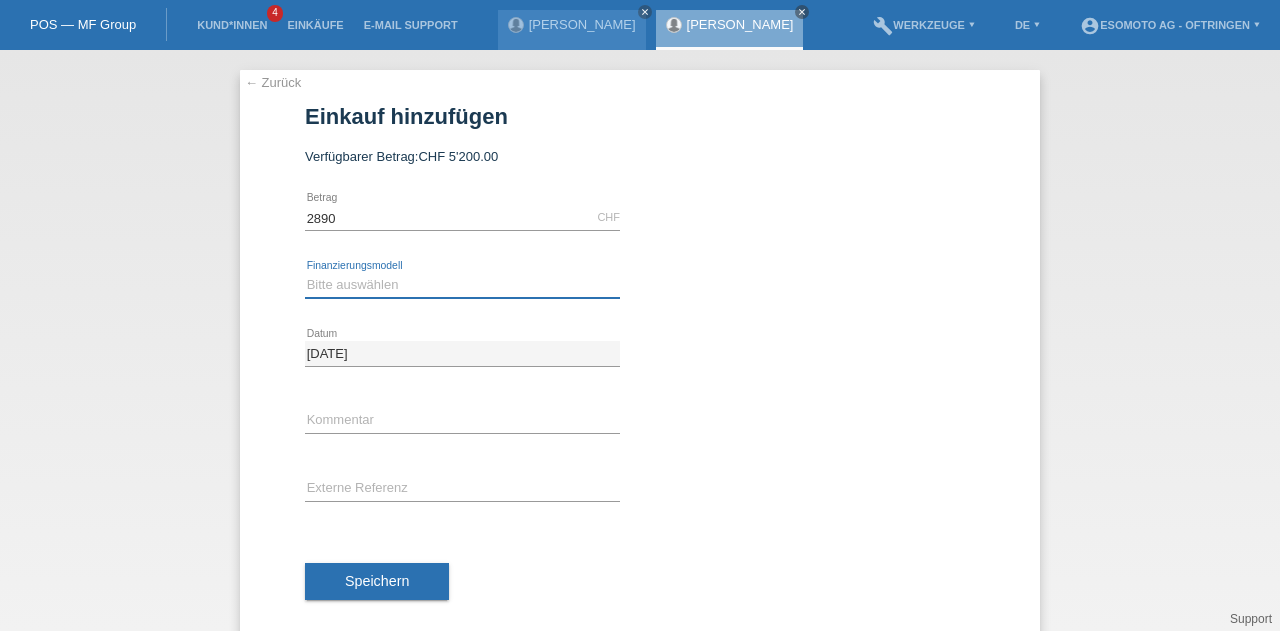 type on "2890.00" 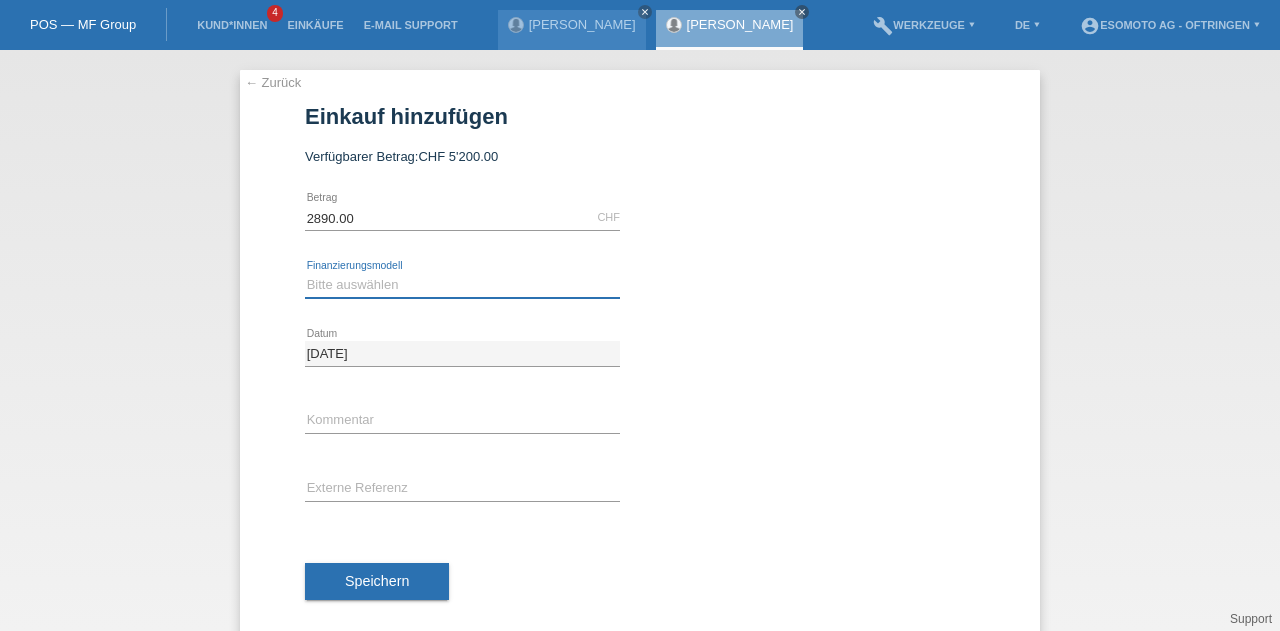 click on "Bitte auswählen
Fixe Raten
Kauf auf Rechnung mit Teilzahlungsoption" at bounding box center (462, 285) 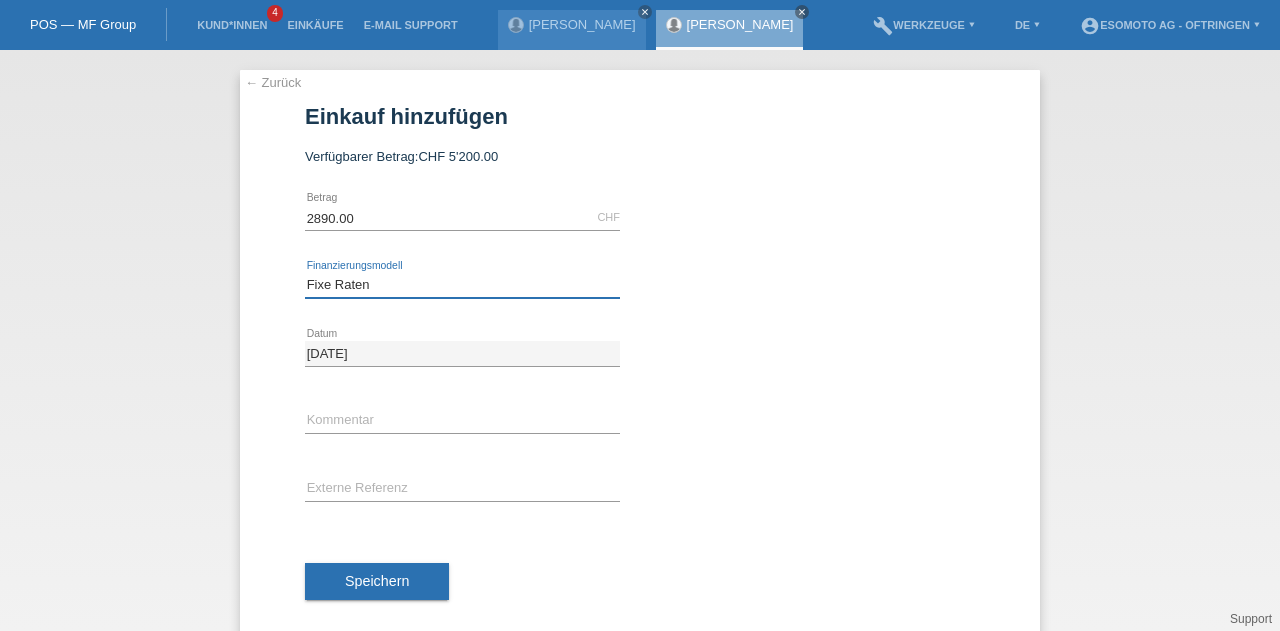 click on "Bitte auswählen
Fixe Raten
Kauf auf Rechnung mit Teilzahlungsoption" at bounding box center (462, 285) 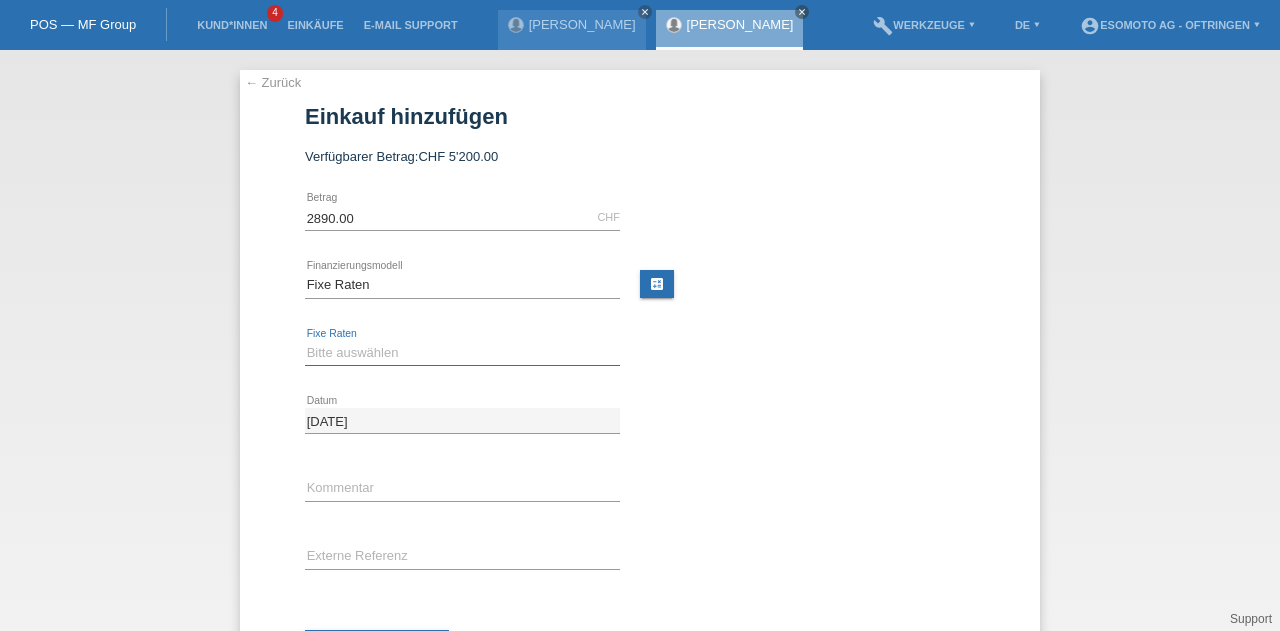 click on "Bitte auswählen
12 Raten
24 Raten
36 Raten
48 Raten" at bounding box center [462, 353] 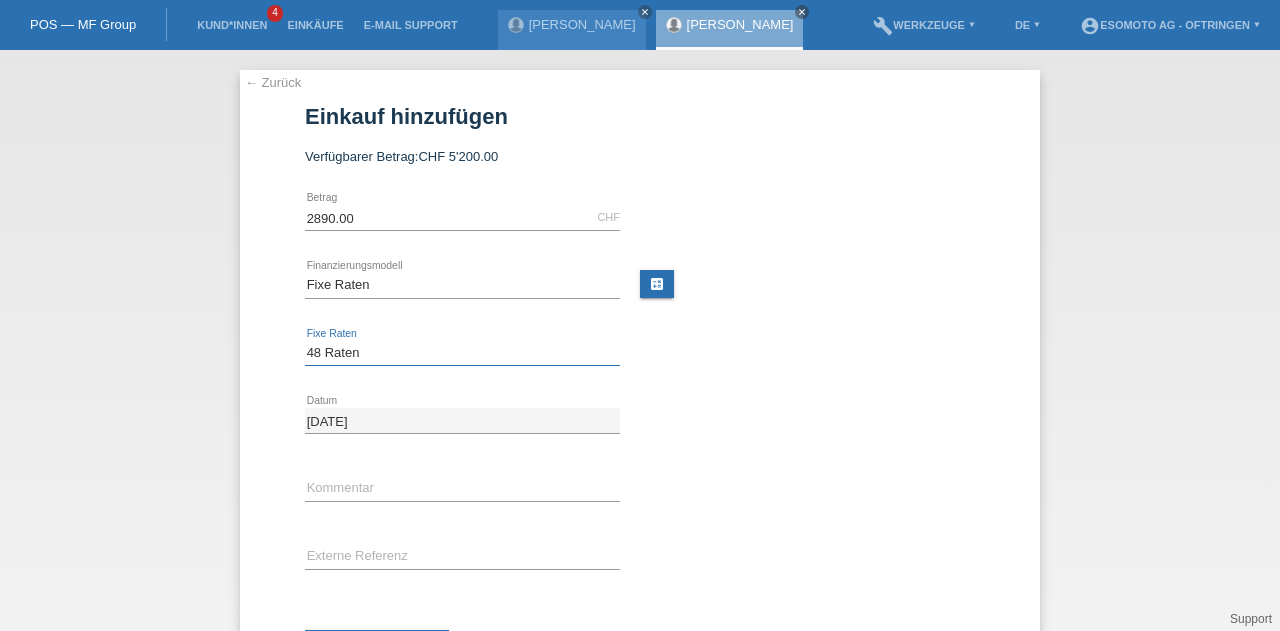scroll, scrollTop: 94, scrollLeft: 0, axis: vertical 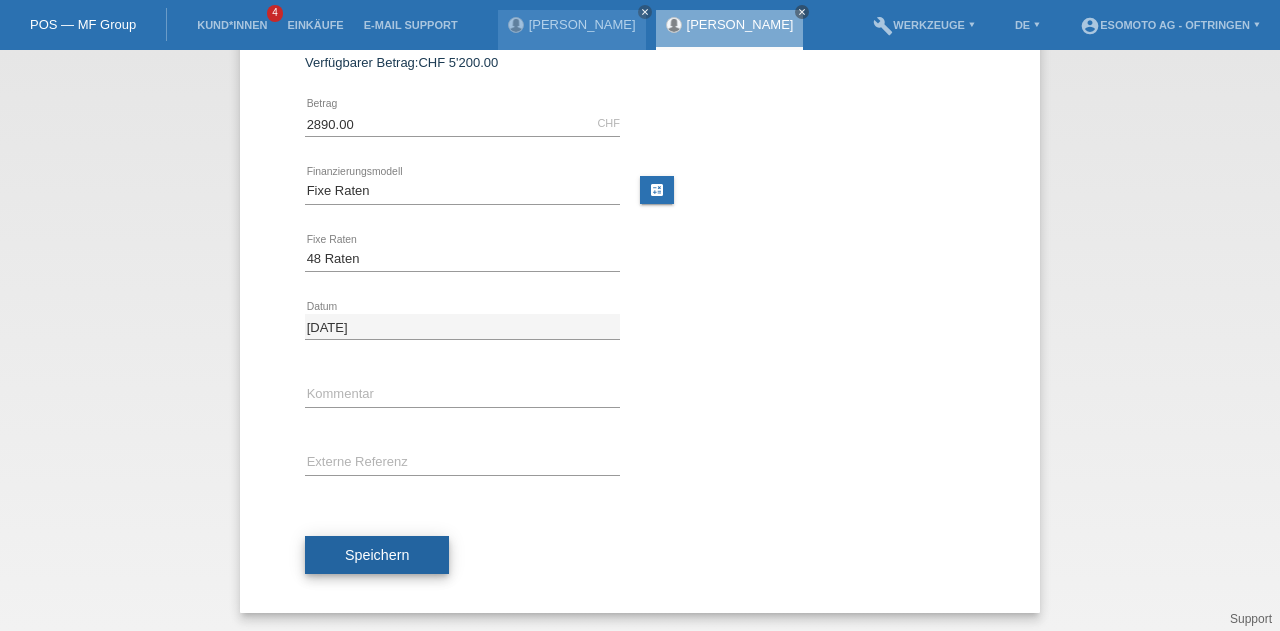 click on "Speichern" at bounding box center (377, 555) 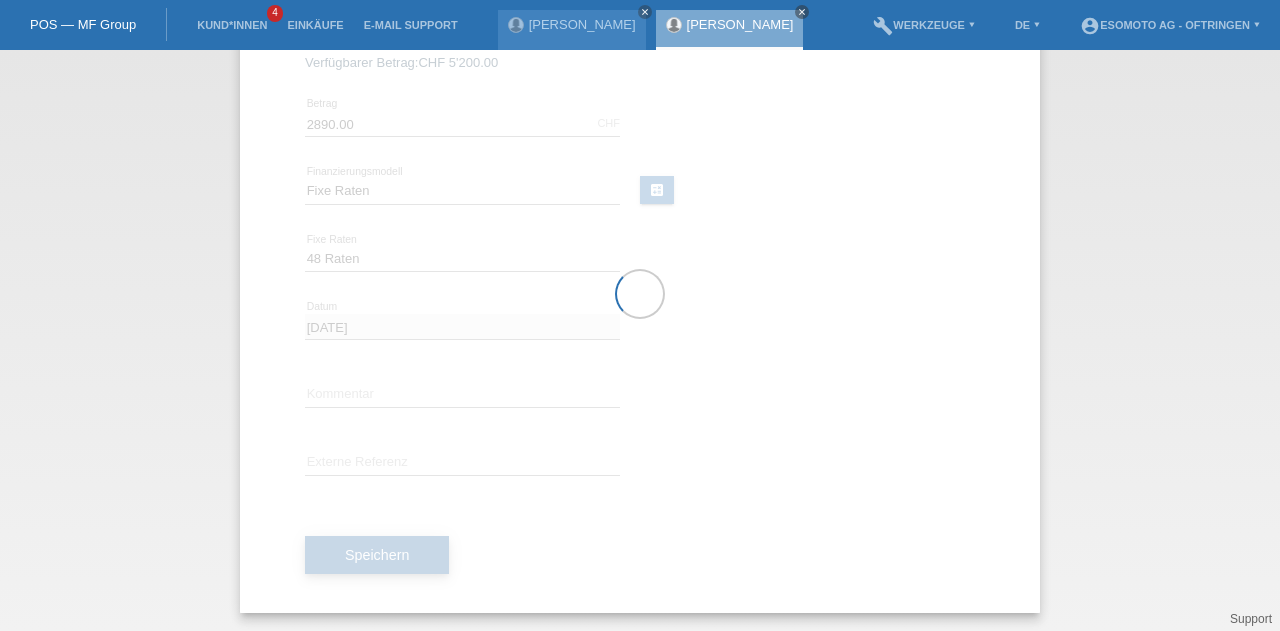 scroll, scrollTop: 0, scrollLeft: 0, axis: both 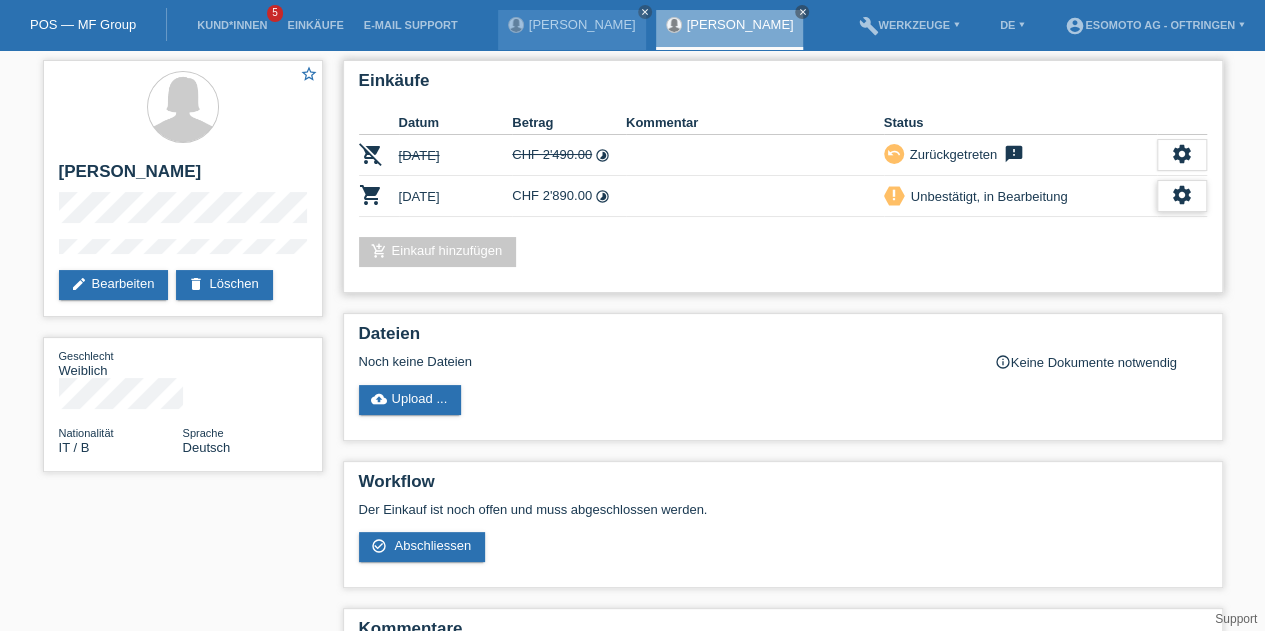 click on "settings" at bounding box center [1182, 196] 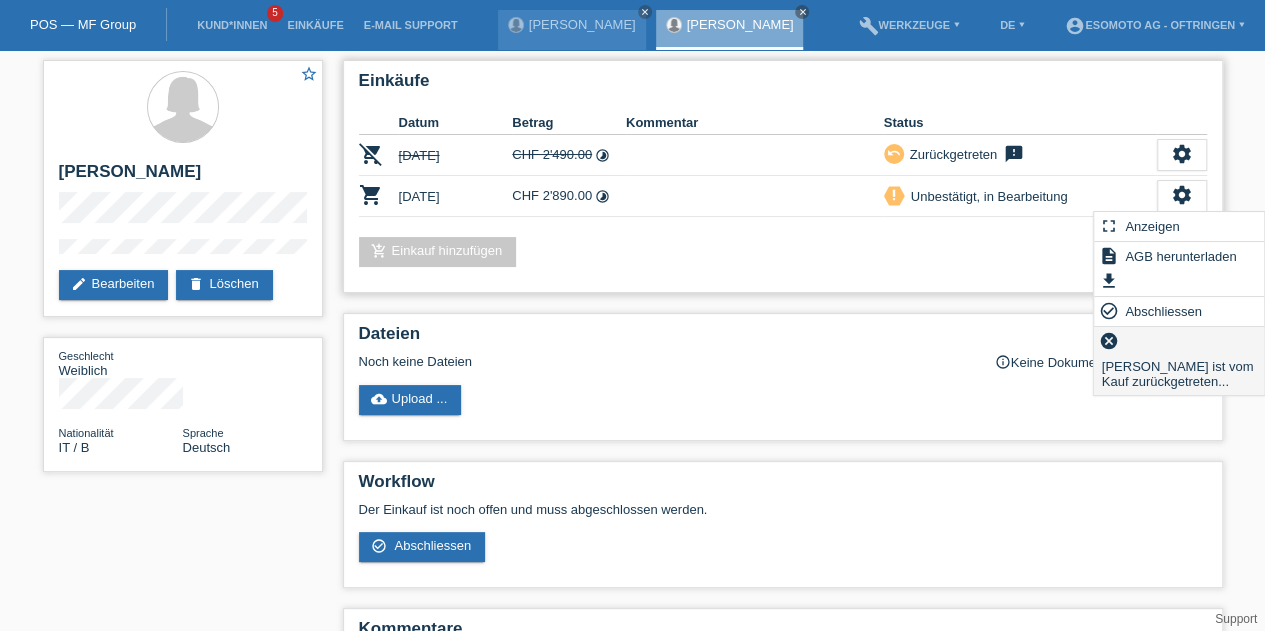 click on "[PERSON_NAME] ist vom Kauf zurückgetreten..." at bounding box center (1179, 373) 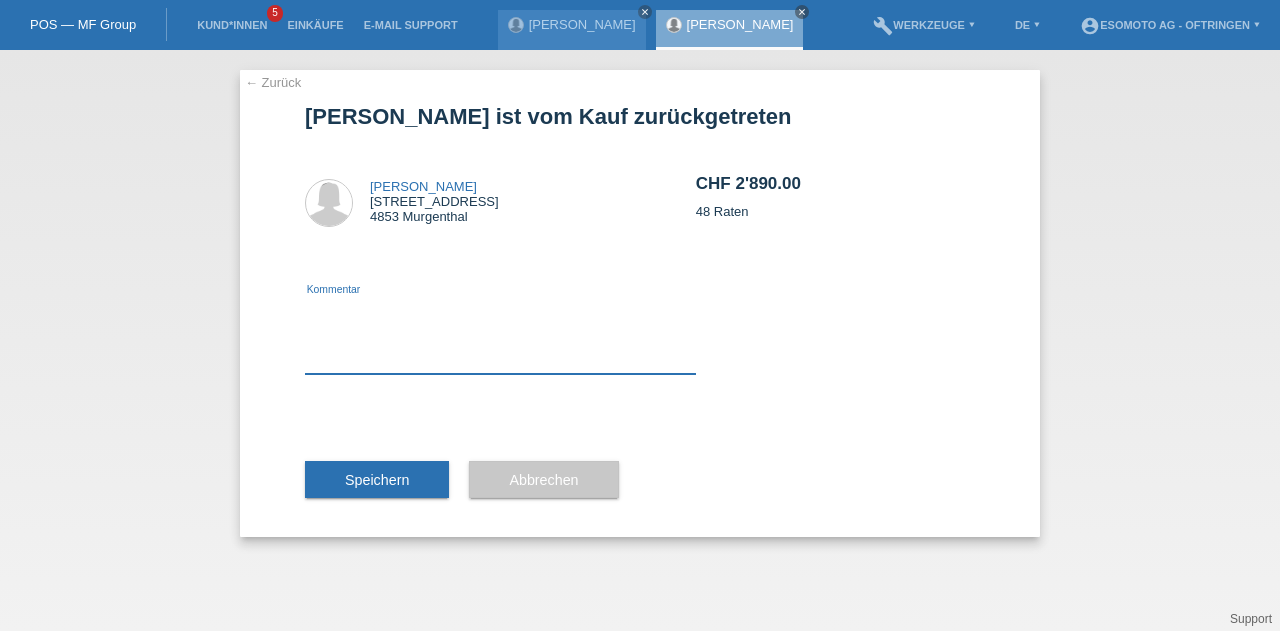 scroll, scrollTop: 0, scrollLeft: 0, axis: both 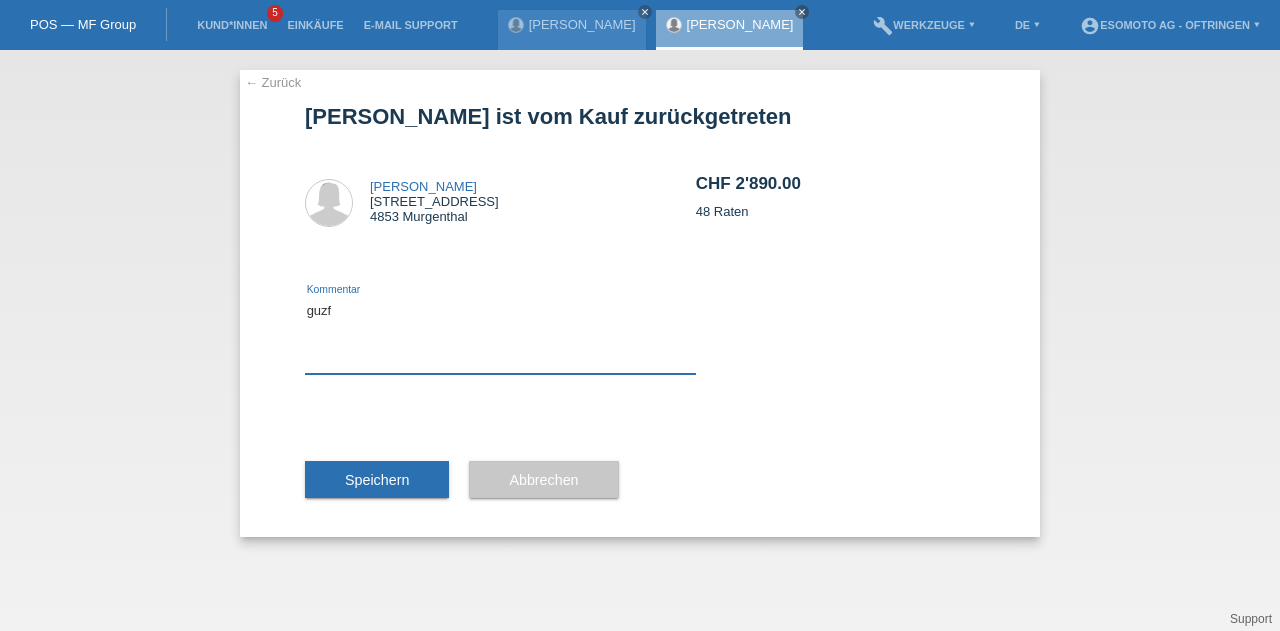 type on "guzf" 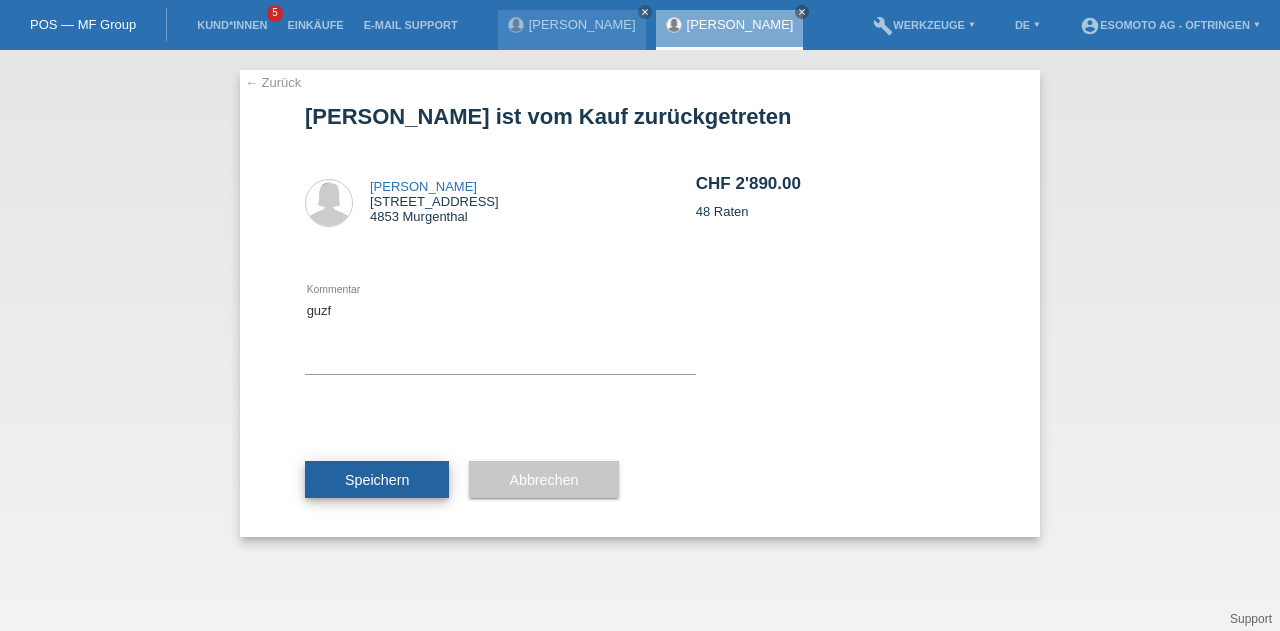 click on "Speichern" at bounding box center (377, 480) 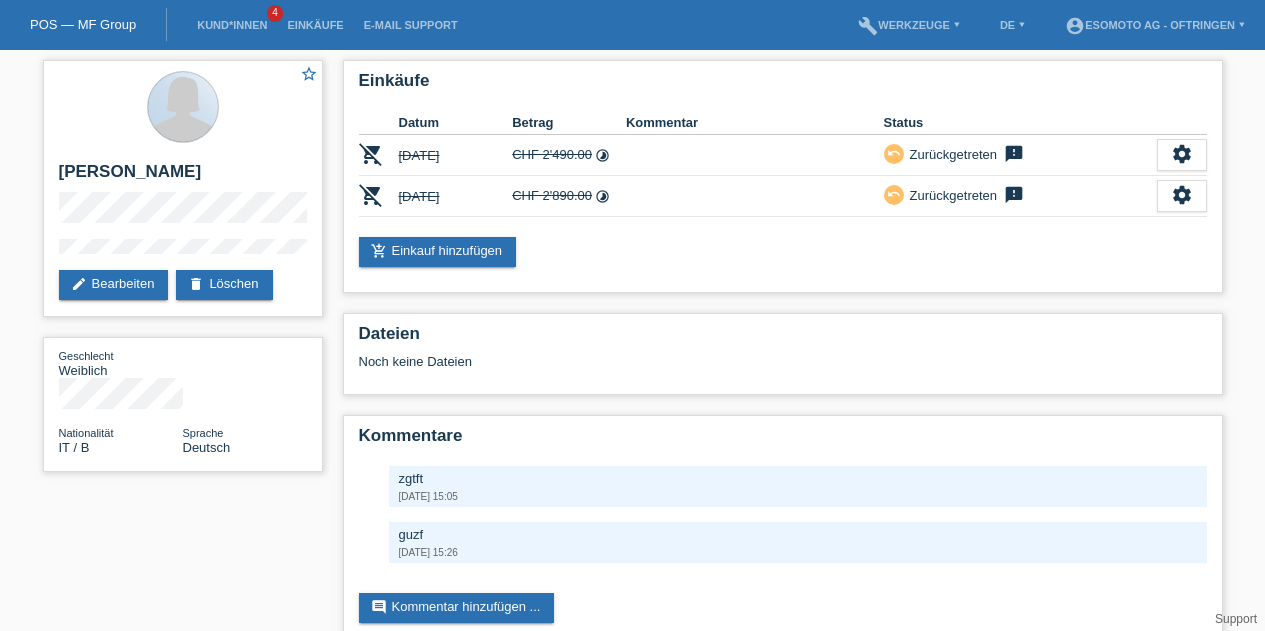 scroll, scrollTop: 0, scrollLeft: 0, axis: both 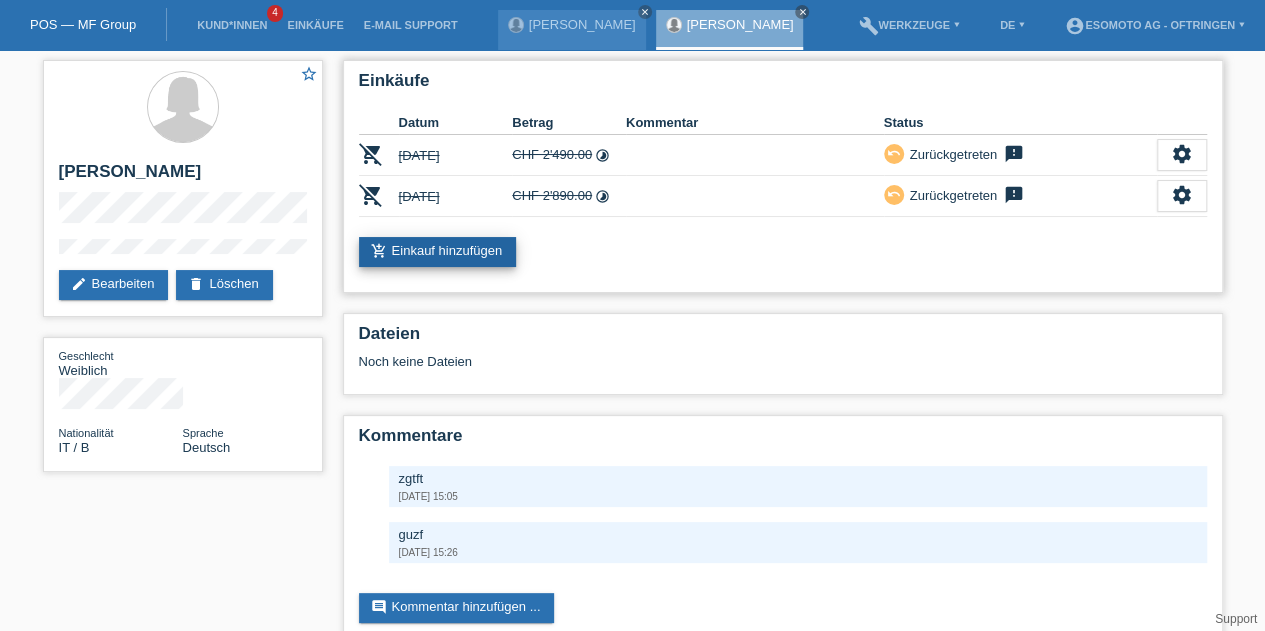 click on "add_shopping_cart  Einkauf hinzufügen" at bounding box center [438, 252] 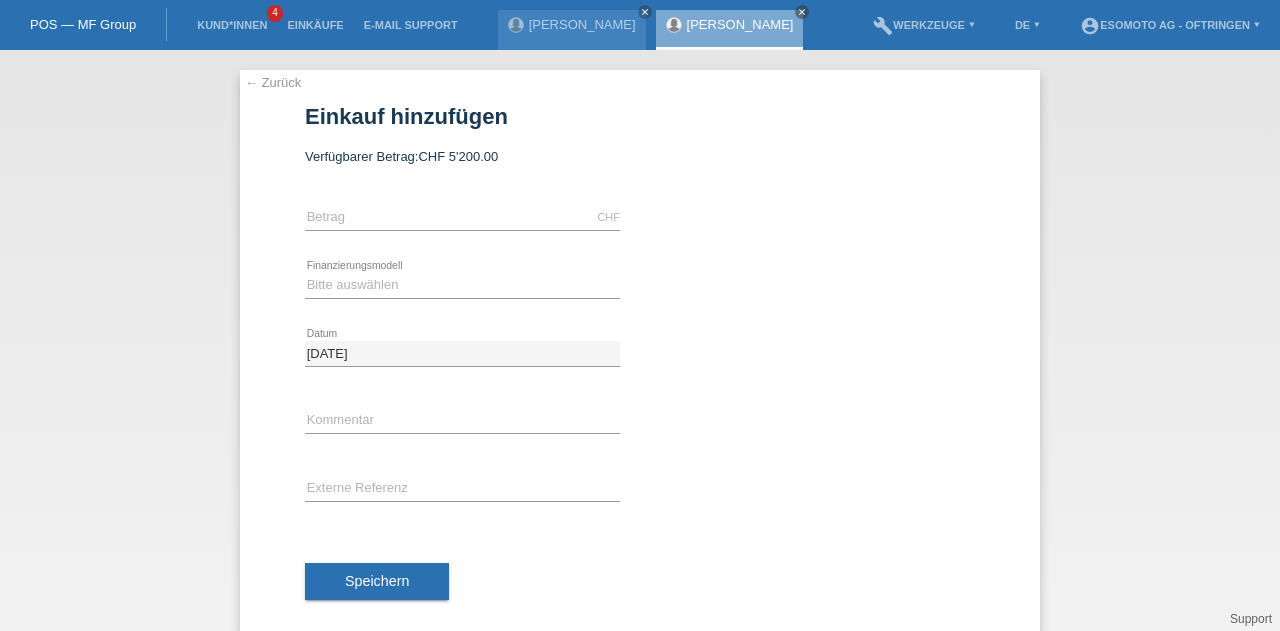 scroll, scrollTop: 0, scrollLeft: 0, axis: both 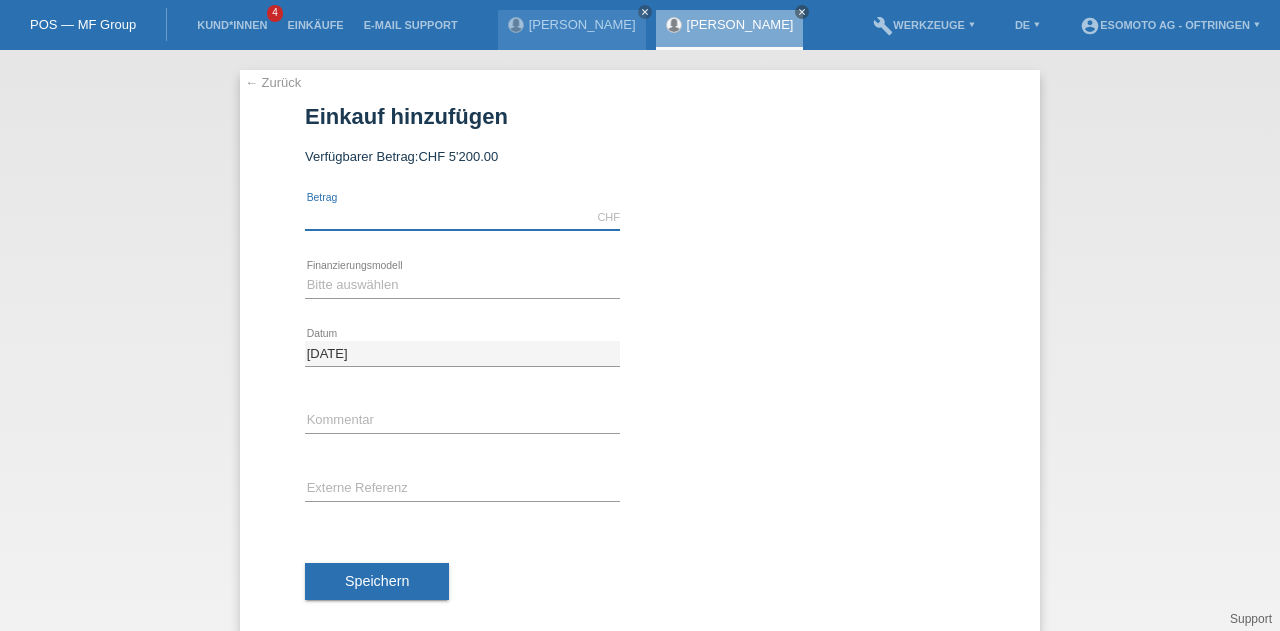 click at bounding box center (462, 217) 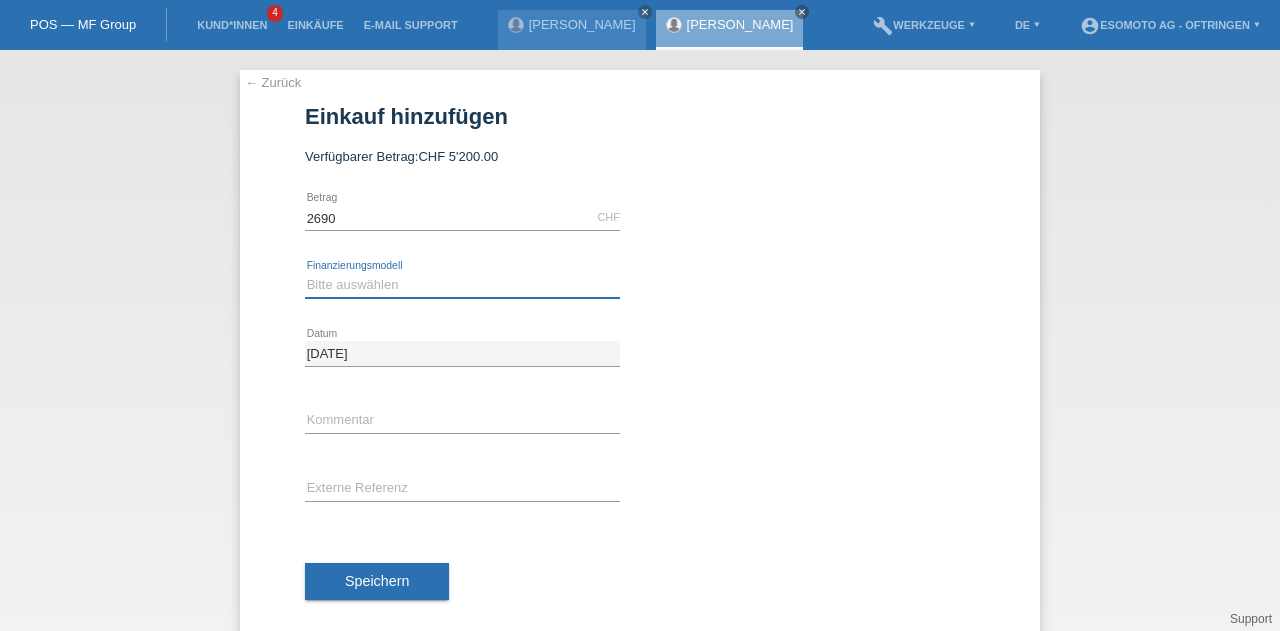 type on "2690.00" 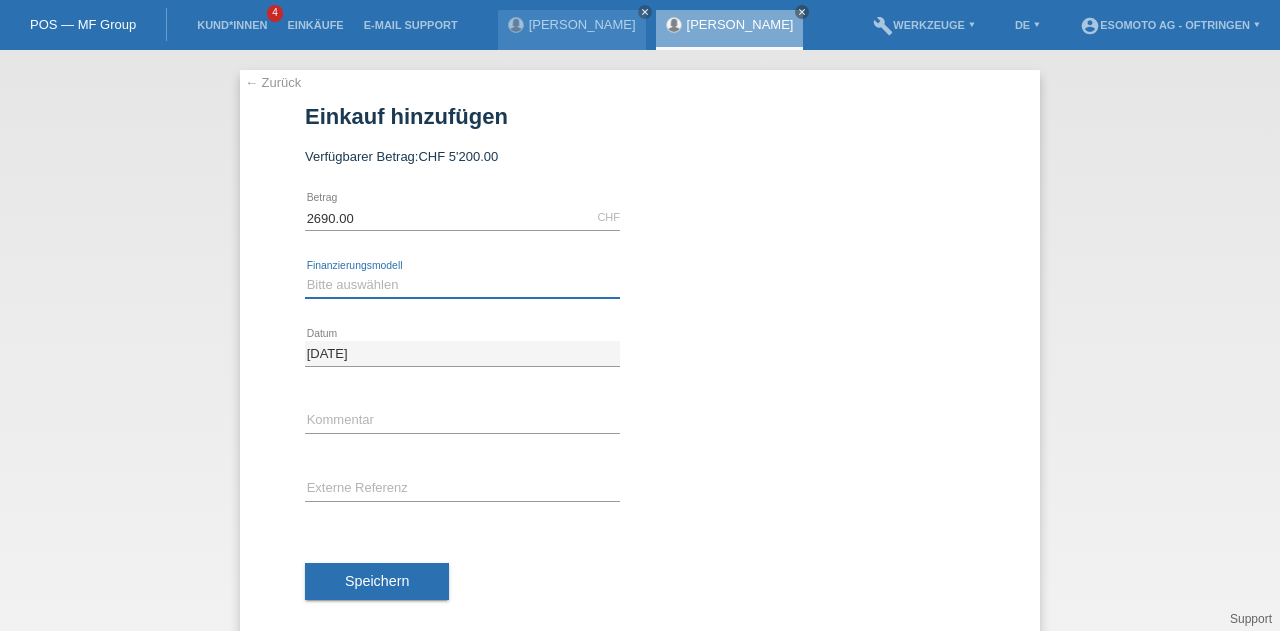 click on "Bitte auswählen
Fixe Raten
Kauf auf Rechnung mit Teilzahlungsoption" at bounding box center [462, 285] 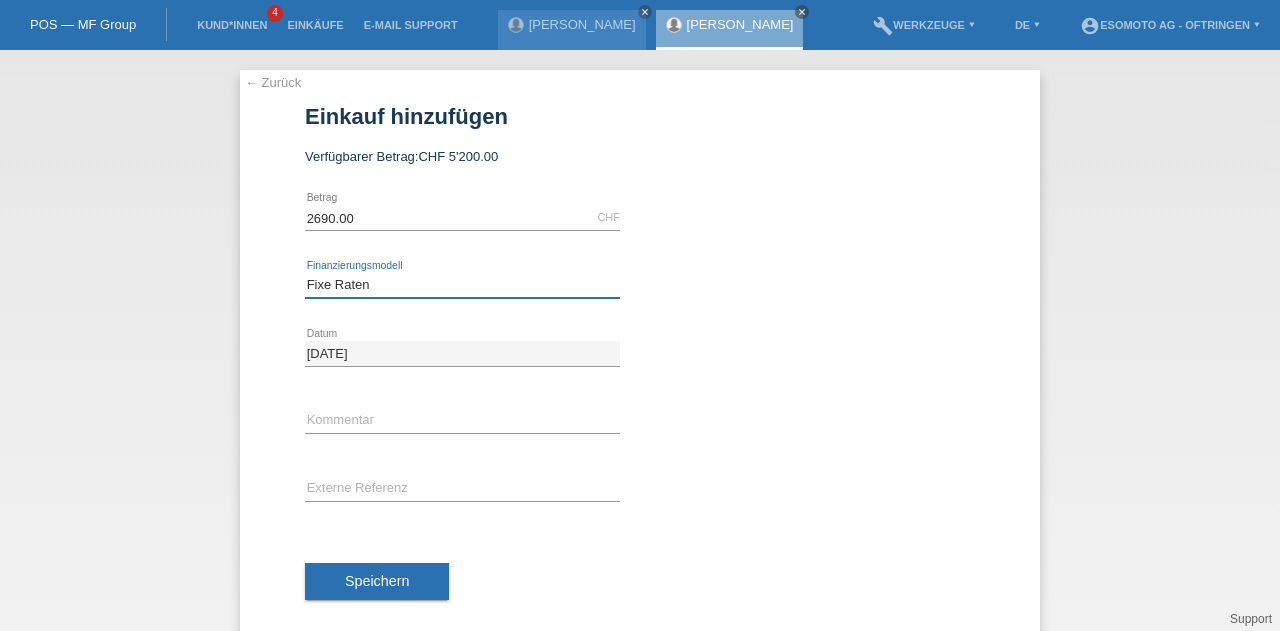 click on "Bitte auswählen
Fixe Raten
Kauf auf Rechnung mit Teilzahlungsoption" at bounding box center [462, 285] 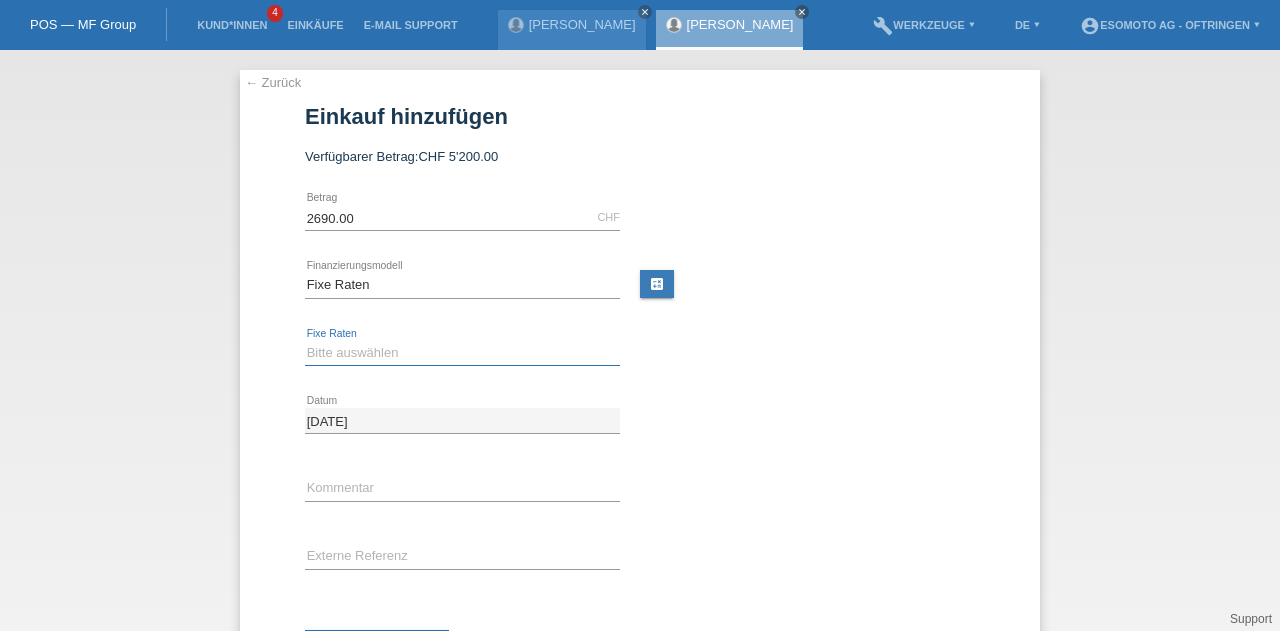 click on "Bitte auswählen
12 Raten
24 Raten
36 Raten
48 Raten" at bounding box center (462, 353) 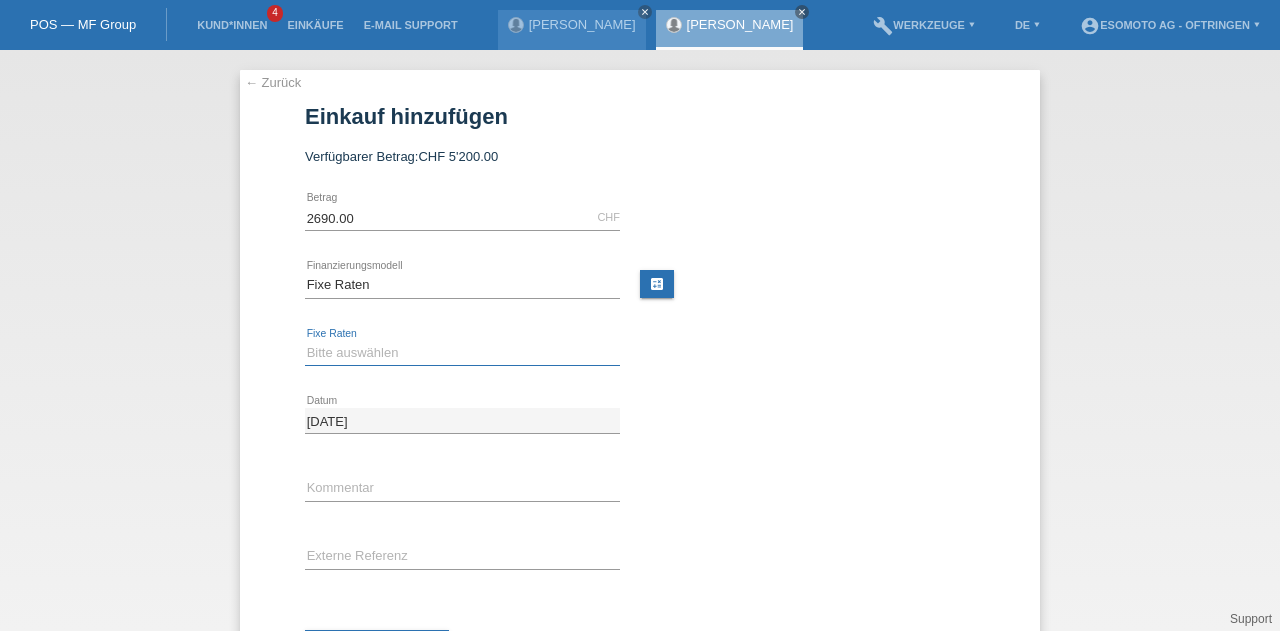 select on "139" 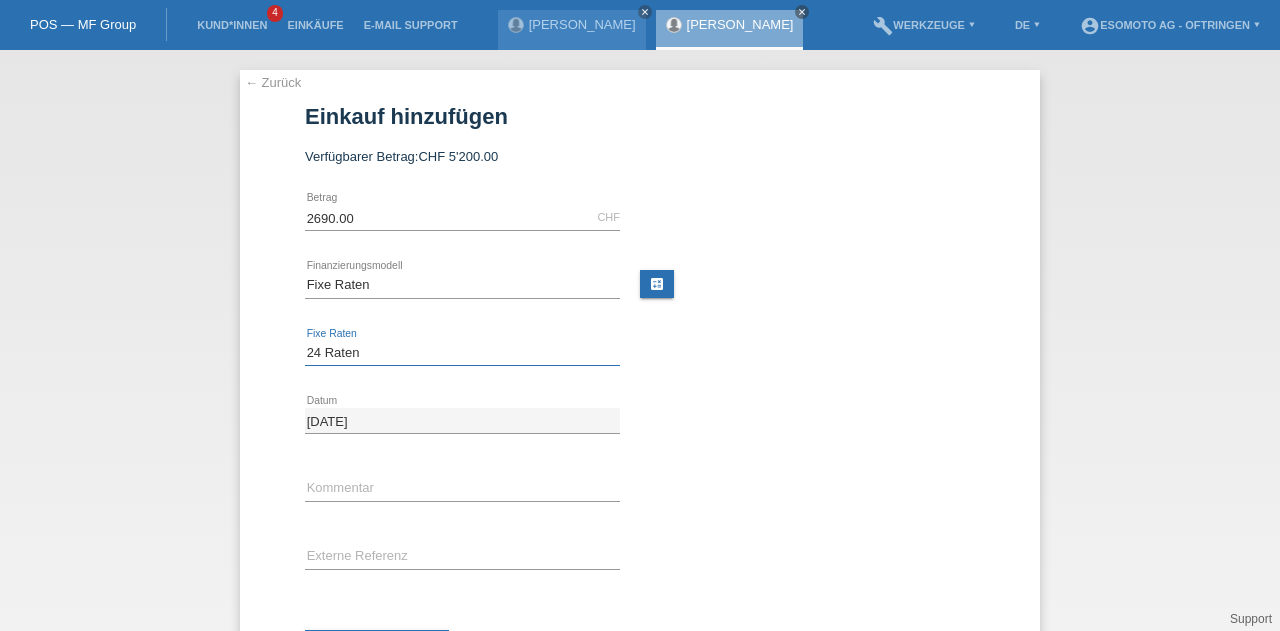 scroll, scrollTop: 94, scrollLeft: 0, axis: vertical 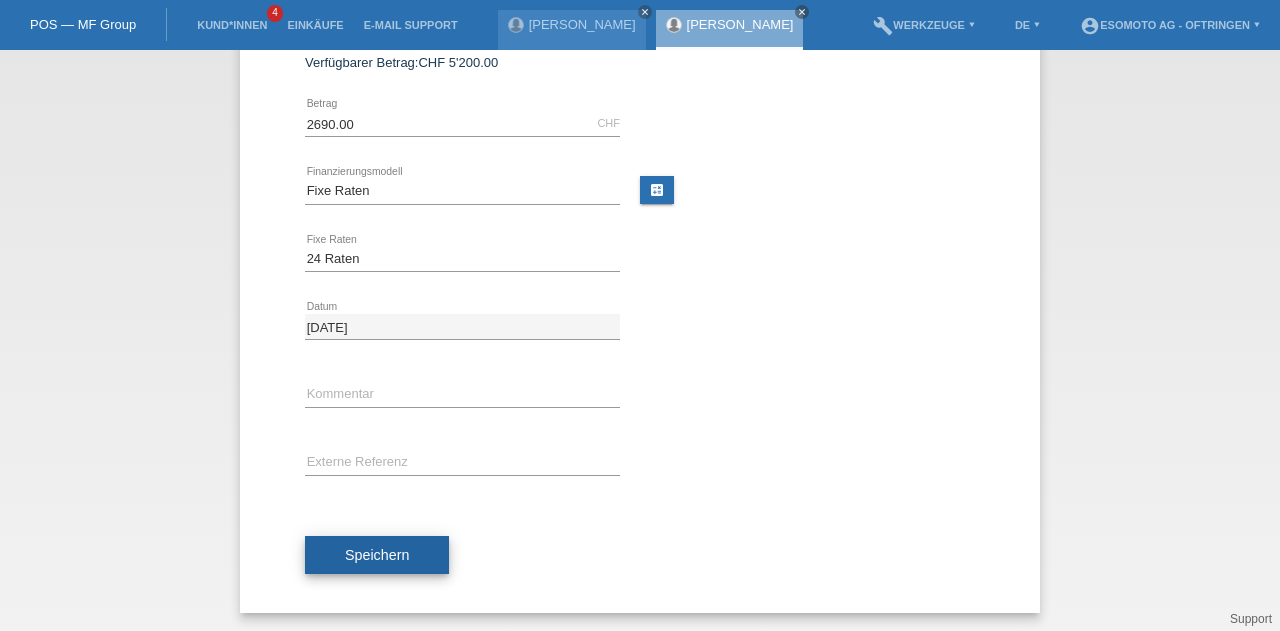 click on "Speichern" at bounding box center [377, 555] 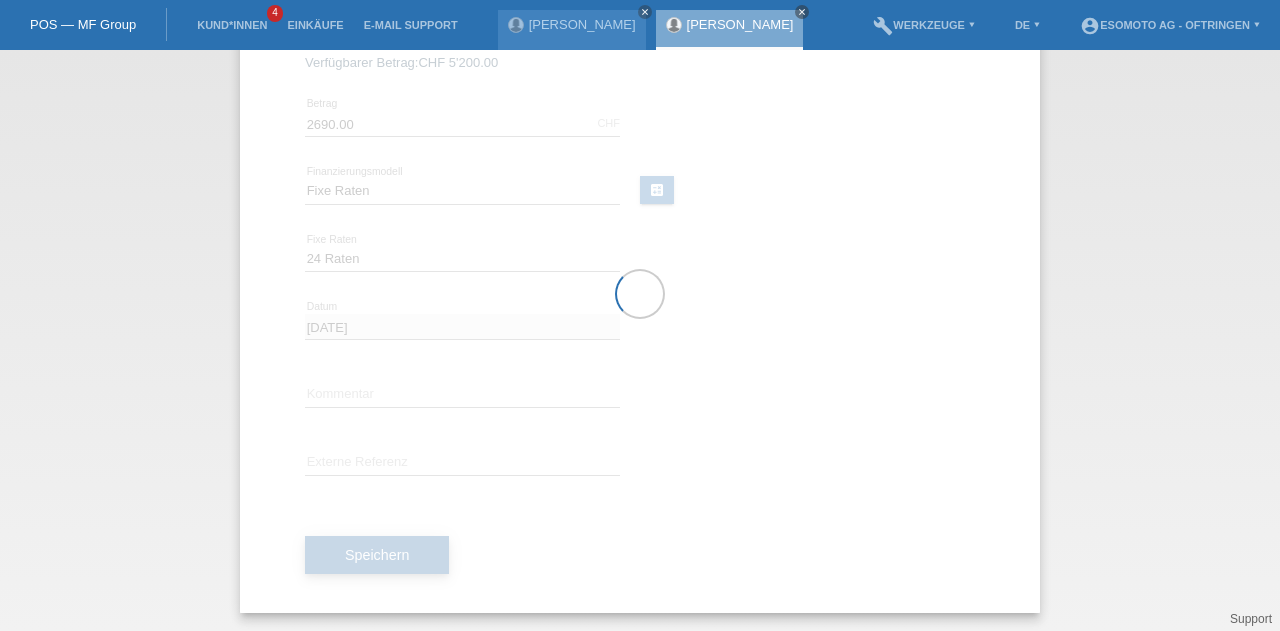 scroll, scrollTop: 0, scrollLeft: 0, axis: both 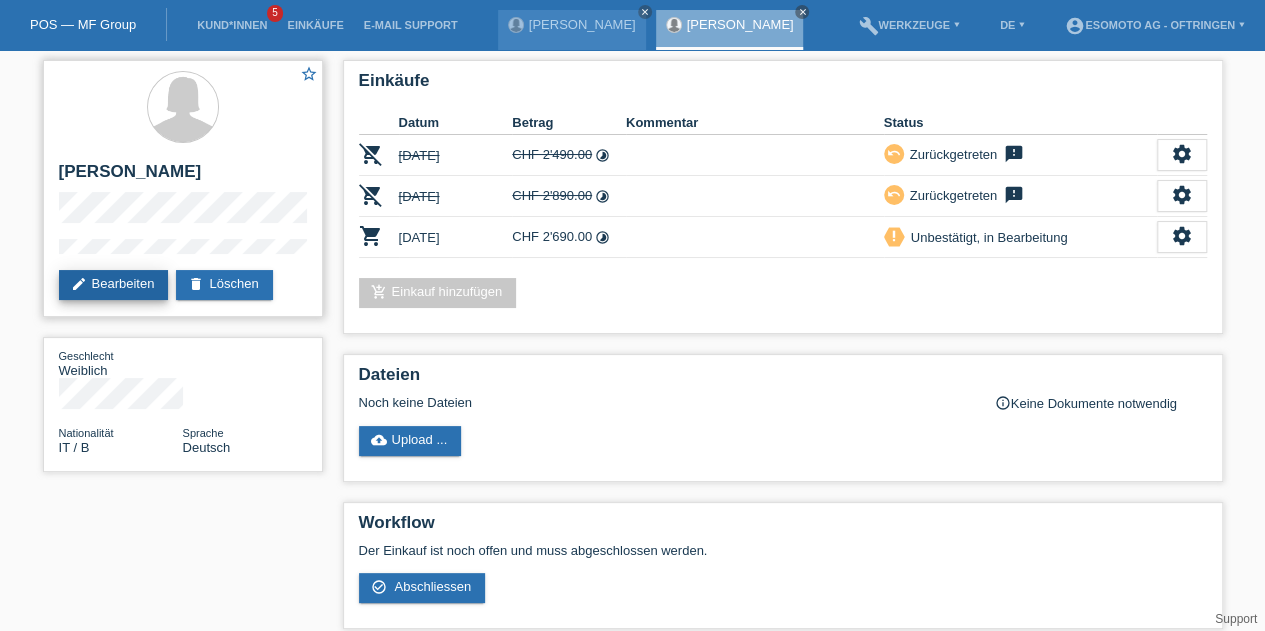 click on "edit  Bearbeiten" at bounding box center [114, 285] 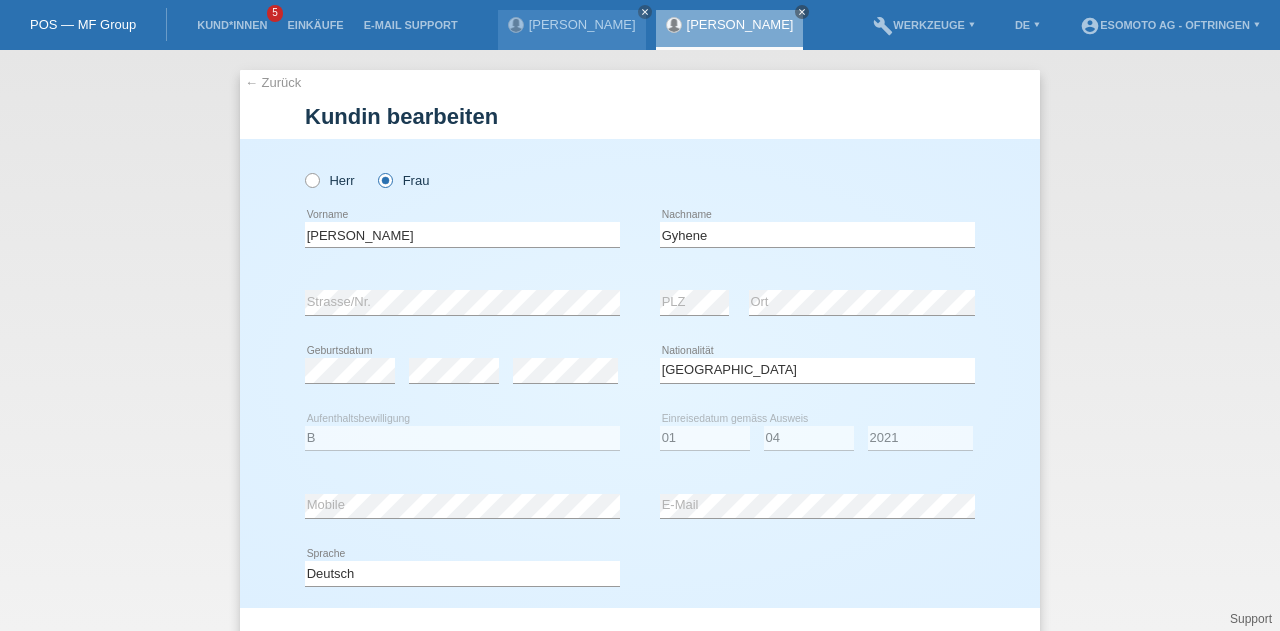 select on "IT" 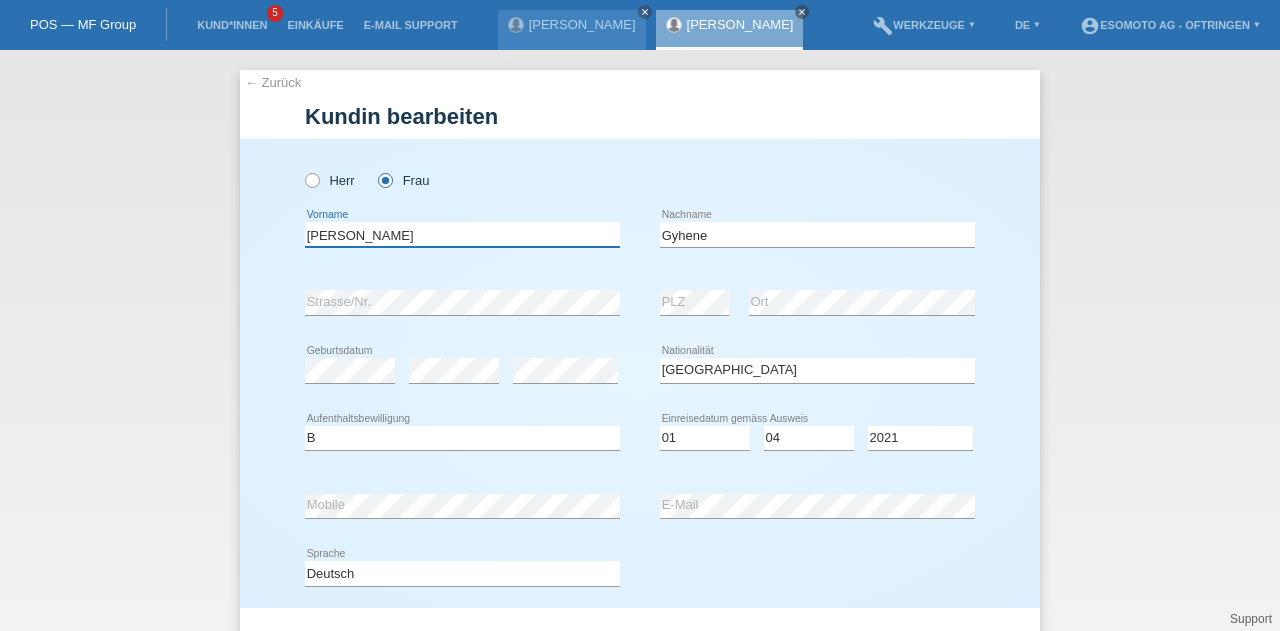 drag, startPoint x: 428, startPoint y: 235, endPoint x: 204, endPoint y: 241, distance: 224.08034 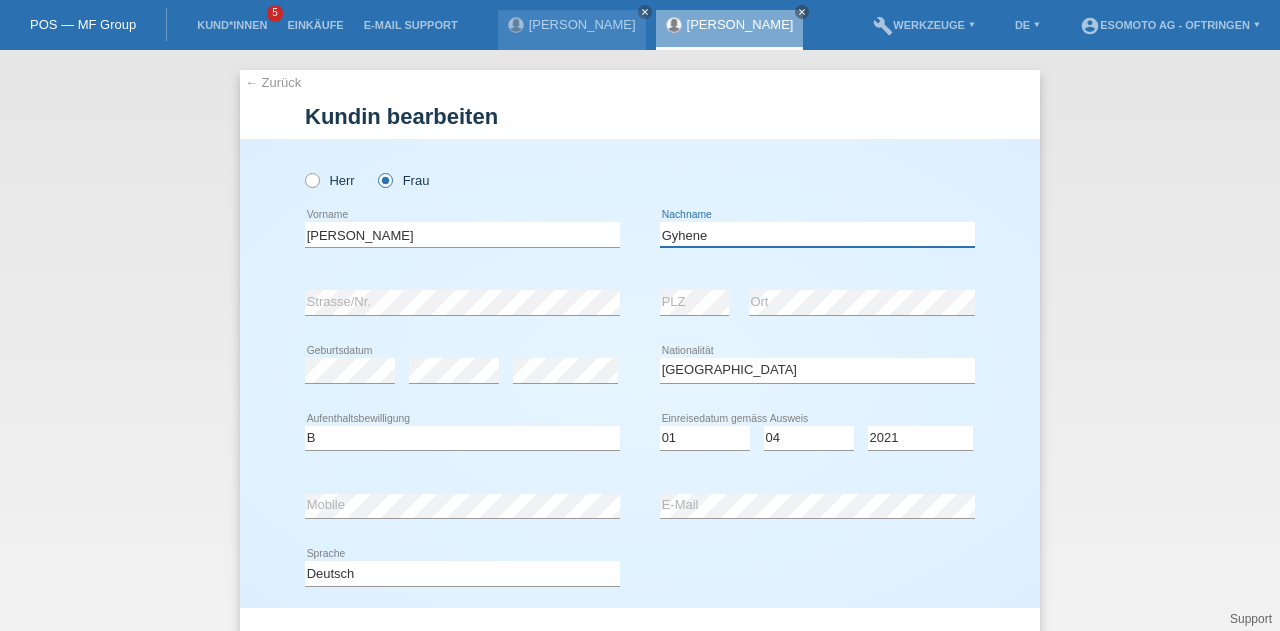 click on "Gyhene" at bounding box center [817, 234] 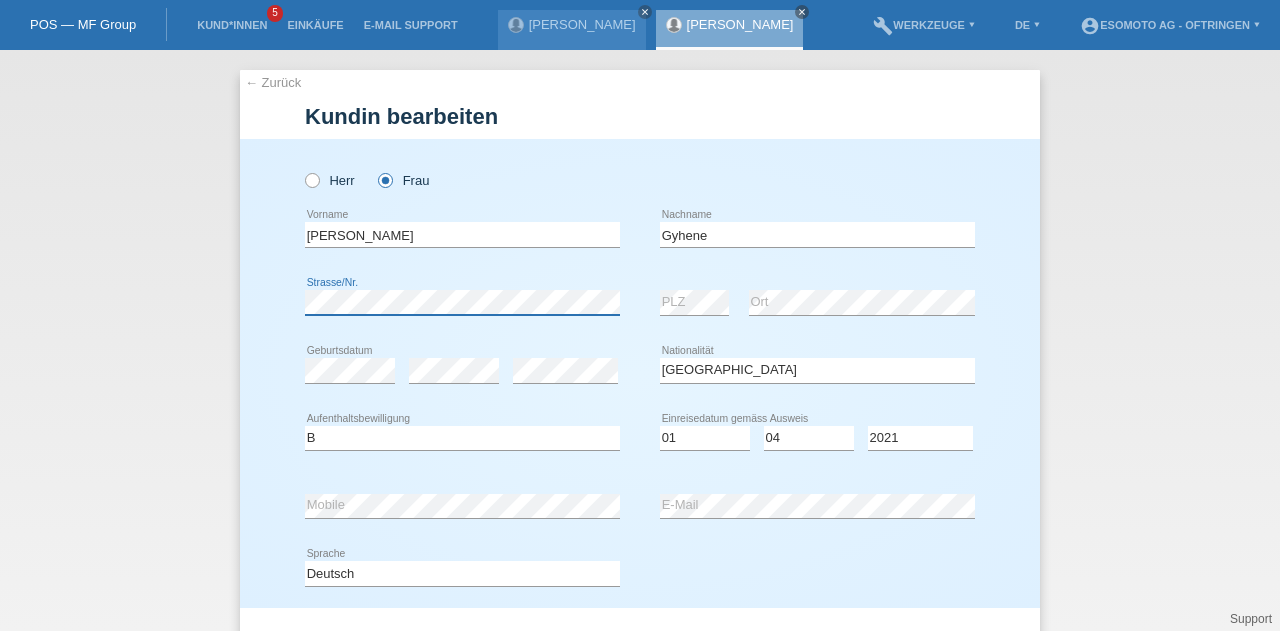 click on "Herr
Frau
Benkhalifa Stefania
error
Vorname
Gyhene error error" at bounding box center (640, 373) 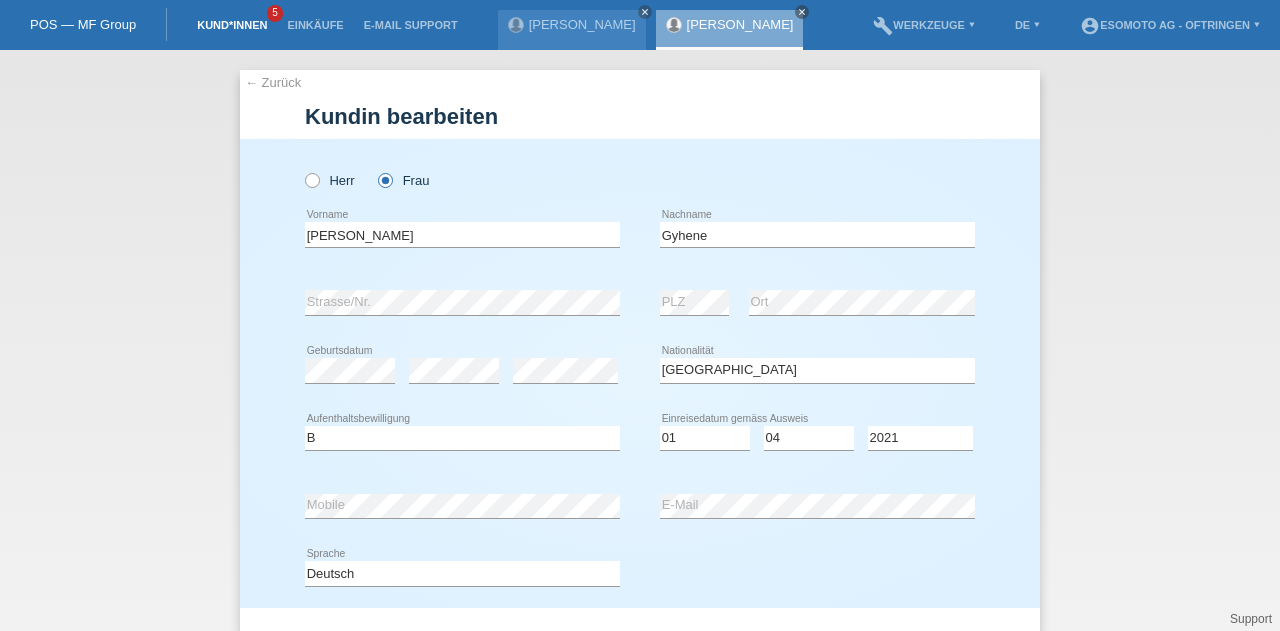 click on "Kund*innen" at bounding box center (232, 25) 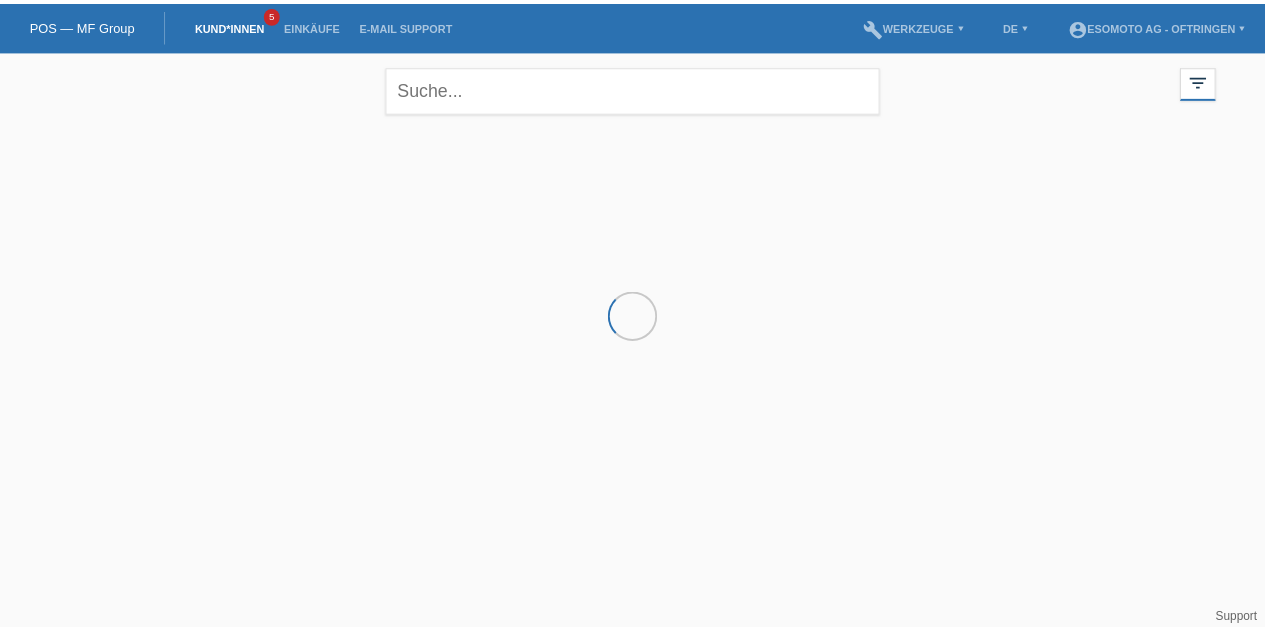 scroll, scrollTop: 0, scrollLeft: 0, axis: both 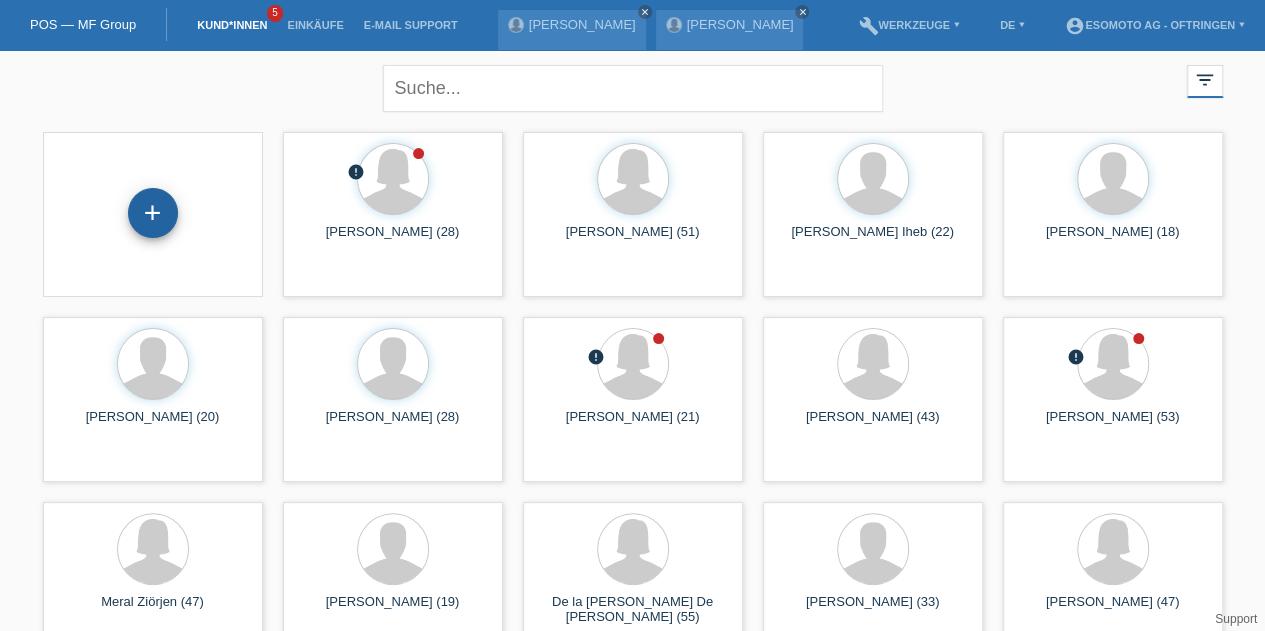 click on "+" at bounding box center [153, 213] 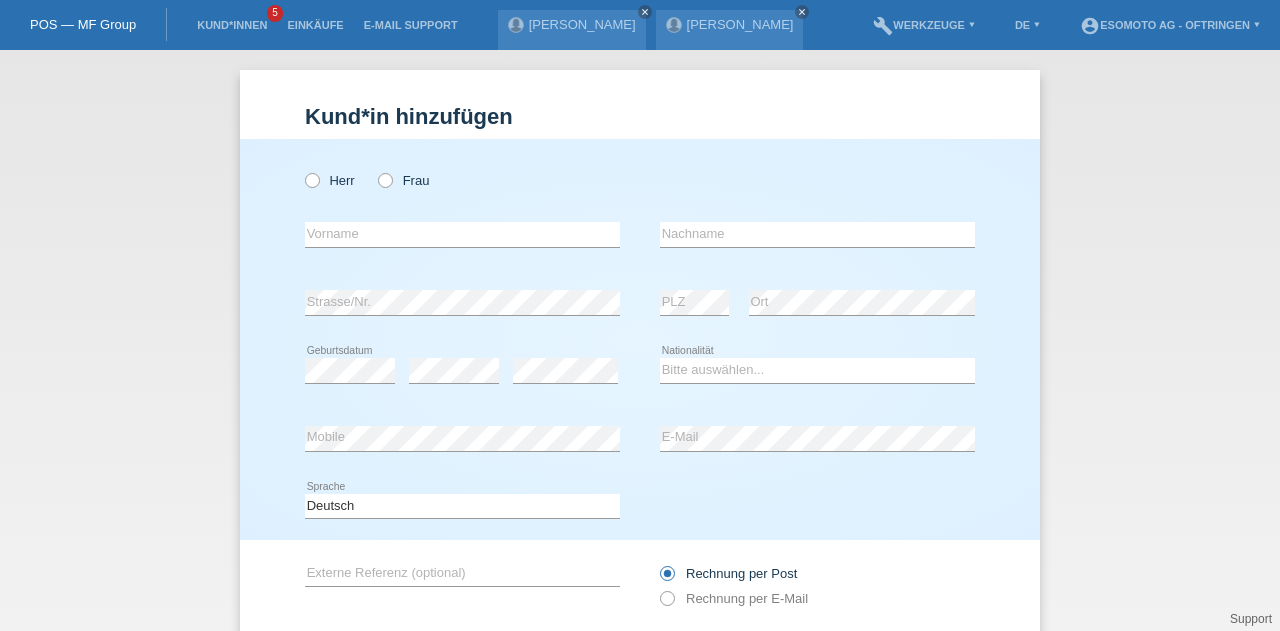 scroll, scrollTop: 0, scrollLeft: 0, axis: both 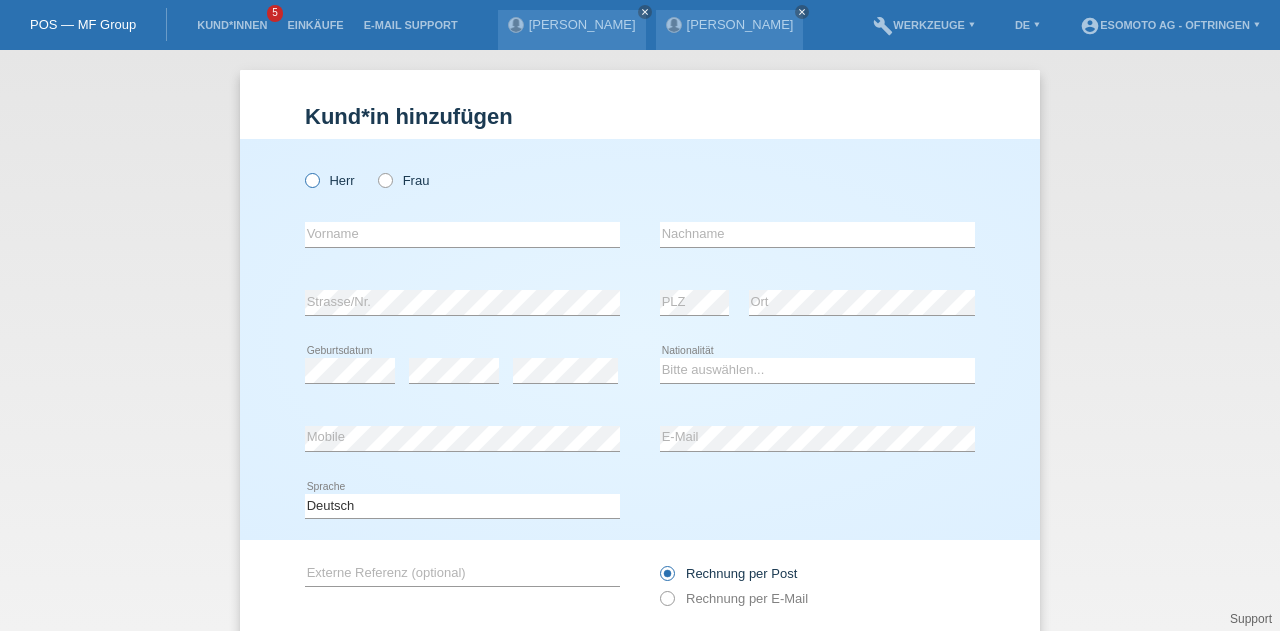 click on "Herr" at bounding box center [330, 180] 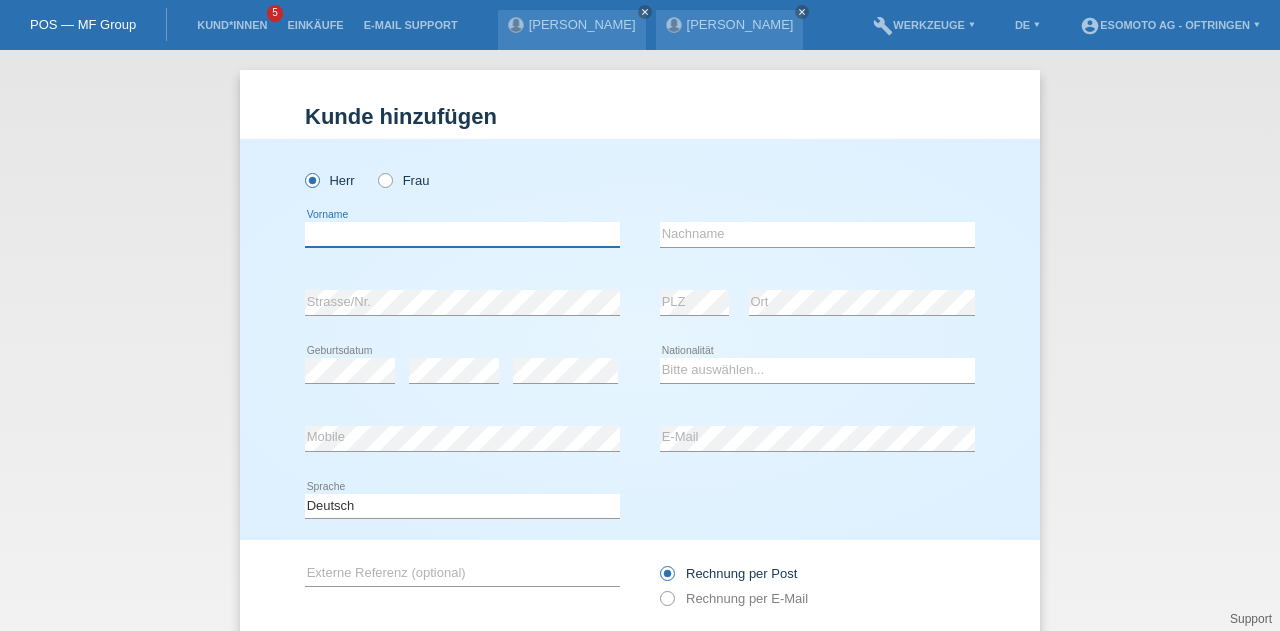 click at bounding box center [462, 234] 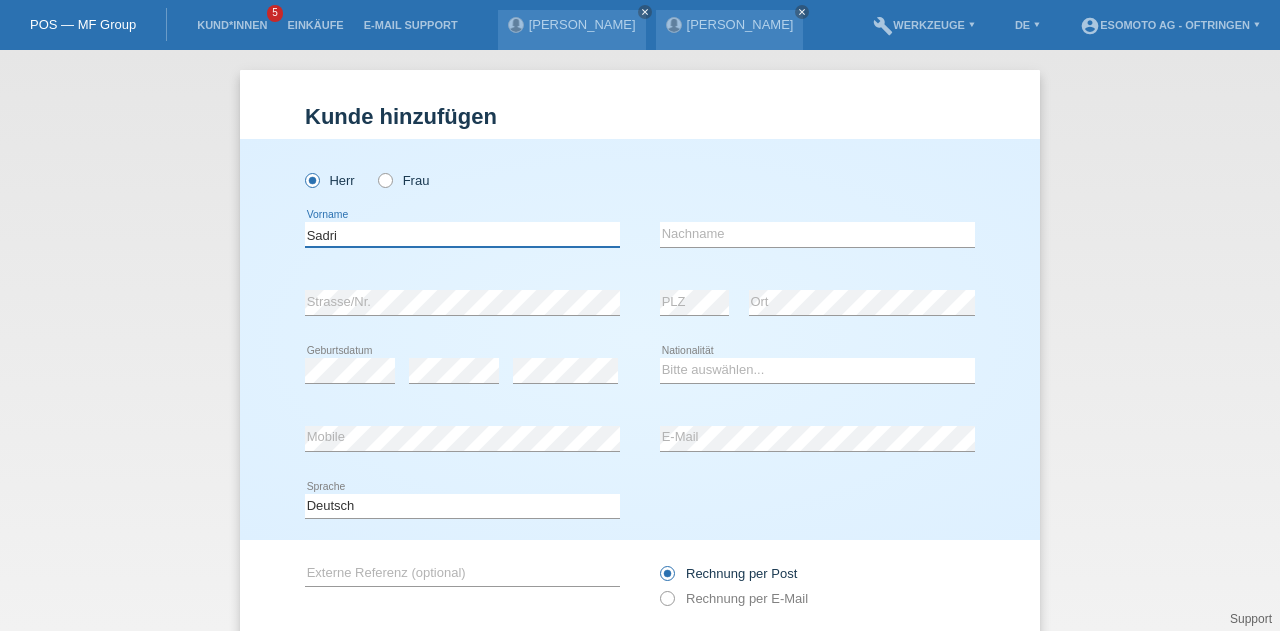 type on "Sadri" 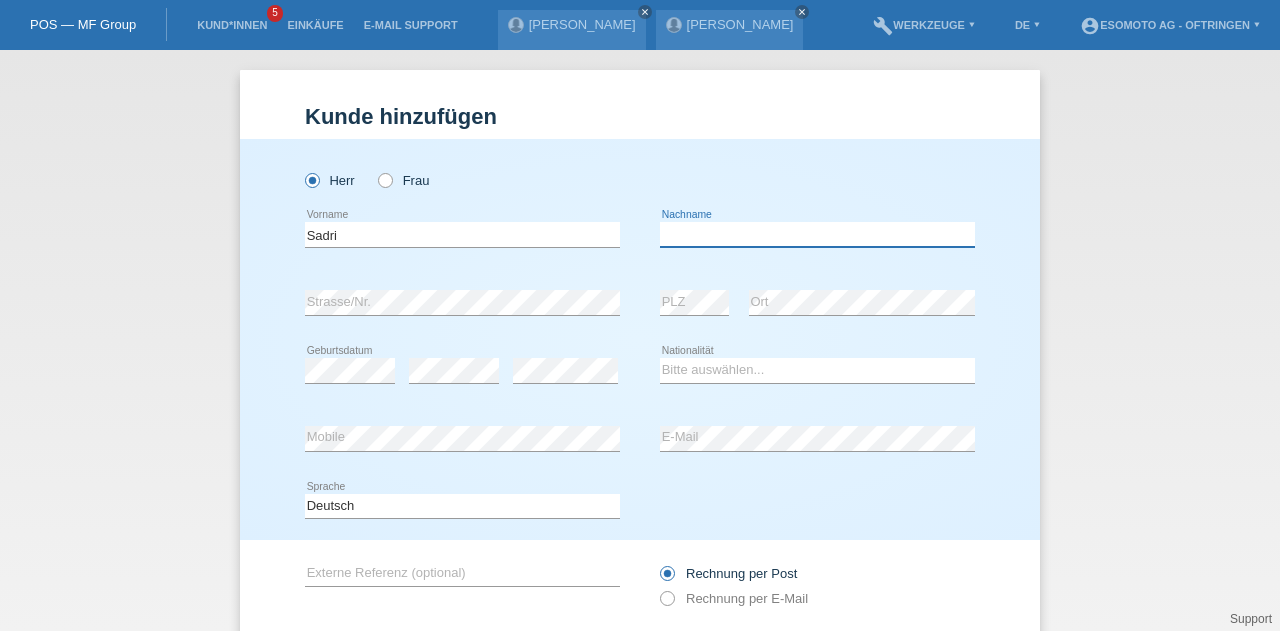 click at bounding box center [817, 234] 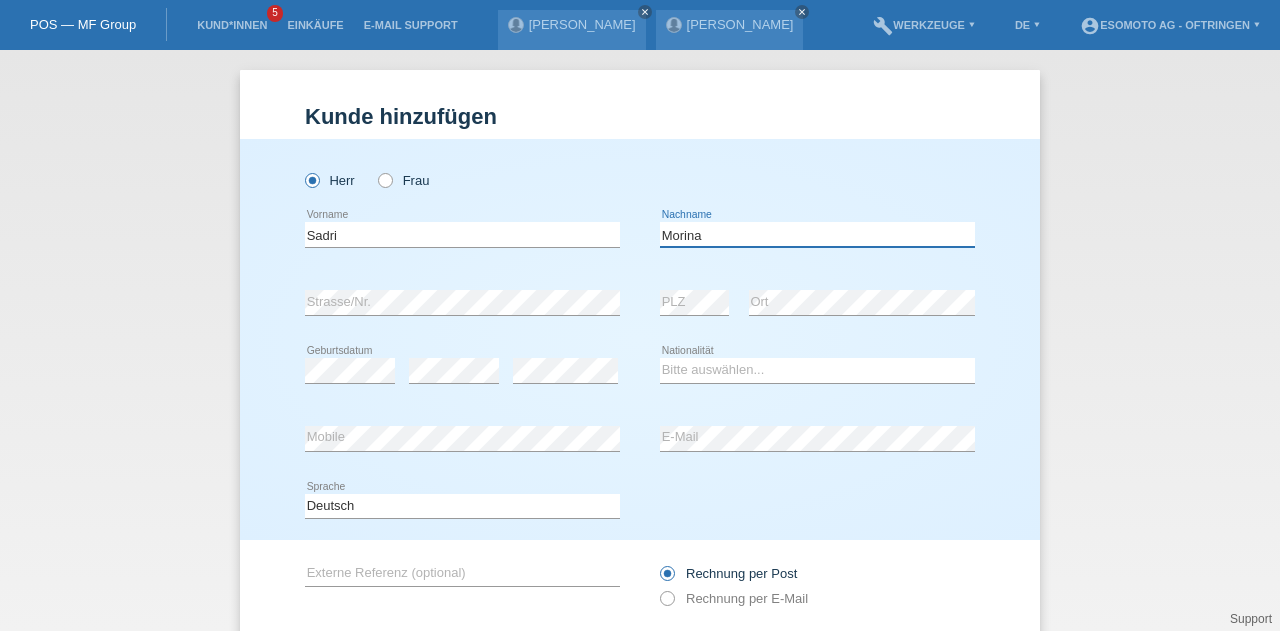 type on "Morina" 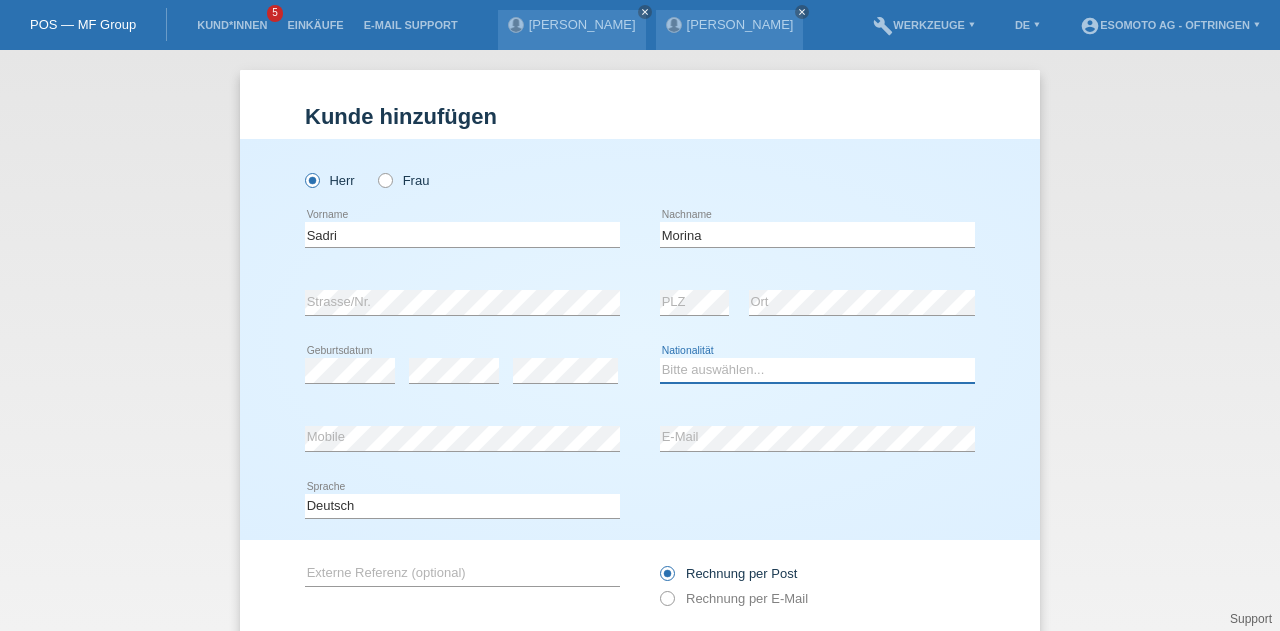 click on "Bitte auswählen...
Schweiz
Deutschland
Liechtenstein
Österreich
------------
Afghanistan
Ägypten
Åland
Albanien
Algerien" at bounding box center [817, 370] 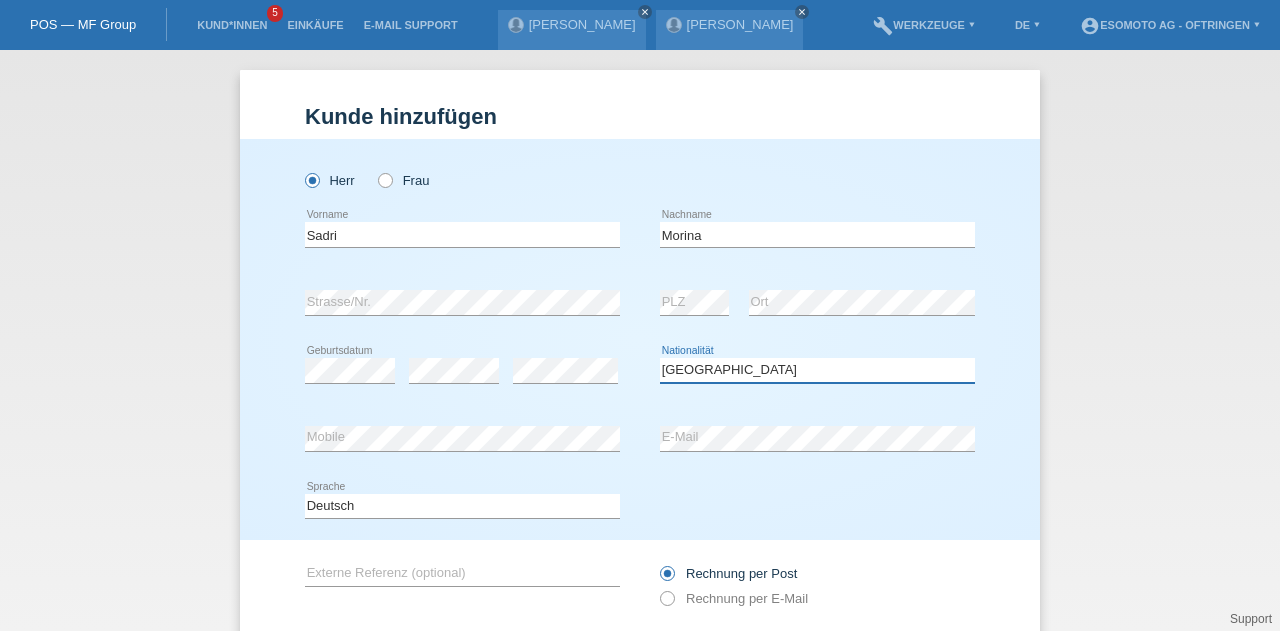 click on "Bitte auswählen...
Schweiz
Deutschland
Liechtenstein
Österreich
------------
Afghanistan
Ägypten
Åland
Albanien
Algerien" at bounding box center [817, 370] 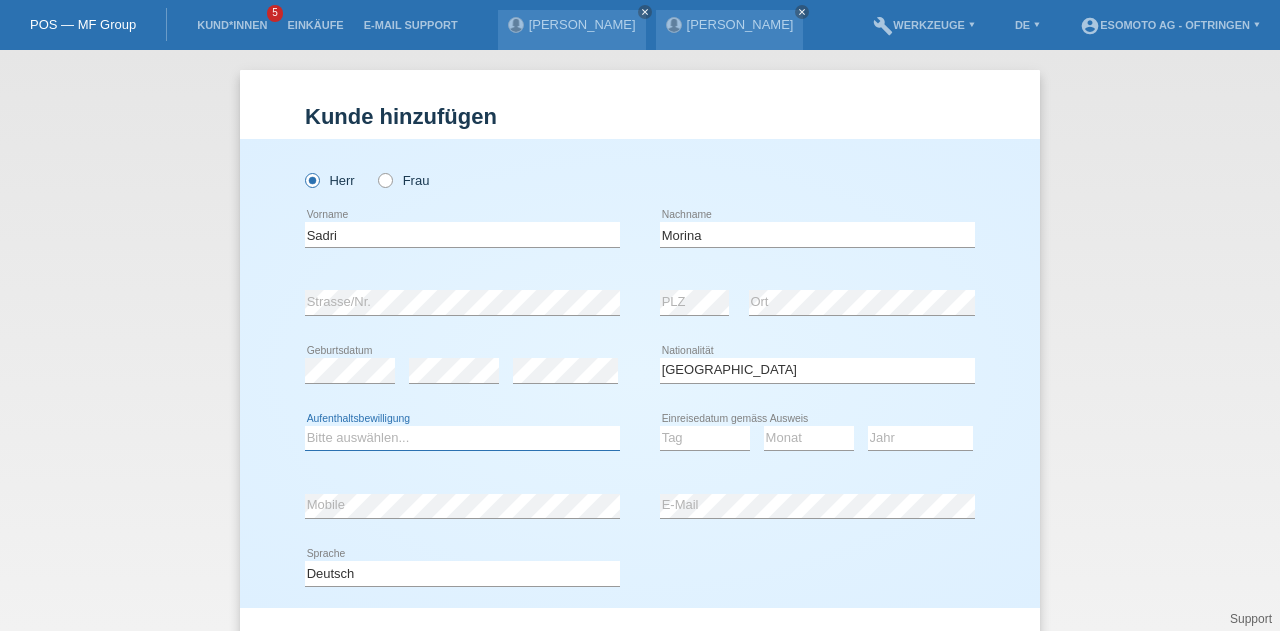 click on "Bitte auswählen...
C
B
B - Flüchtlingsstatus
Andere" at bounding box center [462, 438] 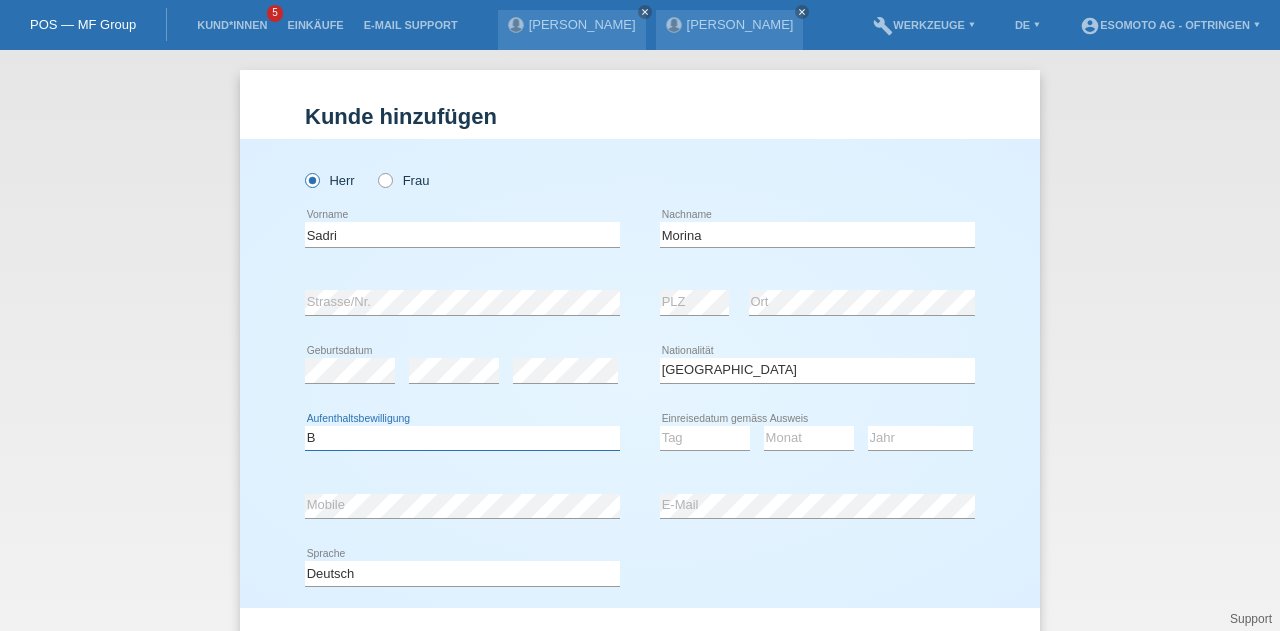click on "Bitte auswählen...
C
B
B - Flüchtlingsstatus
Andere" at bounding box center (462, 438) 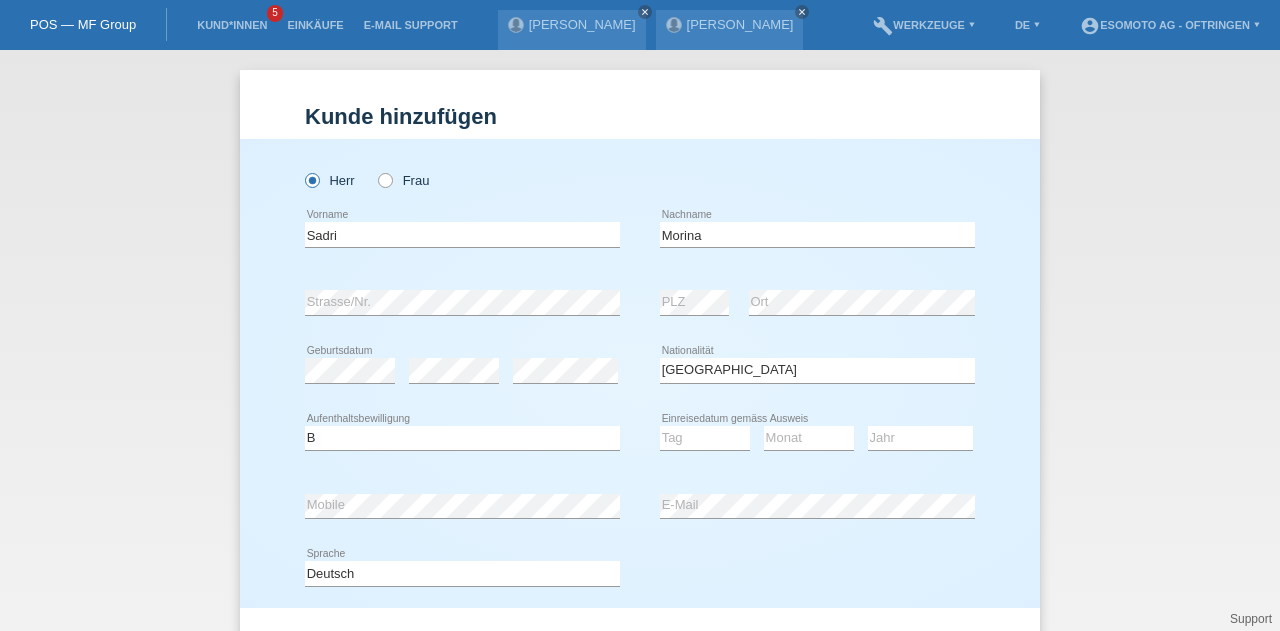 click on "Bitte auswählen...
Schweiz
Deutschland
Liechtenstein
Österreich
------------
Afghanistan
Ägypten
Åland
Albanien
Algerien Andorra Angola" at bounding box center (817, 371) 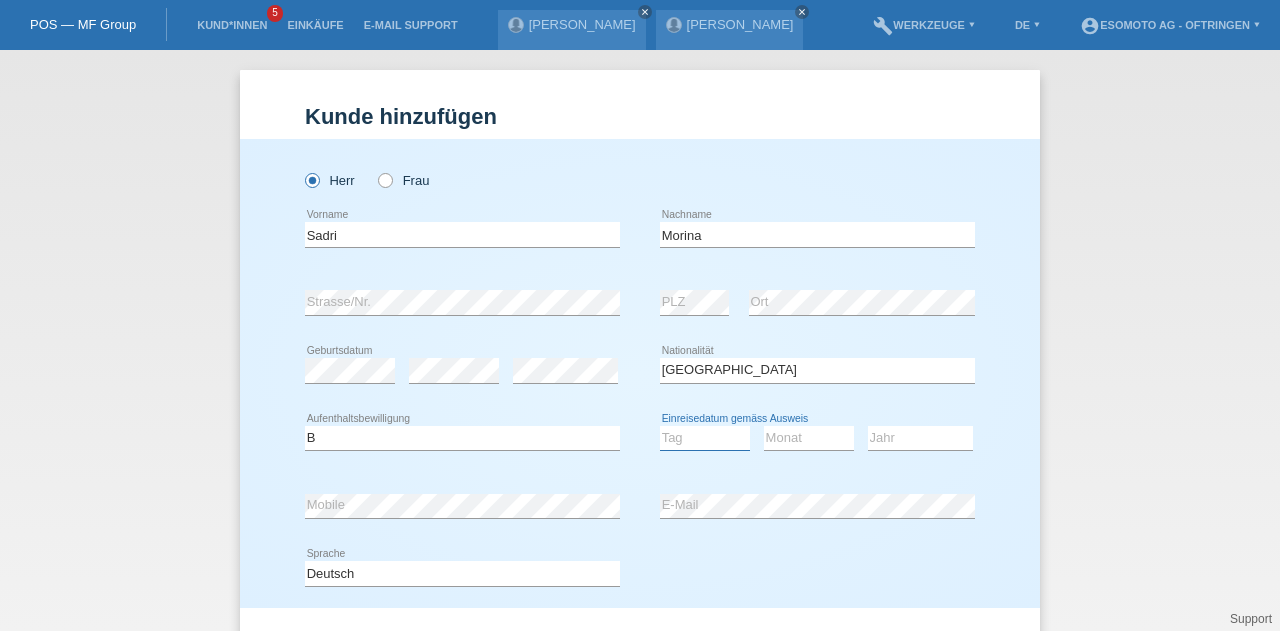 click on "Tag
01
02
03
04
05
06
07
08
09
10 11" at bounding box center (705, 438) 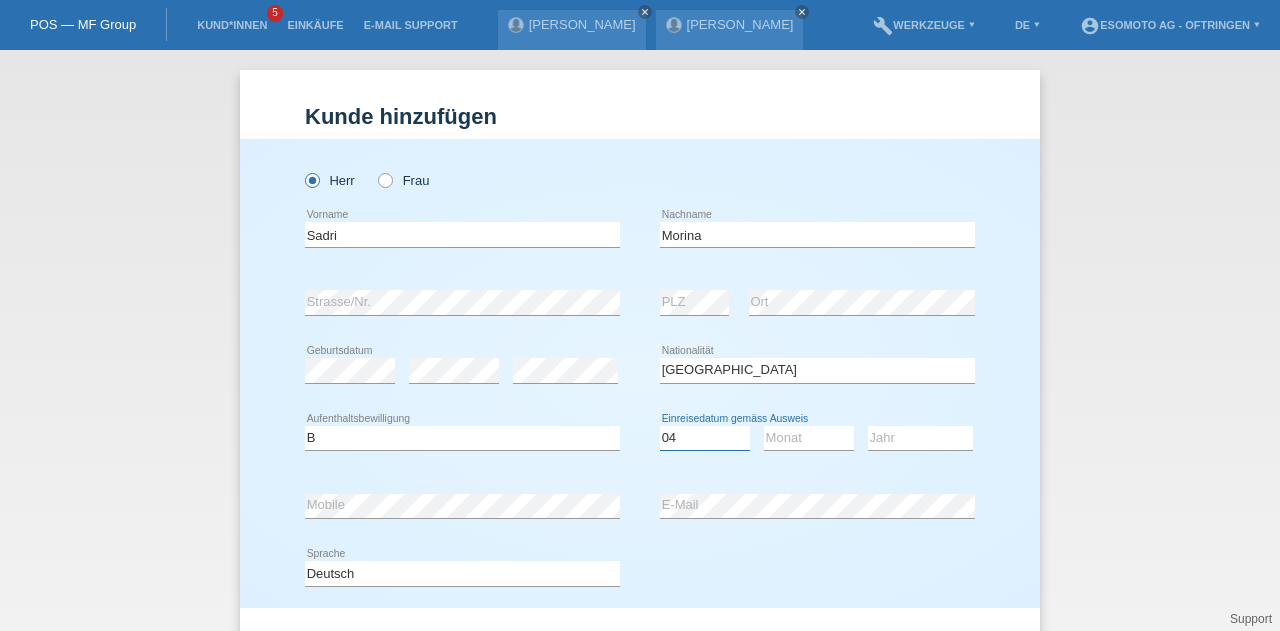 click on "Tag
01
02
03
04
05
06
07
08
09
10 11" at bounding box center [705, 438] 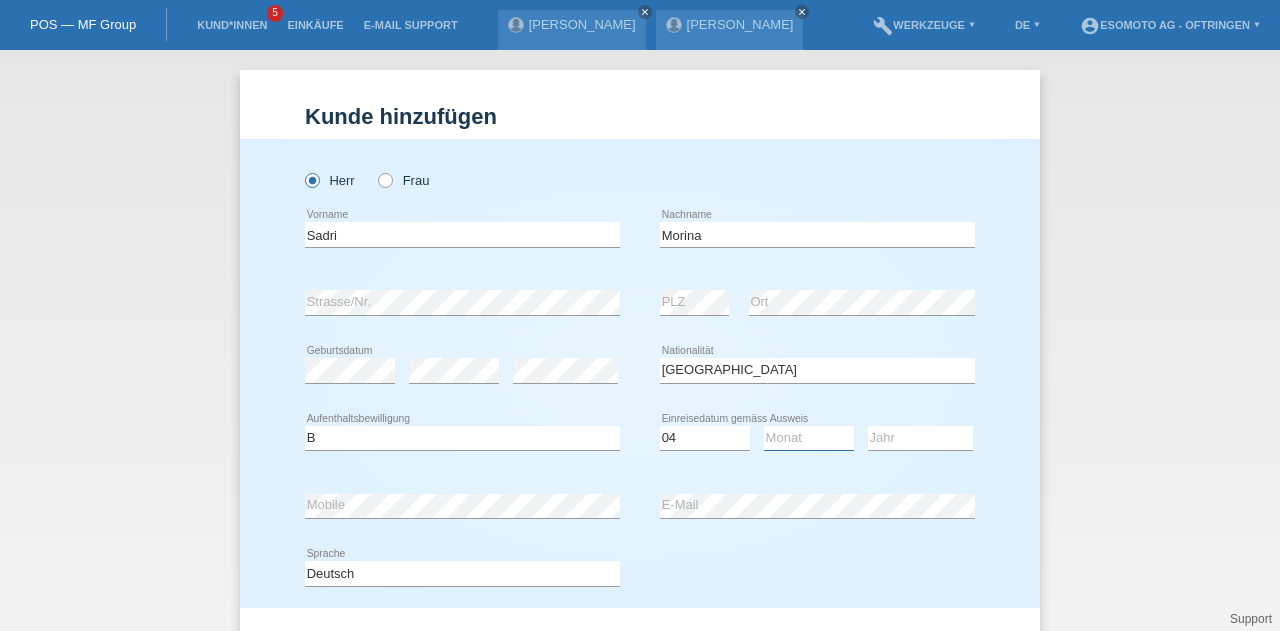 click on "Monat
01
02
03
04
05
06
07
08
09
10 11" at bounding box center [809, 438] 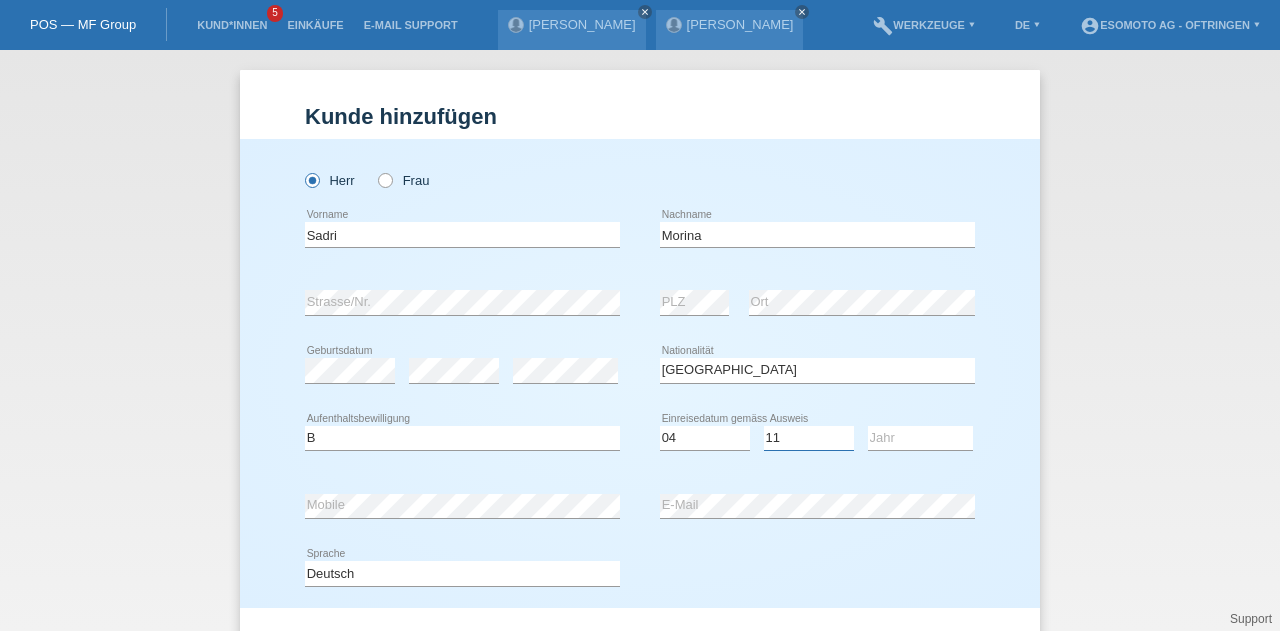 click on "Monat
01
02
03
04
05
06
07
08
09
10 11" at bounding box center [809, 438] 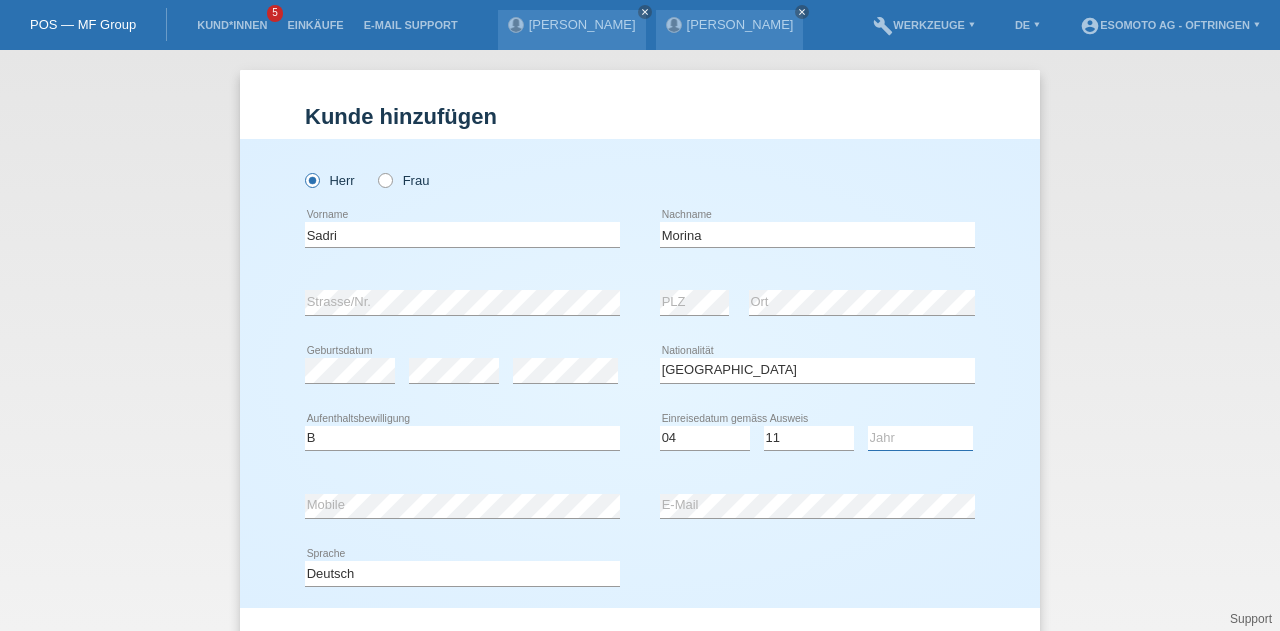 click on "Jahr
2025
2024
2023
2022
2021
2020
2019
2018
2017 2016 2015 2014 2013 2012 2011 2010 2009 2008 2007 2006 2005 2004 2003 2002 2001" at bounding box center [920, 438] 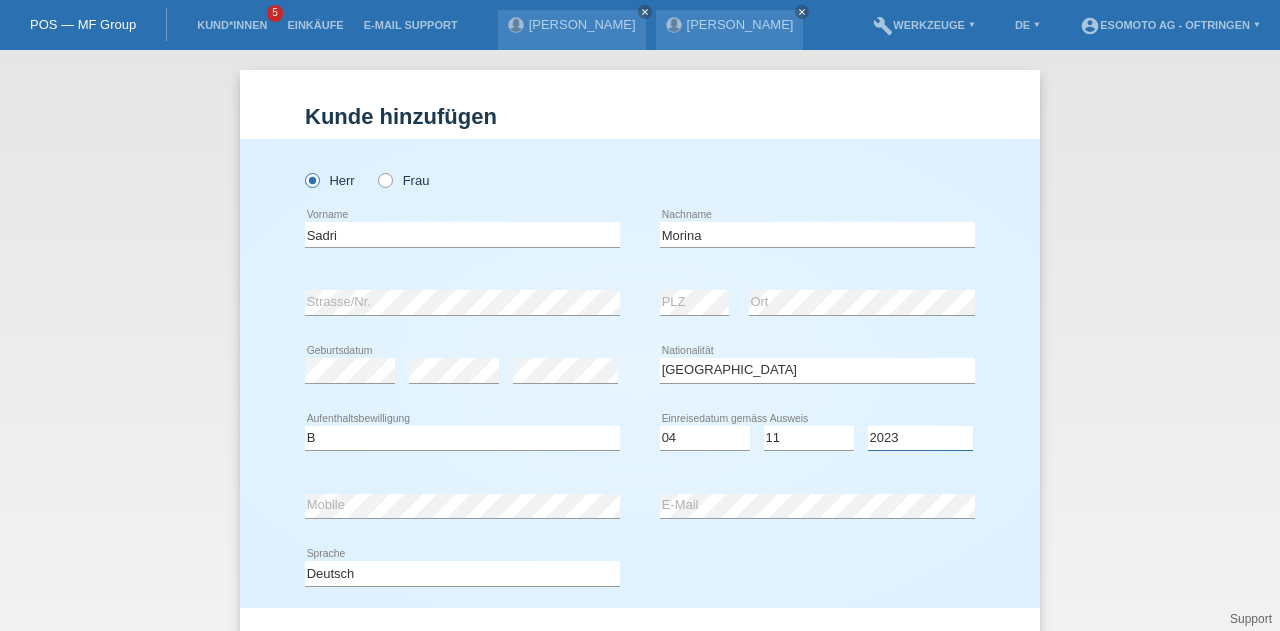 click on "Jahr
2025
2024
2023
2022
2021
2020
2019
2018
2017 2016 2015 2014 2013 2012 2011 2010 2009 2008 2007 2006 2005 2004 2003 2002 2001" at bounding box center [920, 438] 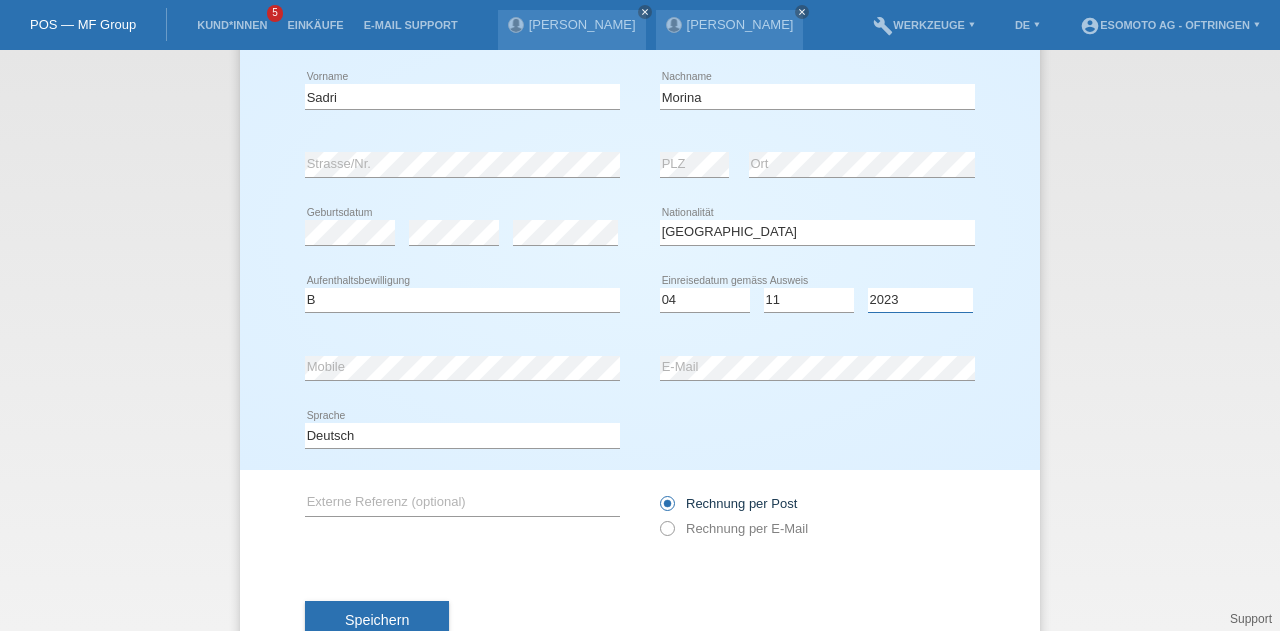 scroll, scrollTop: 137, scrollLeft: 0, axis: vertical 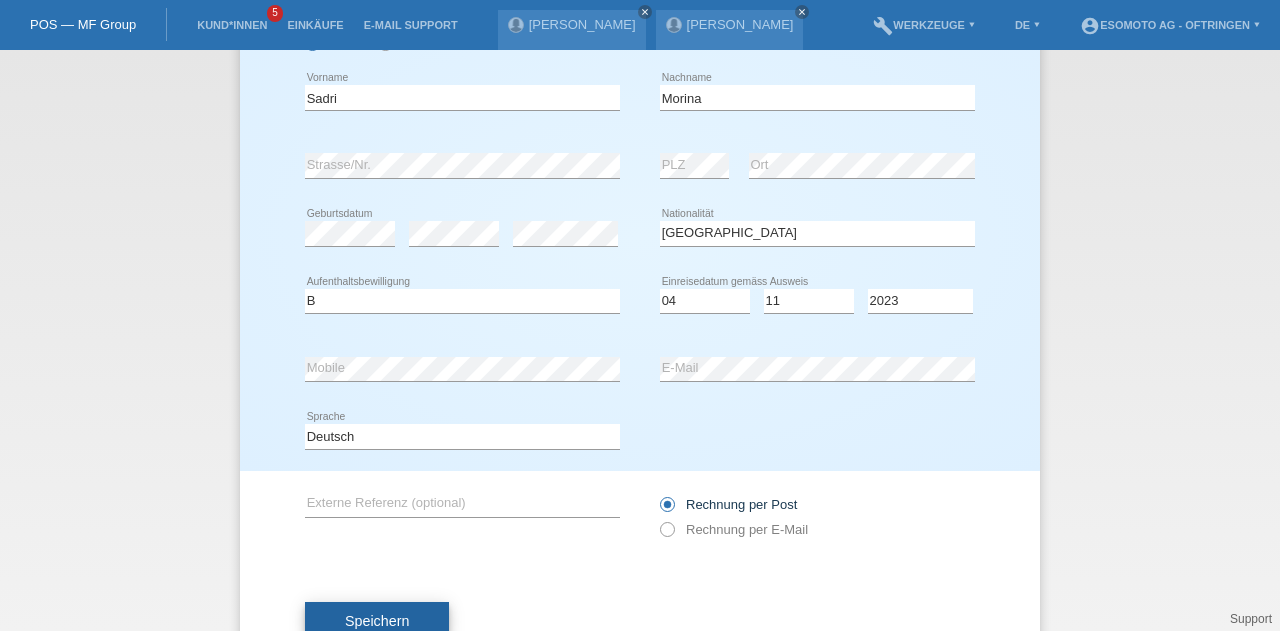 click on "Speichern" at bounding box center [377, 621] 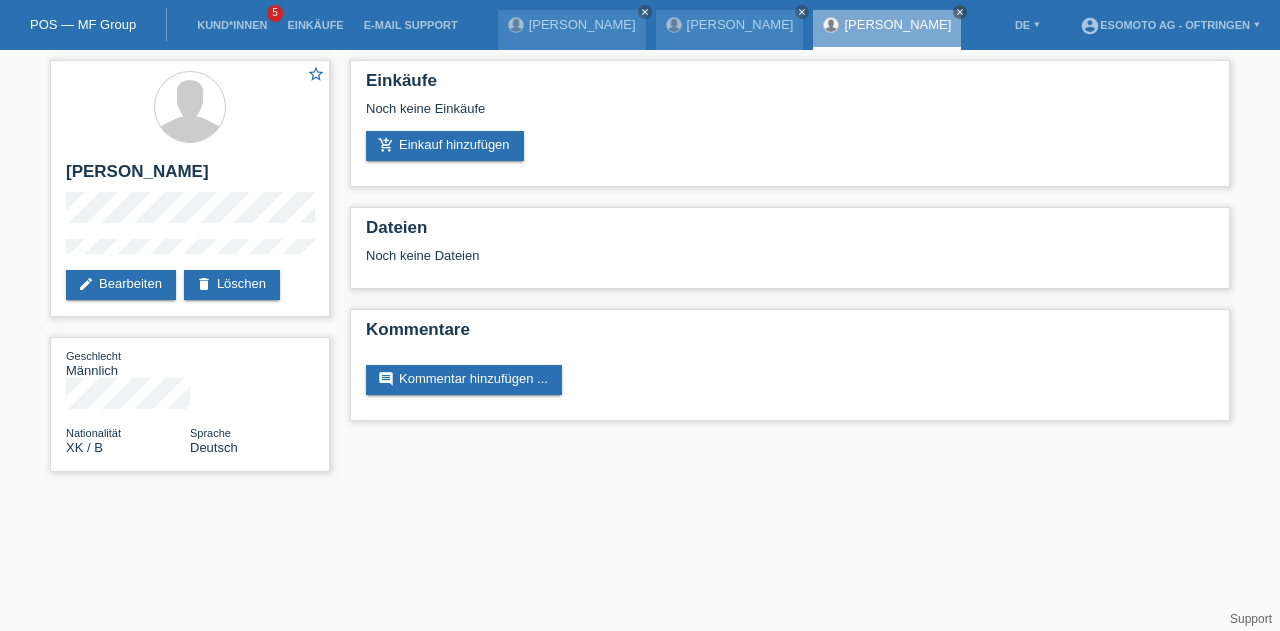 scroll, scrollTop: 0, scrollLeft: 0, axis: both 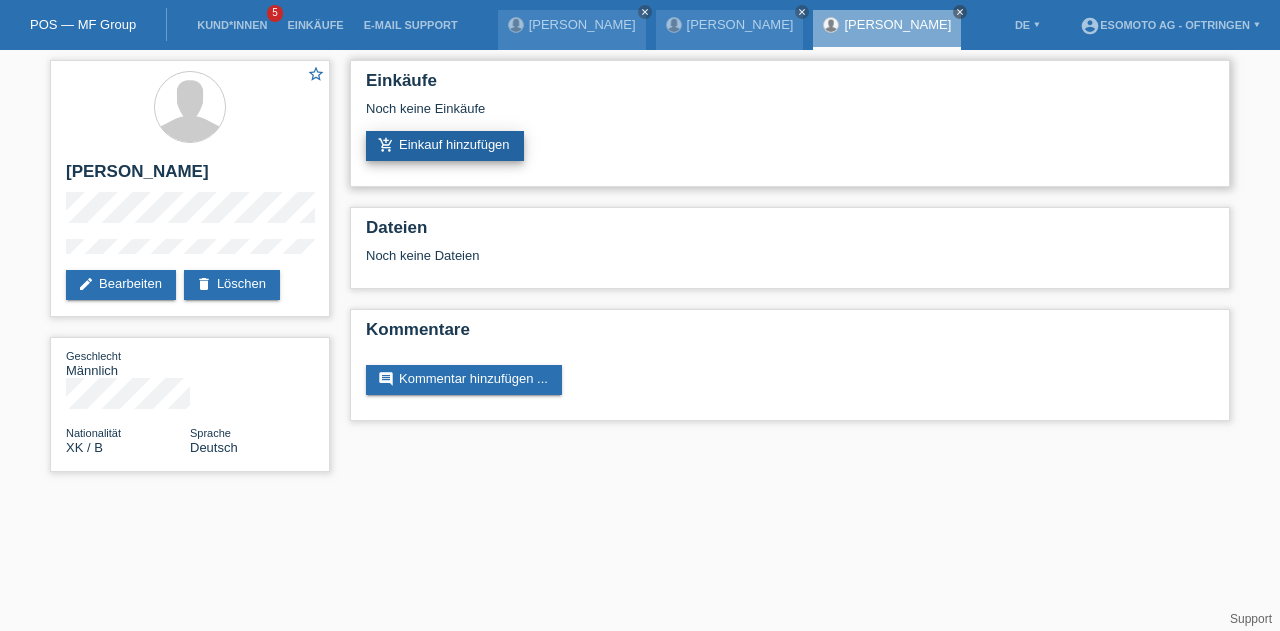 click on "add_shopping_cart  Einkauf hinzufügen" at bounding box center (445, 146) 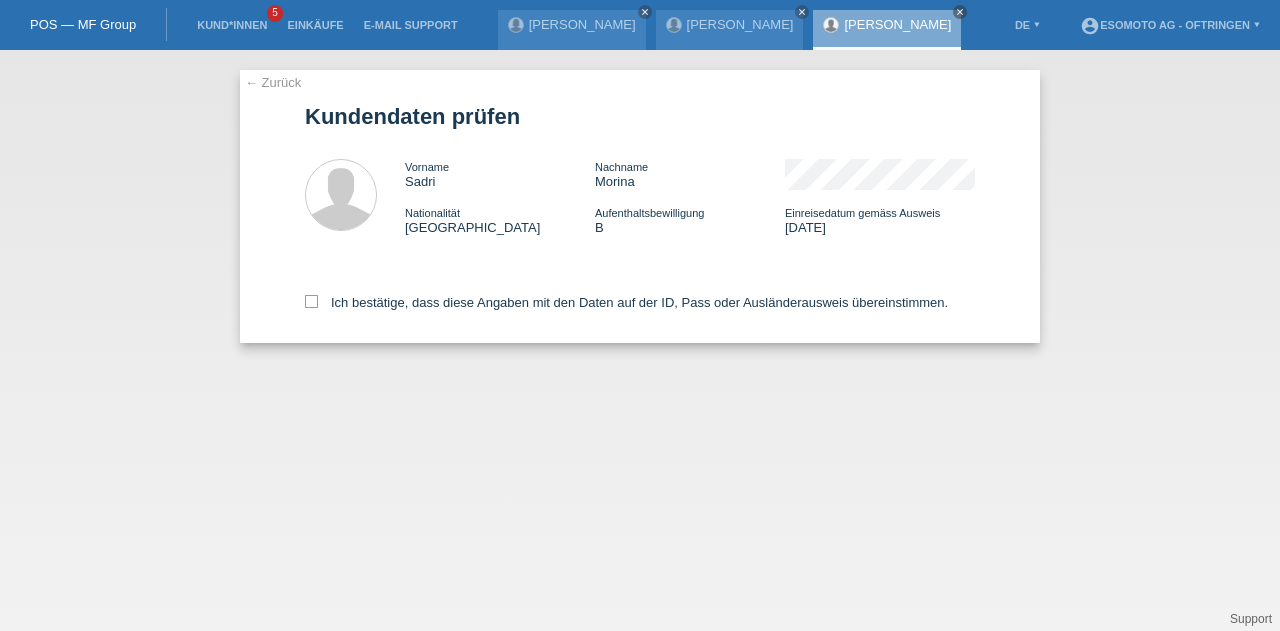 scroll, scrollTop: 0, scrollLeft: 0, axis: both 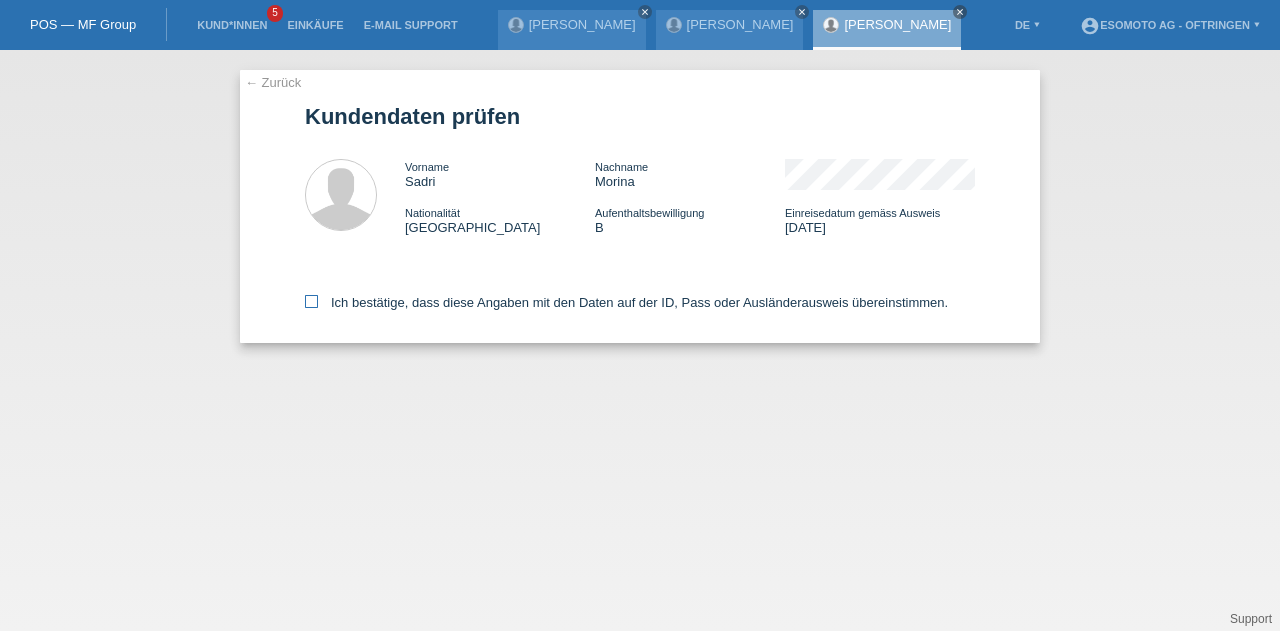 click at bounding box center (311, 301) 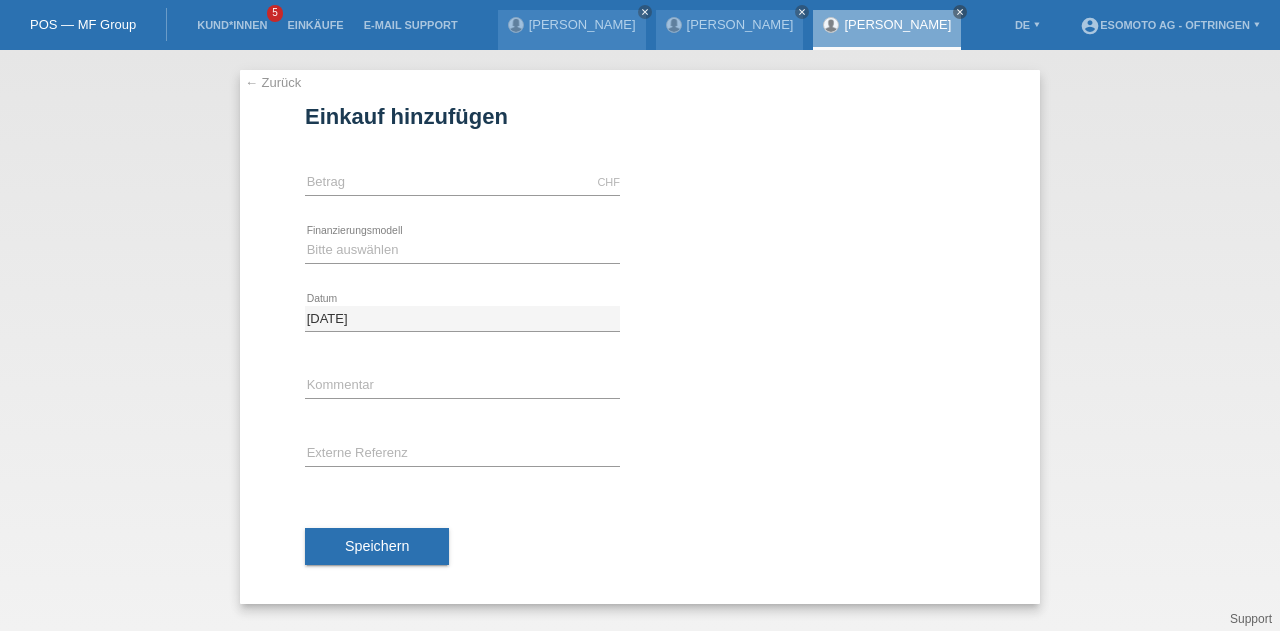 scroll, scrollTop: 0, scrollLeft: 0, axis: both 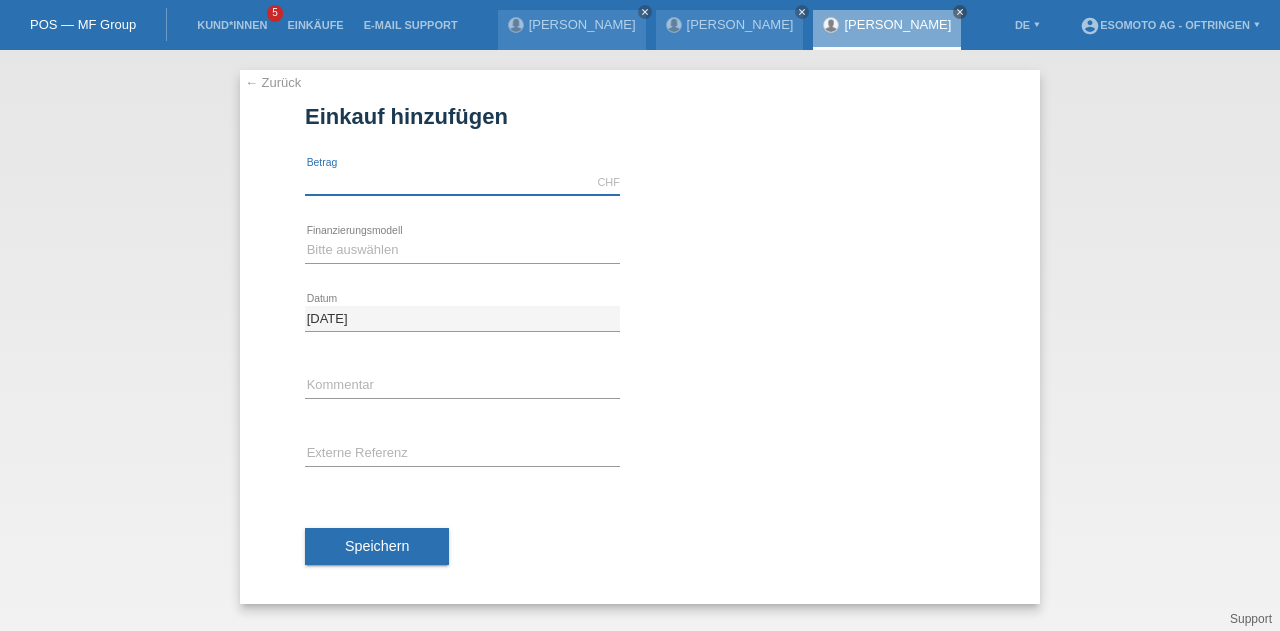 click at bounding box center (462, 182) 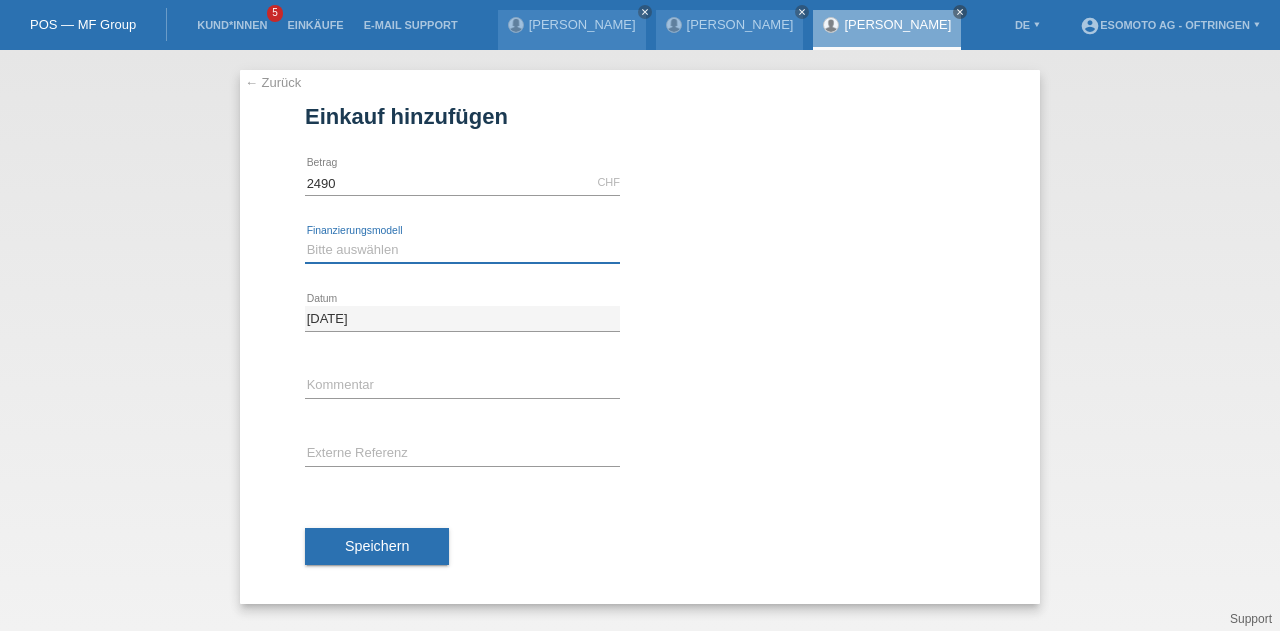 type on "2490.00" 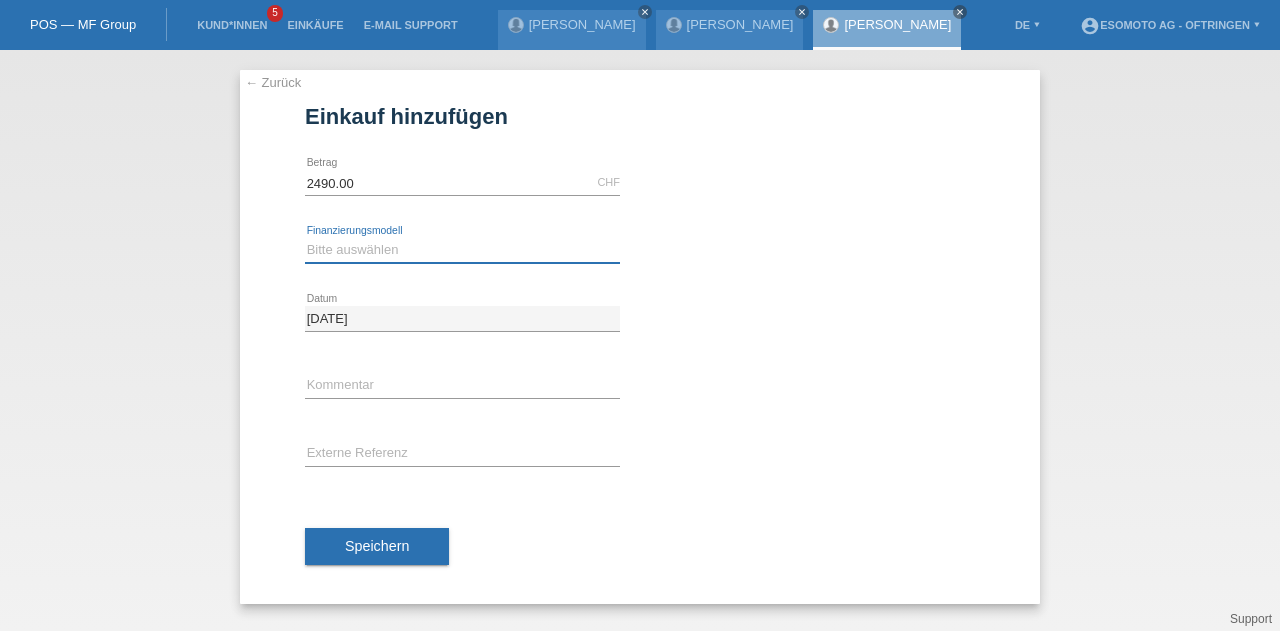 click on "Bitte auswählen
Fixe Raten
Kauf auf Rechnung mit Teilzahlungsoption" at bounding box center (462, 250) 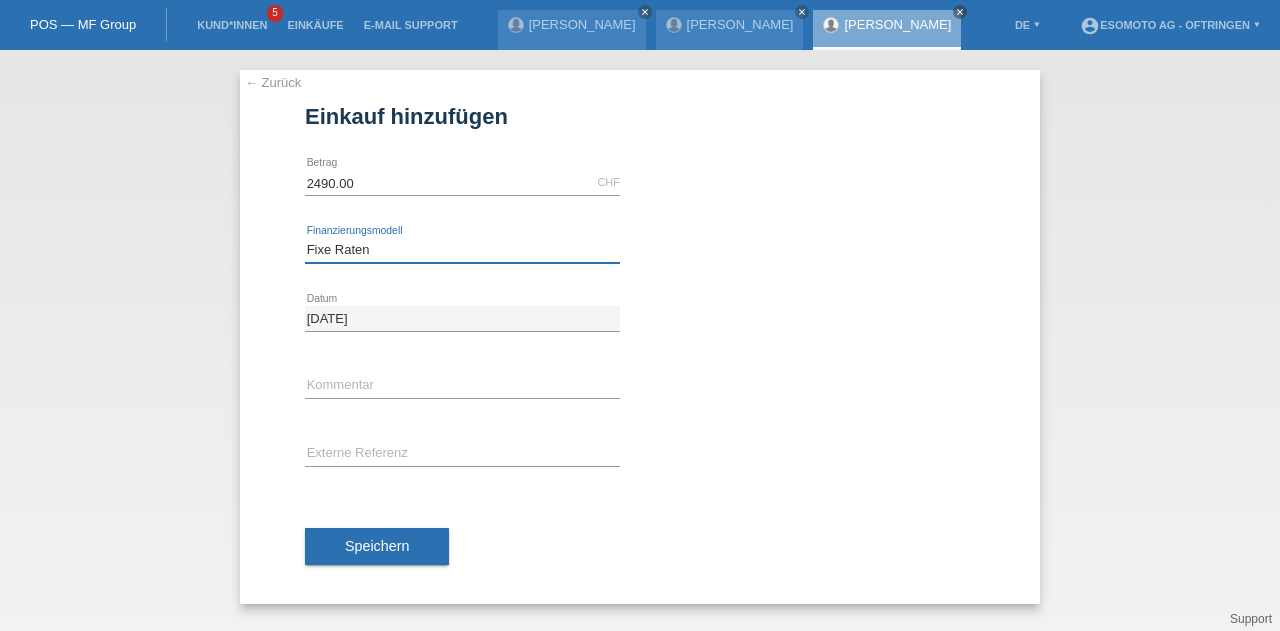 click on "Bitte auswählen
Fixe Raten
Kauf auf Rechnung mit Teilzahlungsoption" at bounding box center (462, 250) 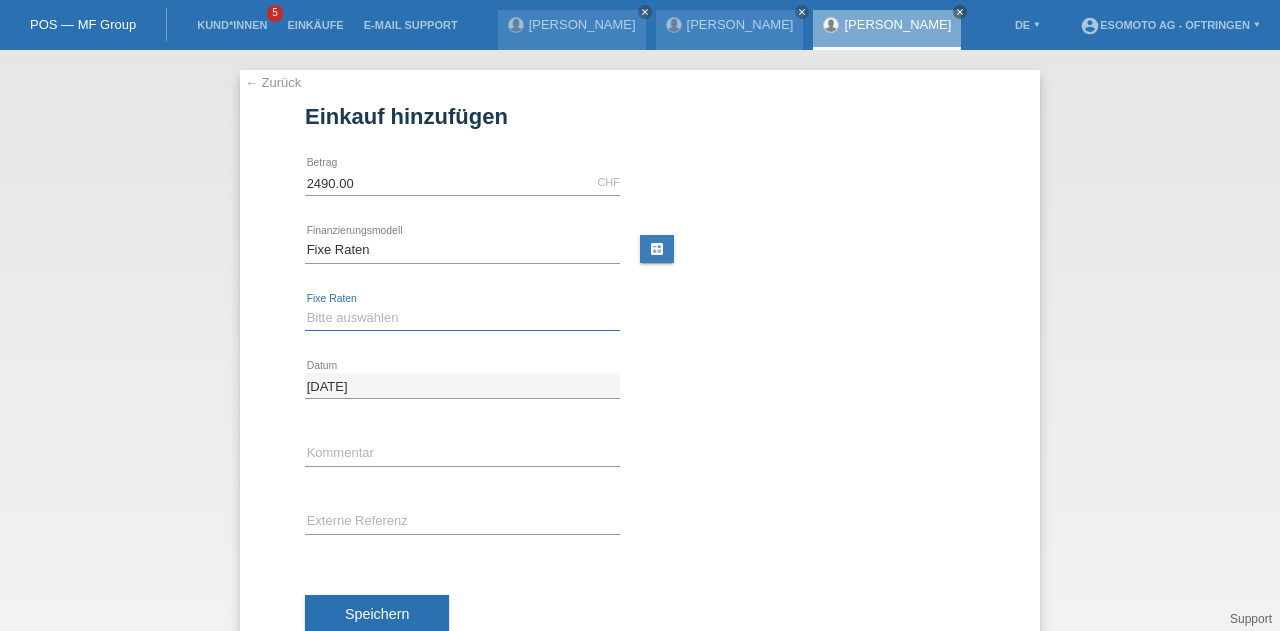 click on "Bitte auswählen
12 Raten
24 Raten
36 Raten
48 Raten" at bounding box center [462, 318] 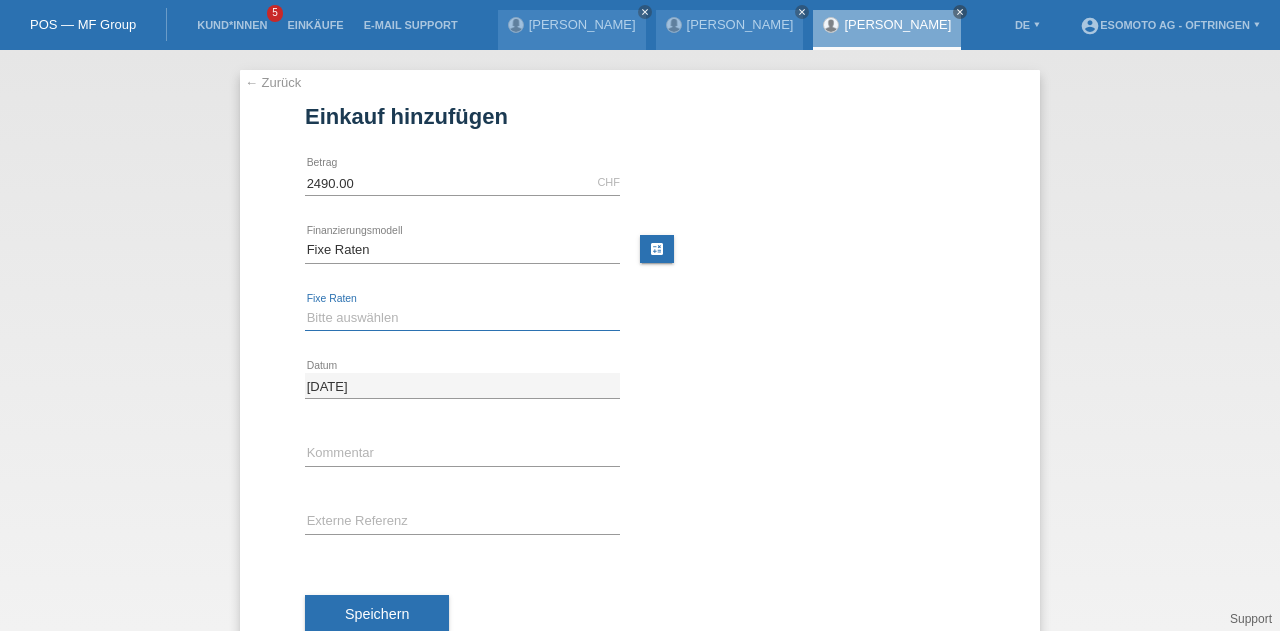 select on "139" 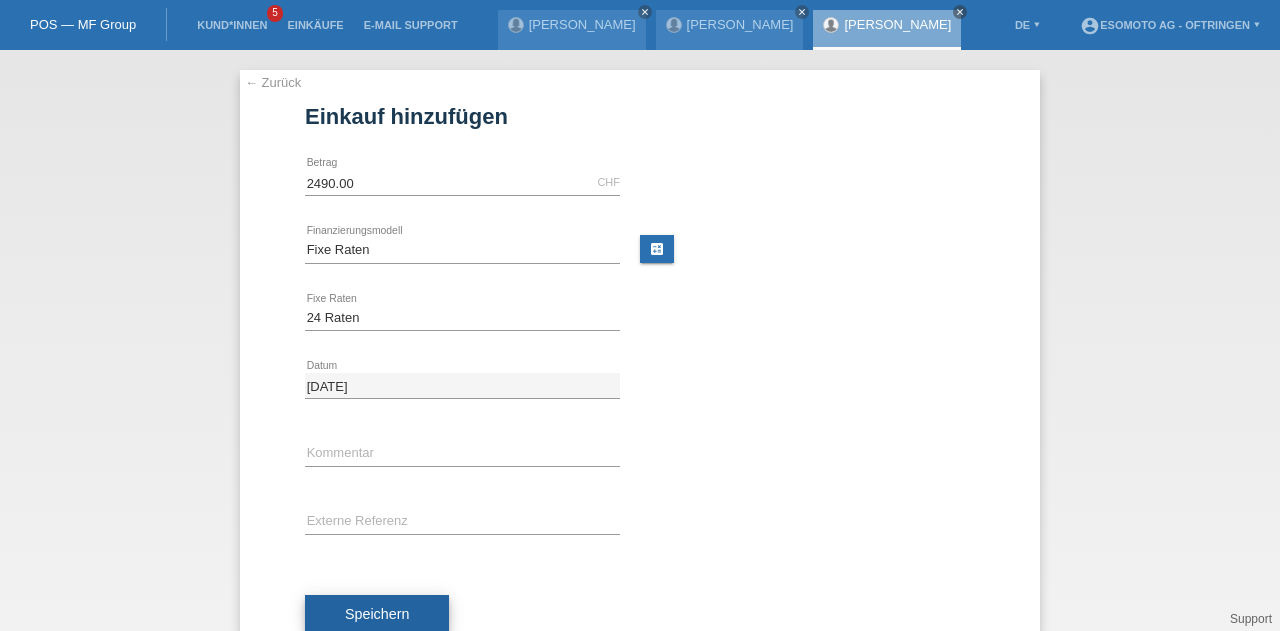 click on "Speichern" at bounding box center [377, 614] 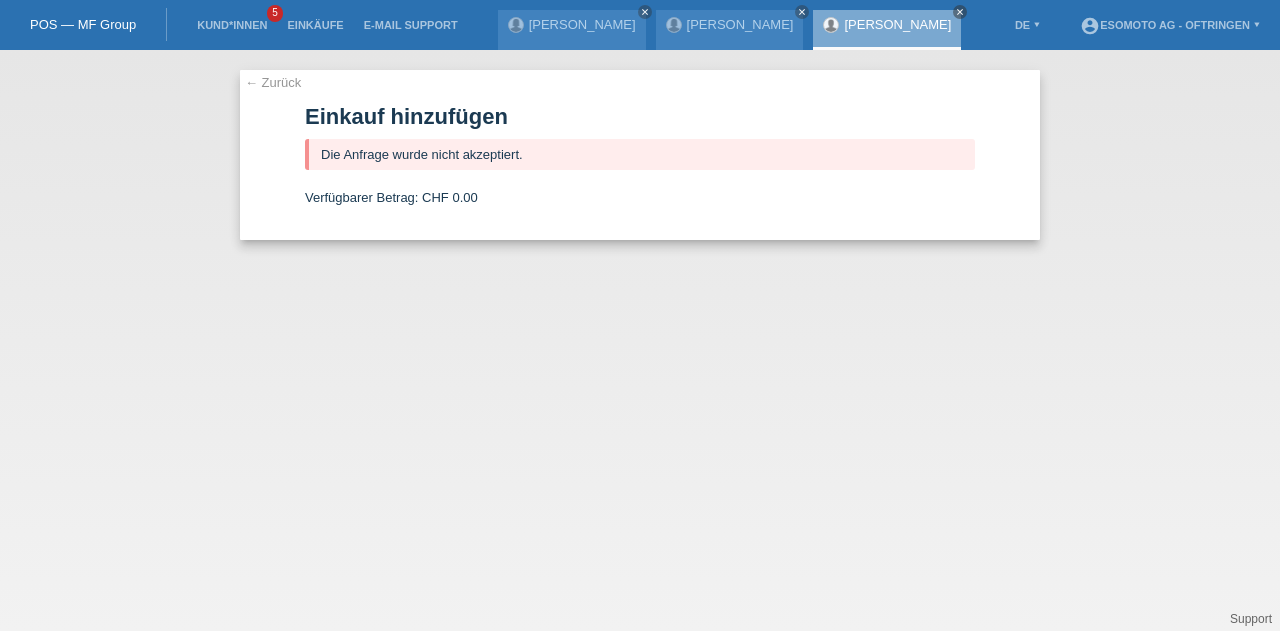 scroll, scrollTop: 0, scrollLeft: 0, axis: both 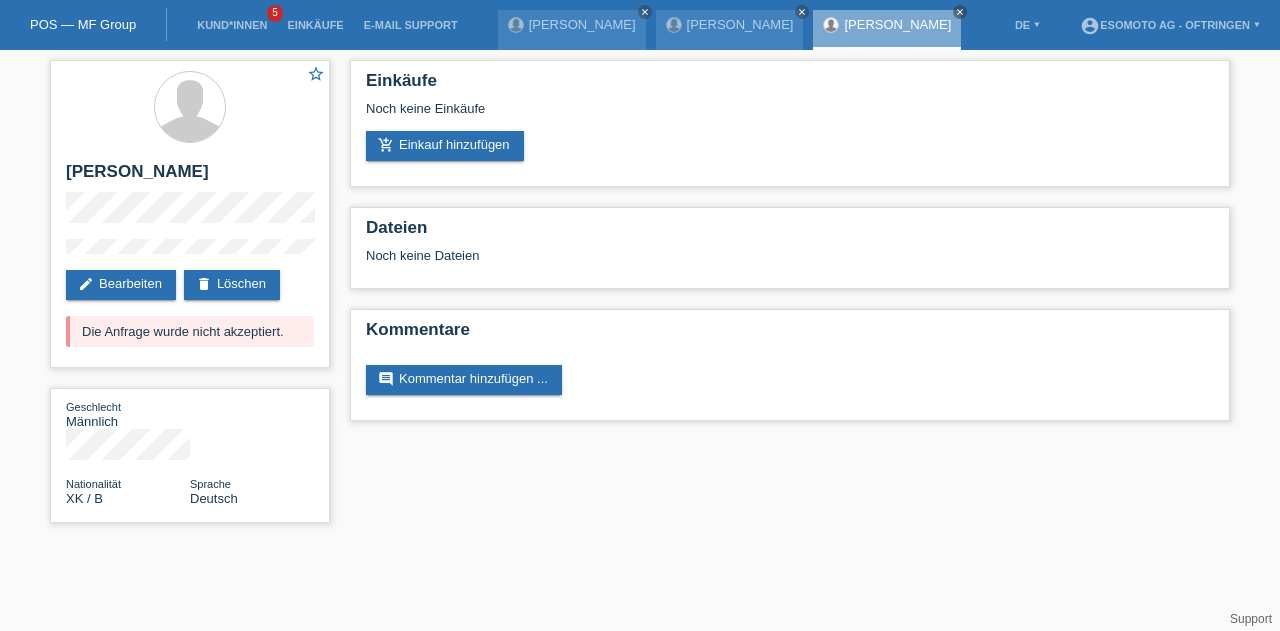 drag, startPoint x: 284, startPoint y: 329, endPoint x: 14, endPoint y: 347, distance: 270.59933 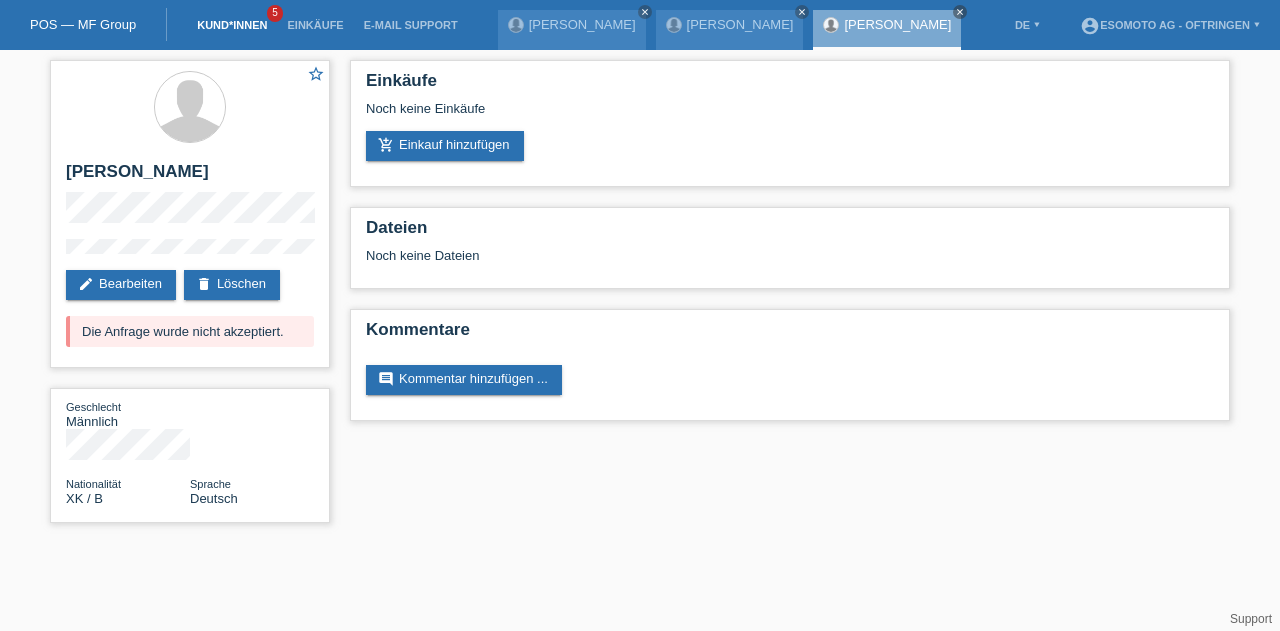 click on "Kund*innen" at bounding box center (232, 25) 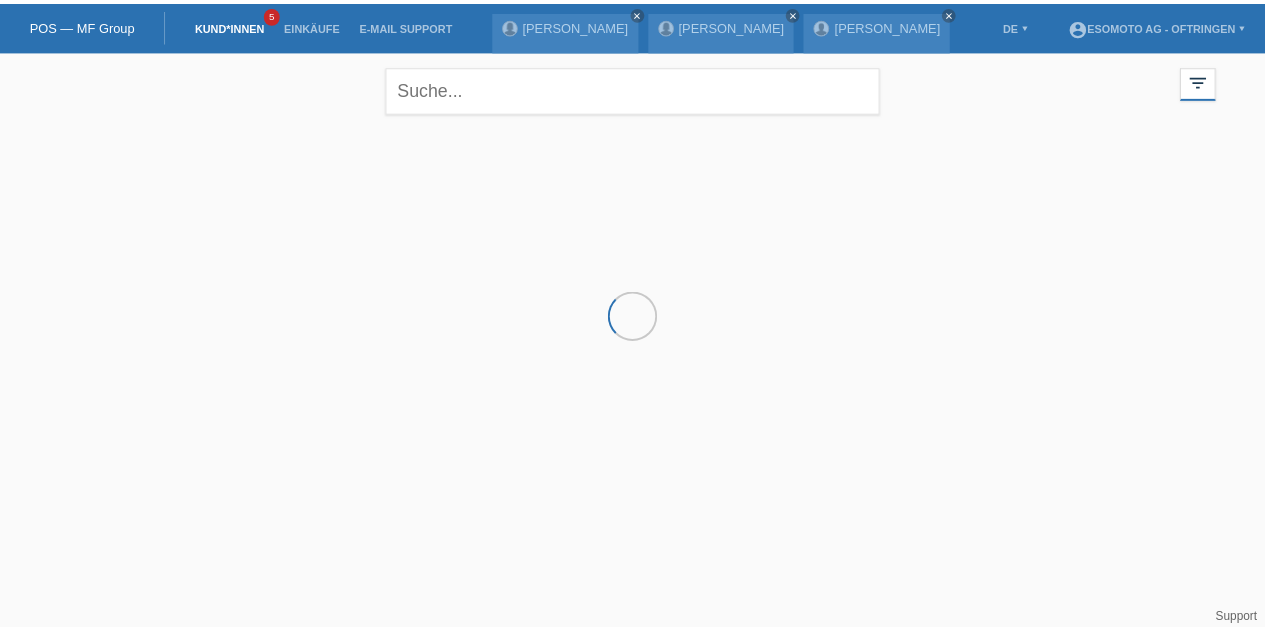 scroll, scrollTop: 0, scrollLeft: 0, axis: both 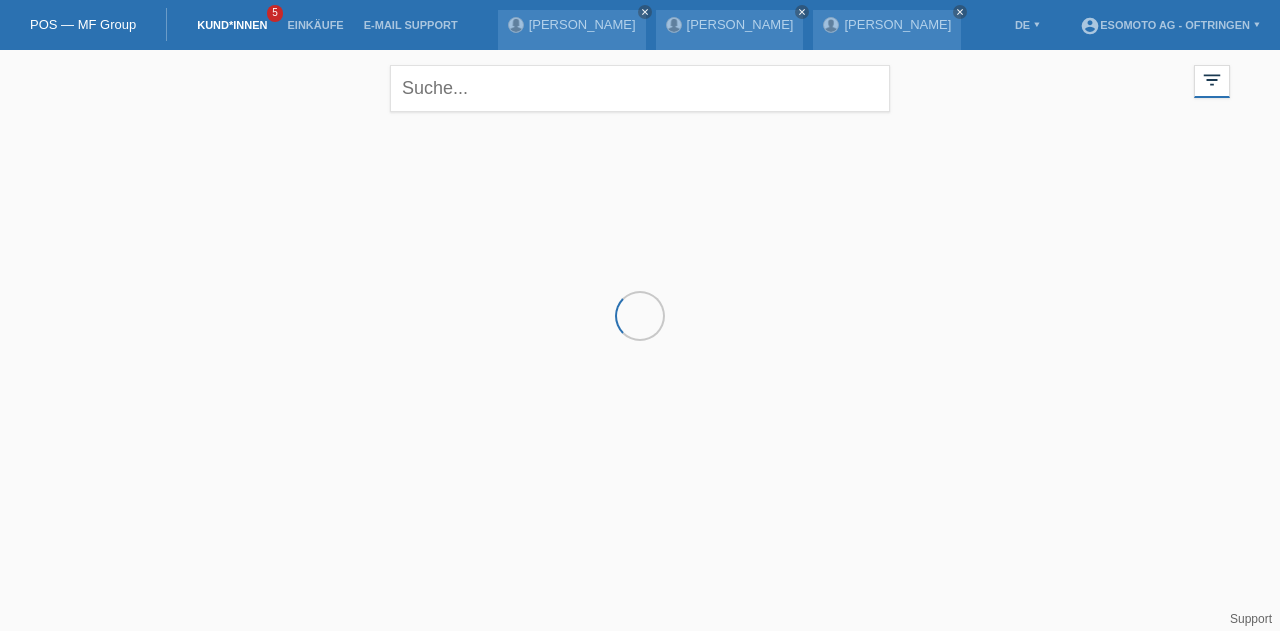 click on "POS — MF Group
Kund*innen
5
Einkäufe
E-Mail Support
[PERSON_NAME]
close
menu" at bounding box center (640, 161) 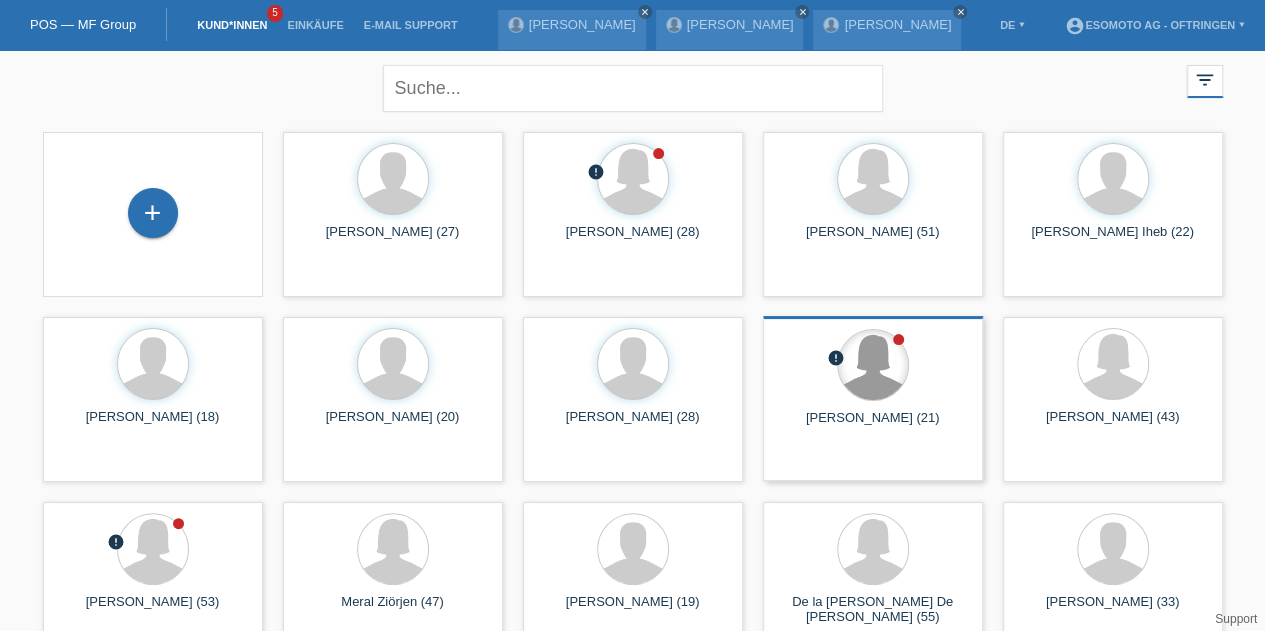 click at bounding box center [873, 365] 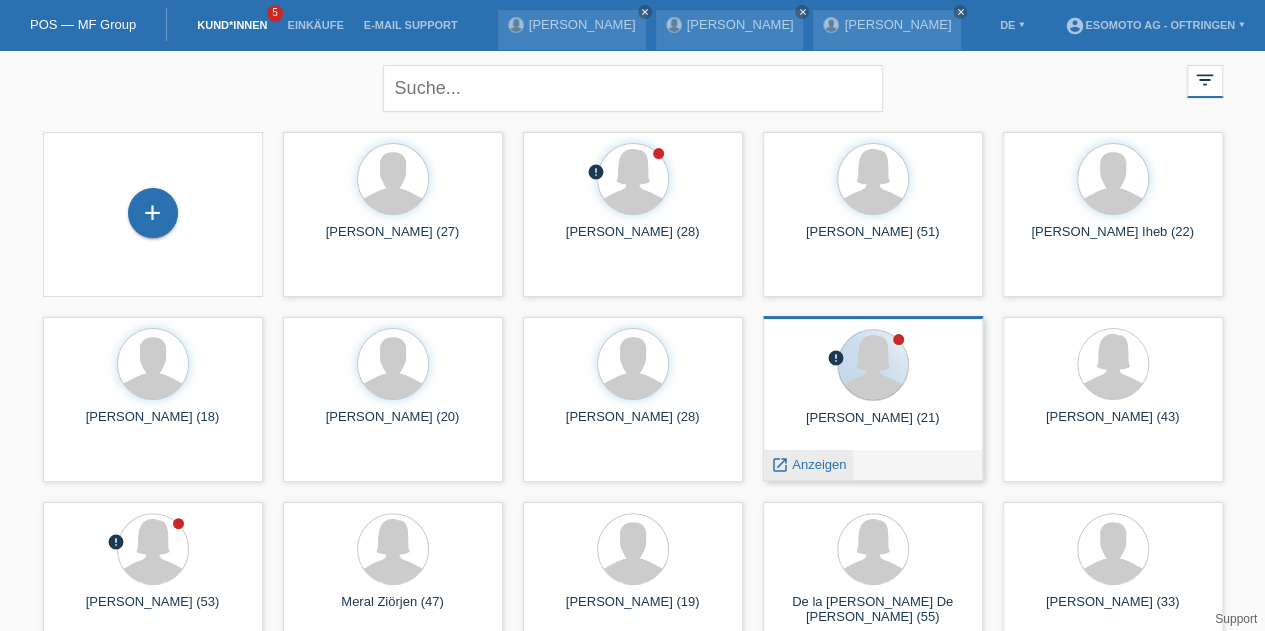 click on "Anzeigen" at bounding box center [819, 464] 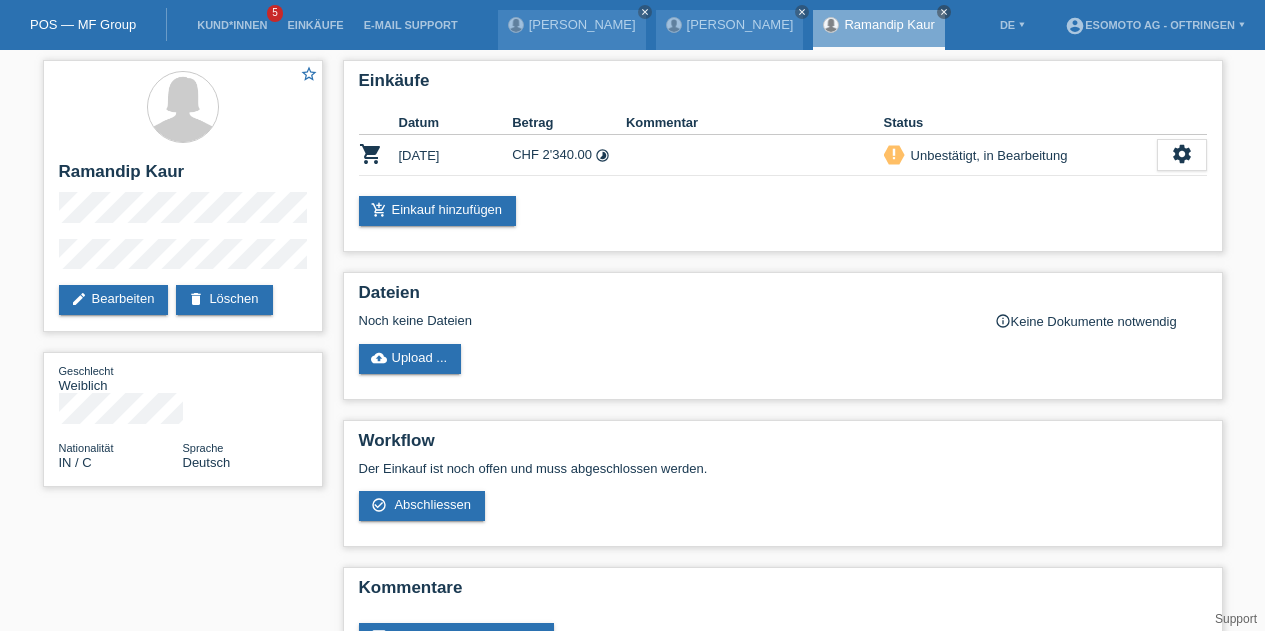 scroll, scrollTop: 0, scrollLeft: 0, axis: both 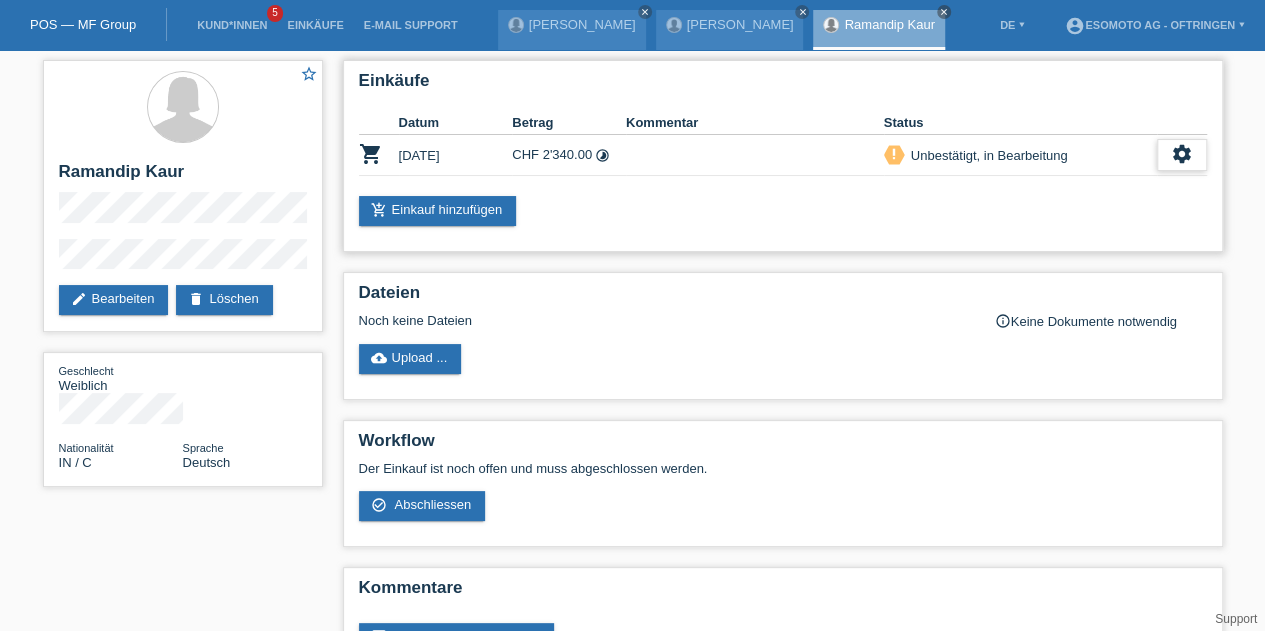 click on "settings" at bounding box center [1182, 155] 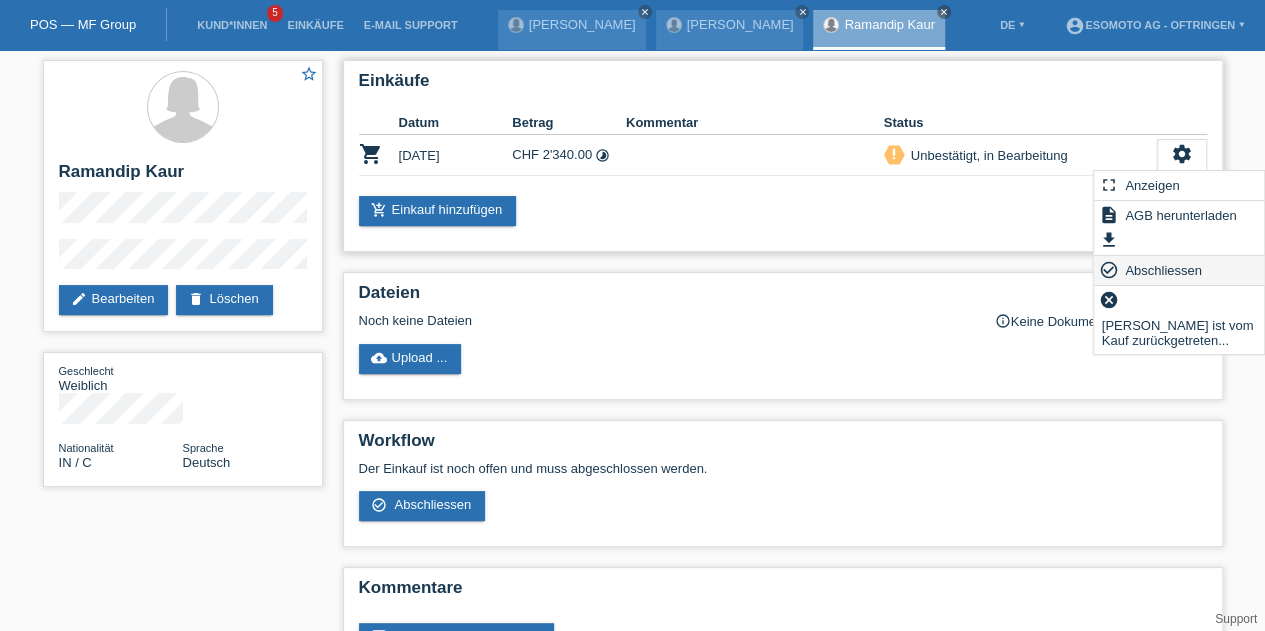 click on "Abschliessen" at bounding box center [1163, 270] 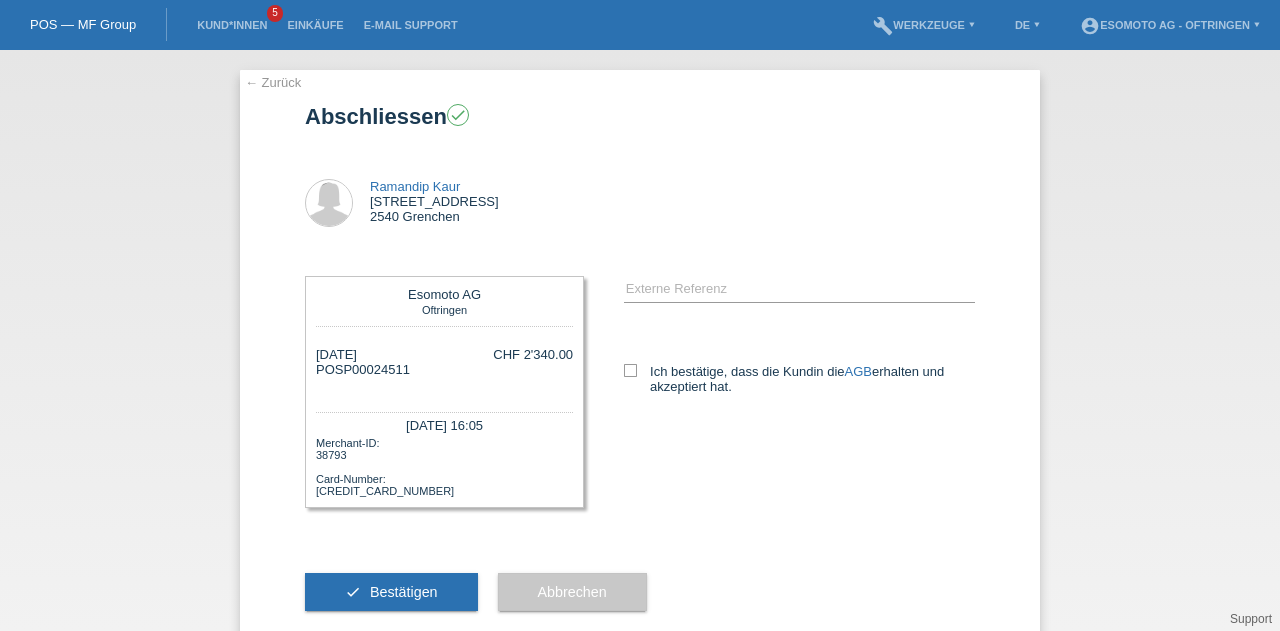 scroll, scrollTop: 0, scrollLeft: 0, axis: both 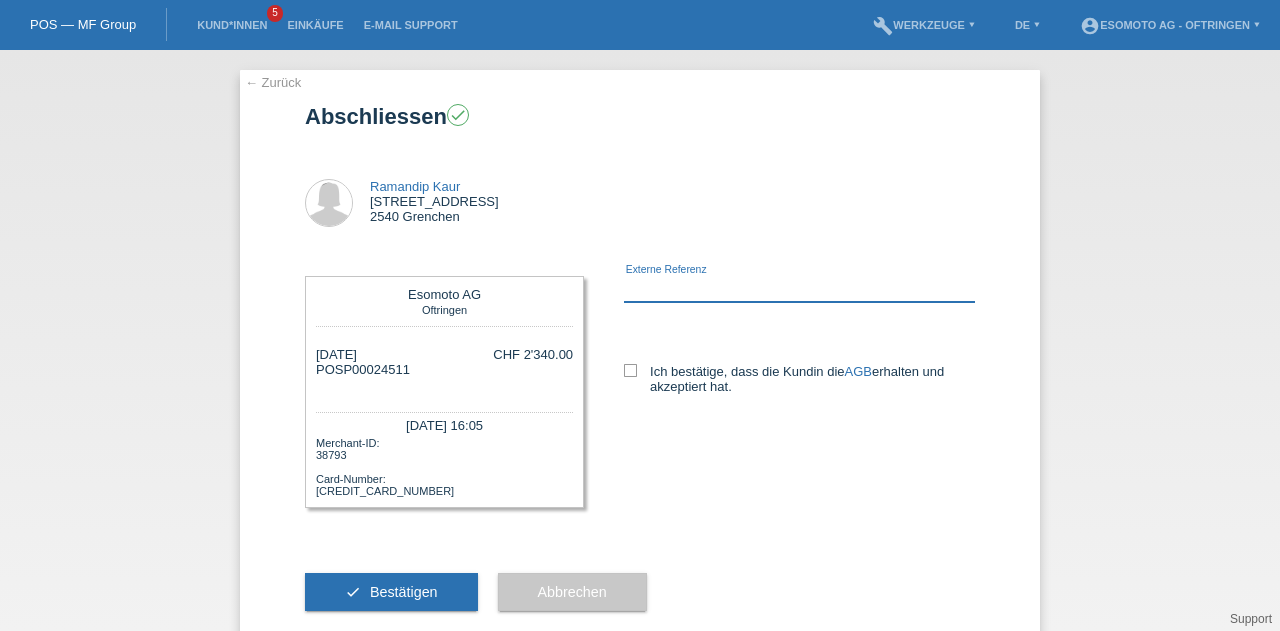 click at bounding box center (799, 289) 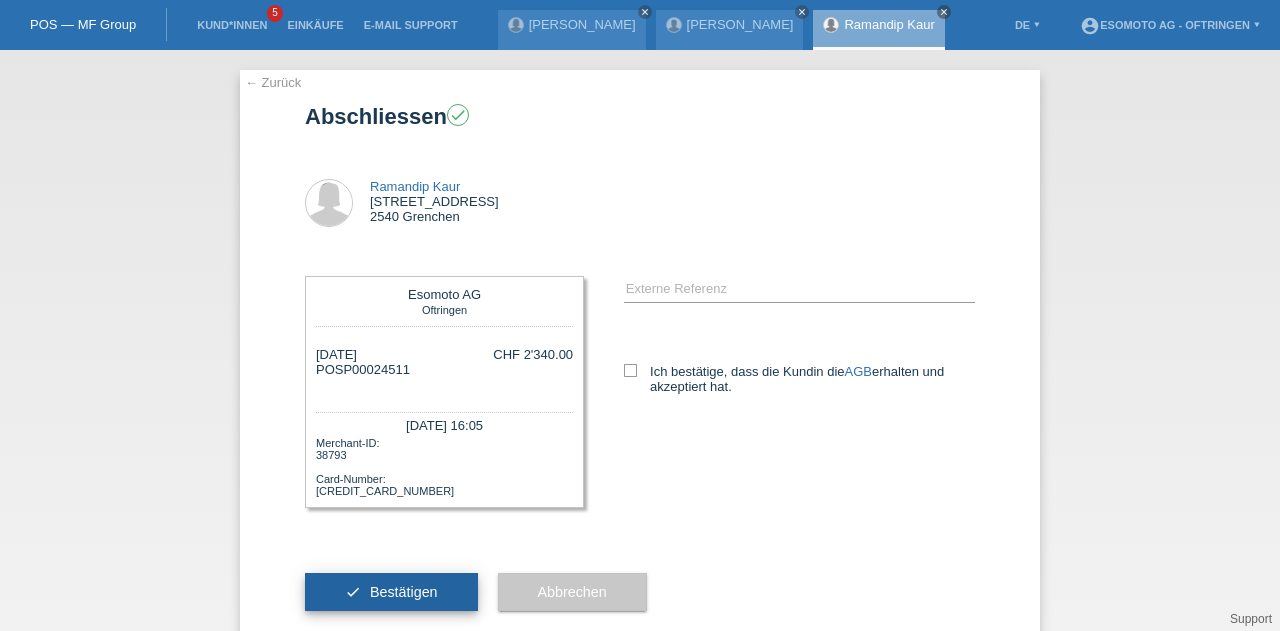click on "Bestätigen" at bounding box center [404, 592] 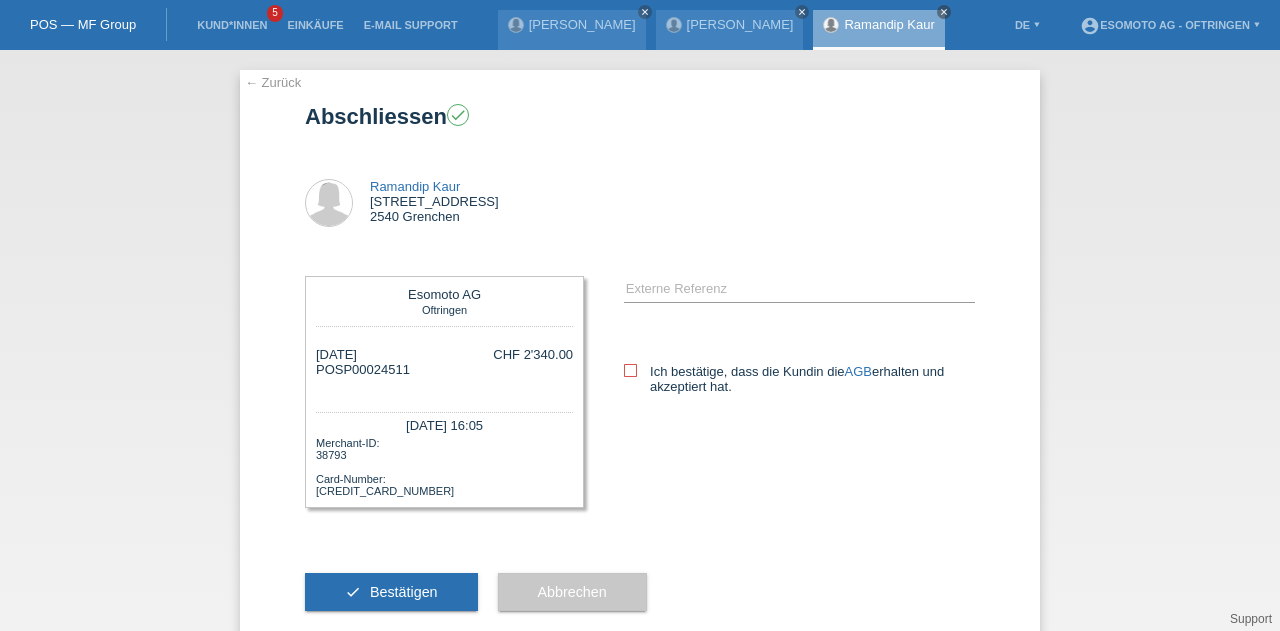 click at bounding box center (630, 370) 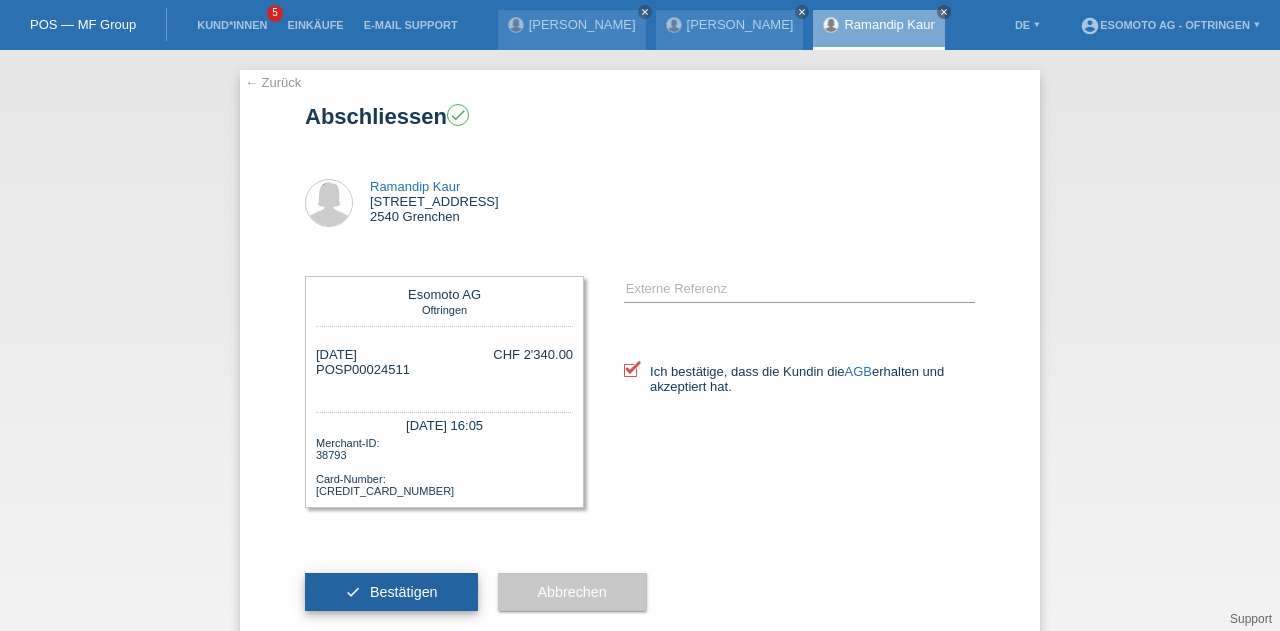 click on "check   Bestätigen" at bounding box center (391, 592) 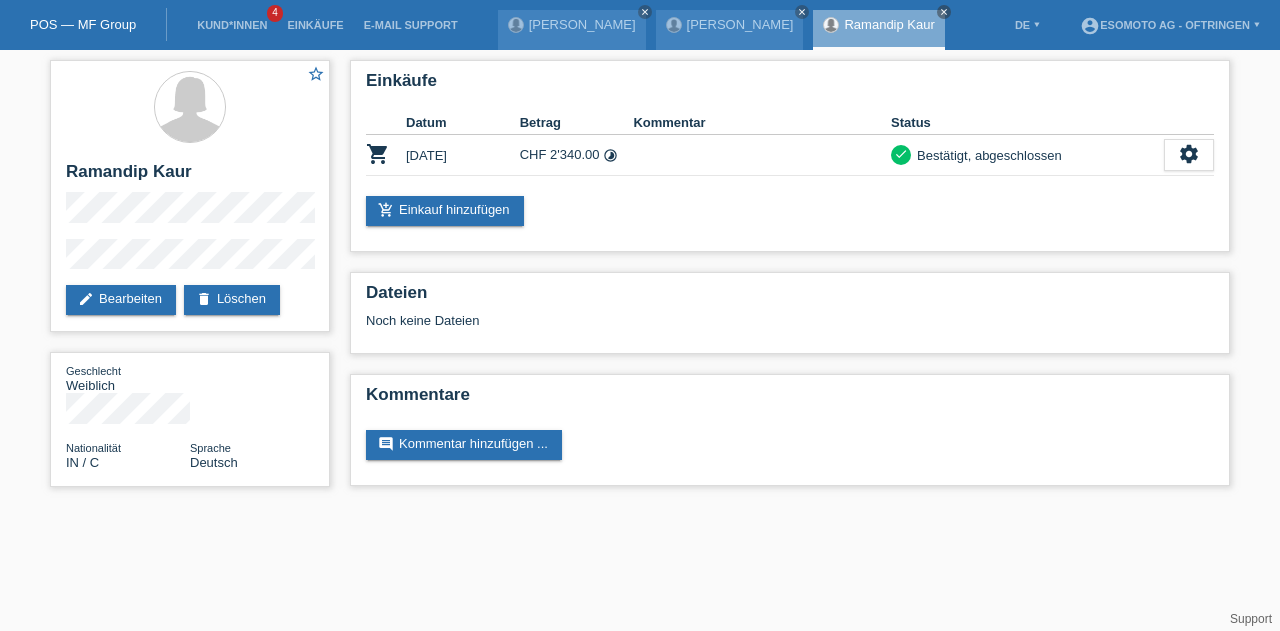 scroll, scrollTop: 0, scrollLeft: 0, axis: both 